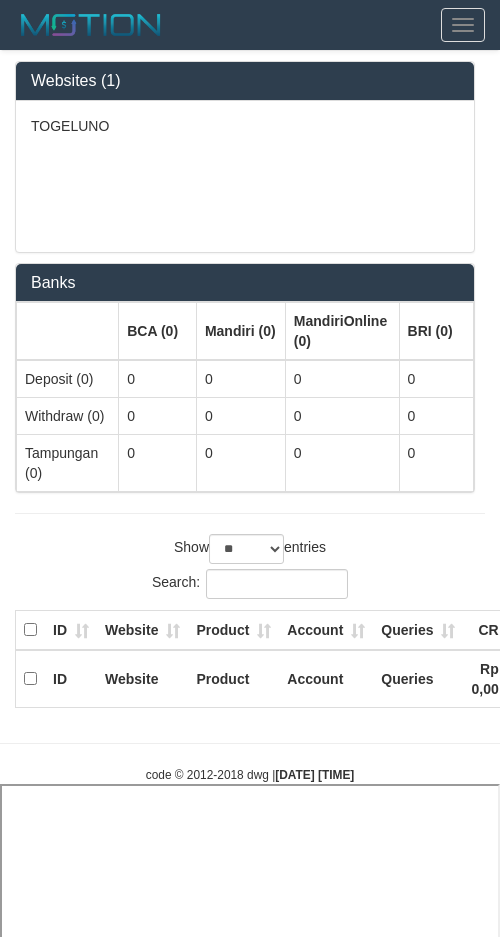 select on "**" 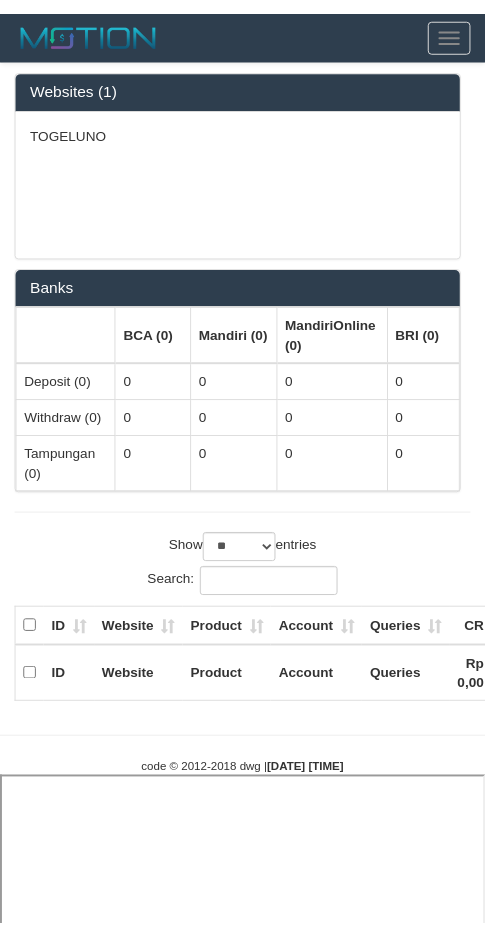 scroll, scrollTop: 0, scrollLeft: 0, axis: both 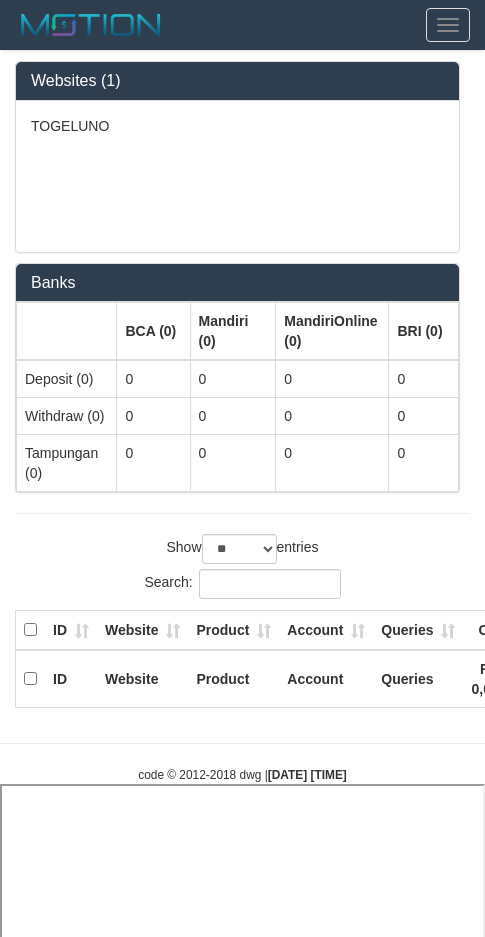 select 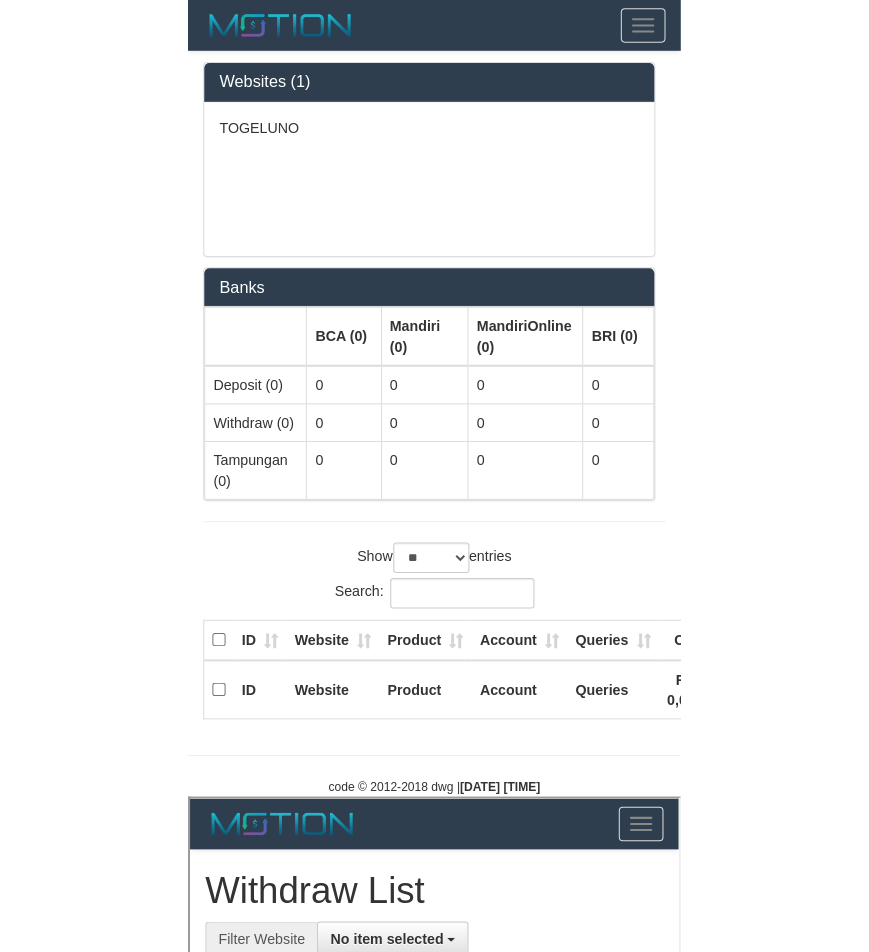 scroll, scrollTop: 0, scrollLeft: 0, axis: both 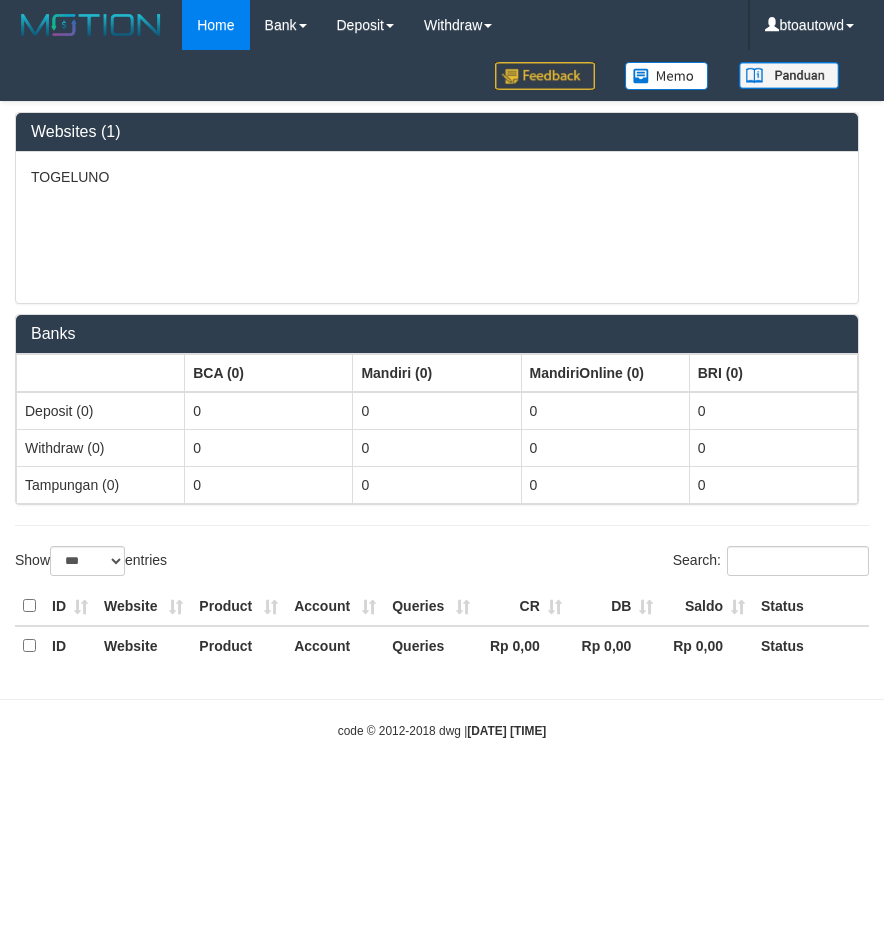 select on "***" 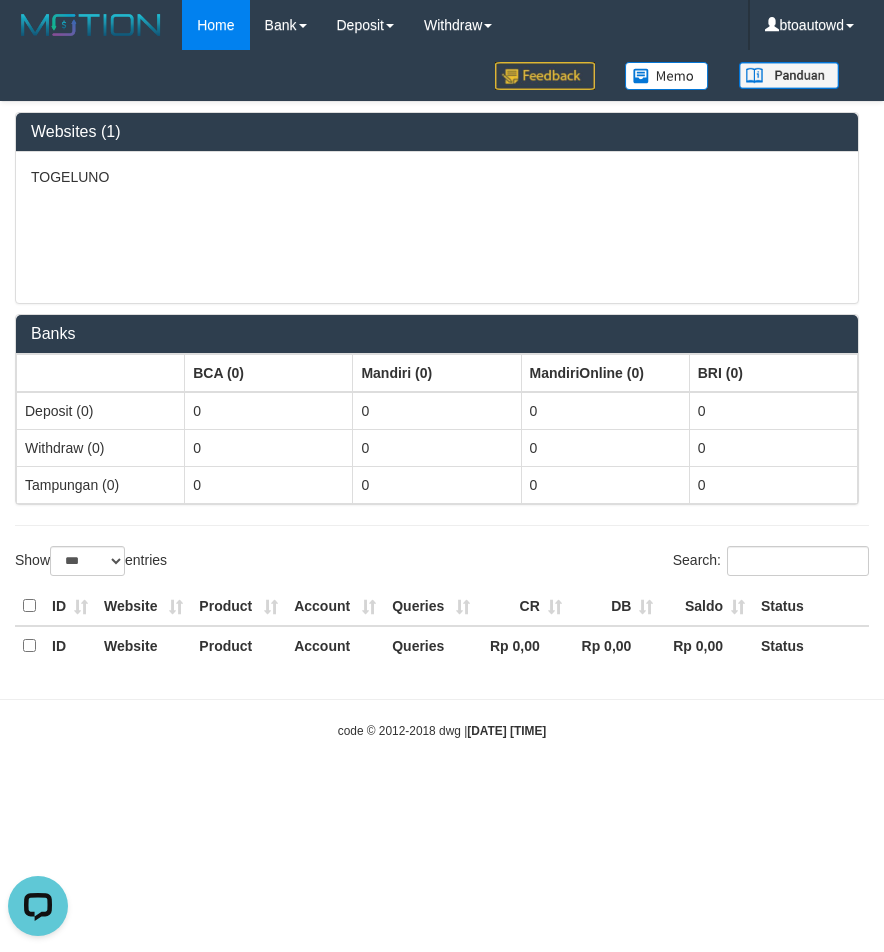 scroll, scrollTop: 0, scrollLeft: 0, axis: both 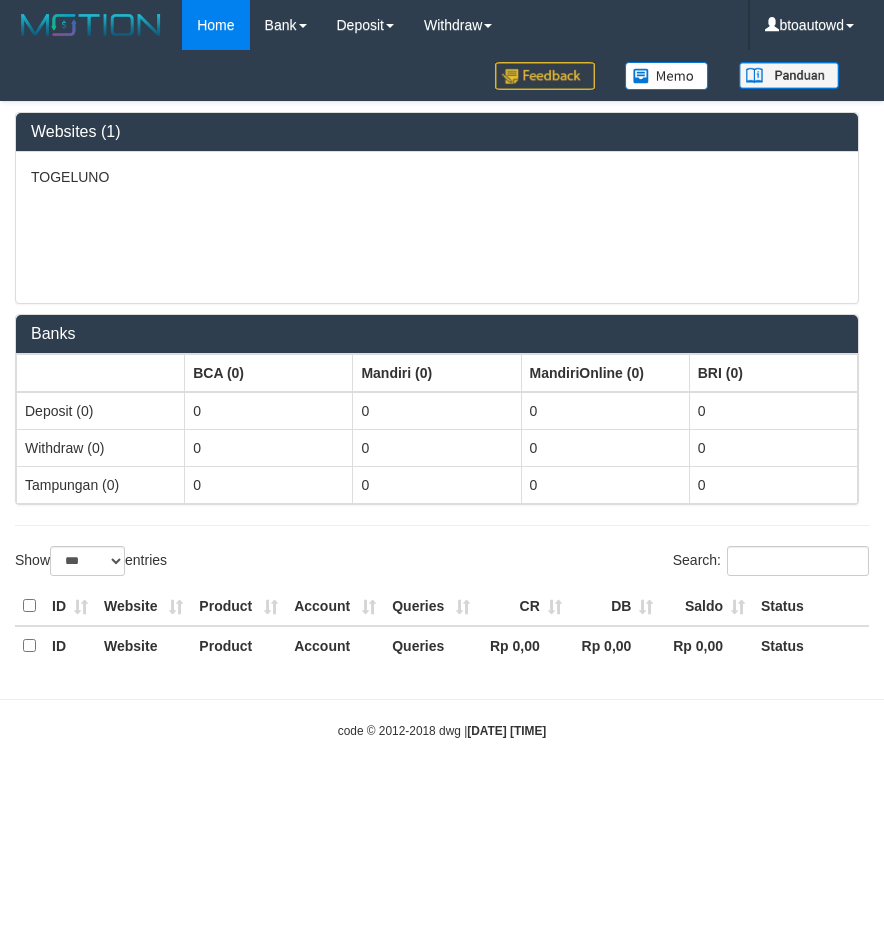 select on "***" 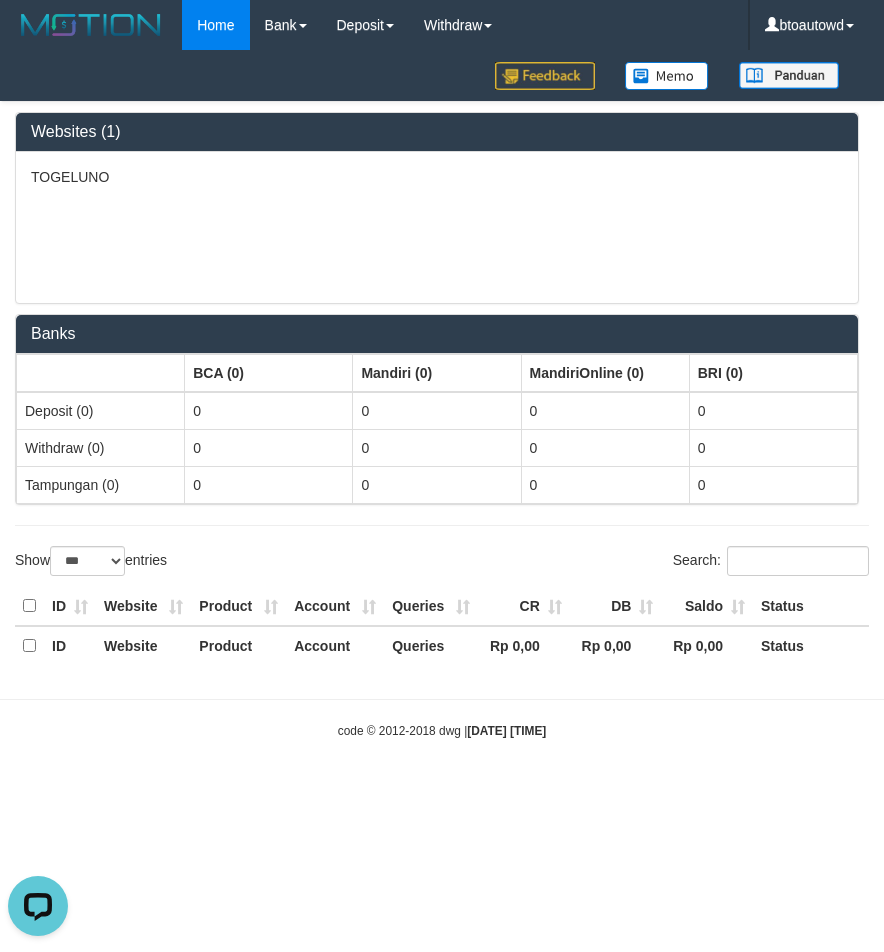 scroll, scrollTop: 0, scrollLeft: 0, axis: both 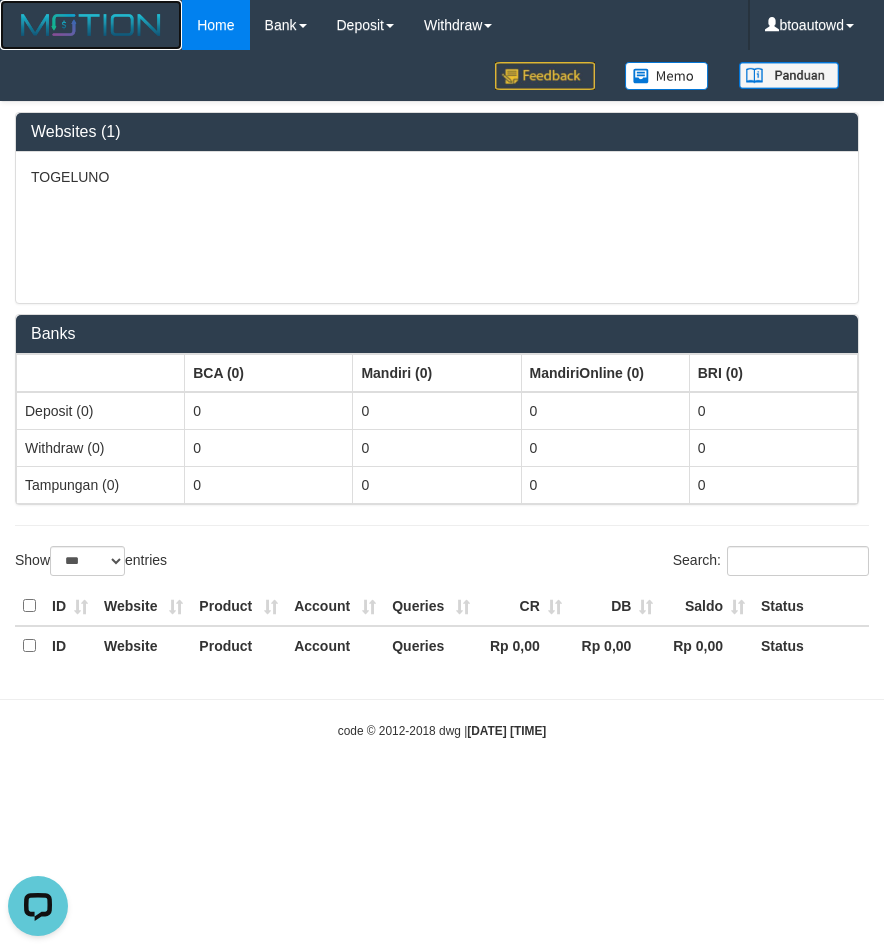 click at bounding box center [91, 25] 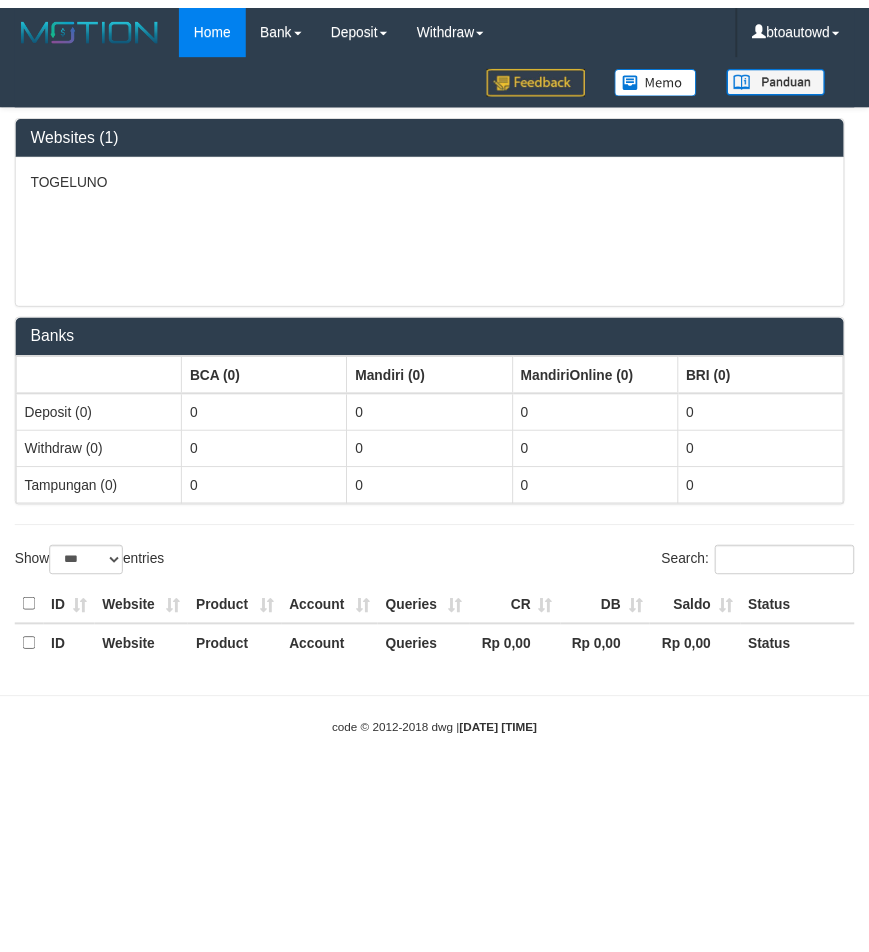 scroll, scrollTop: 0, scrollLeft: 0, axis: both 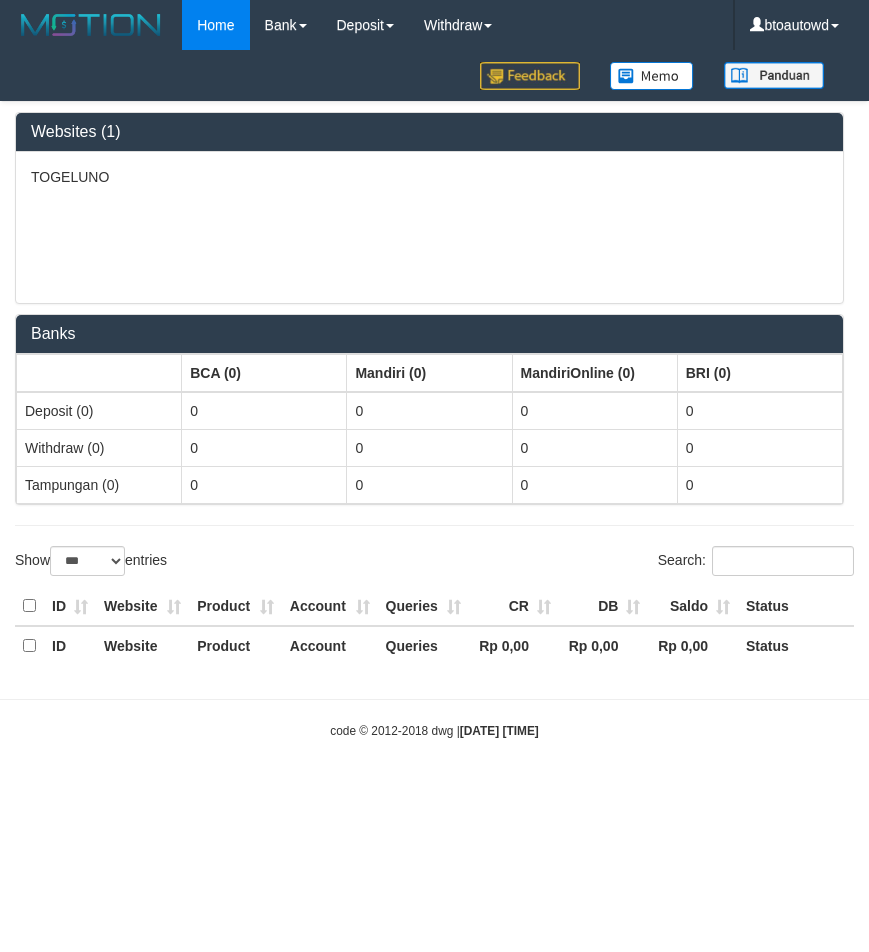 select on "**" 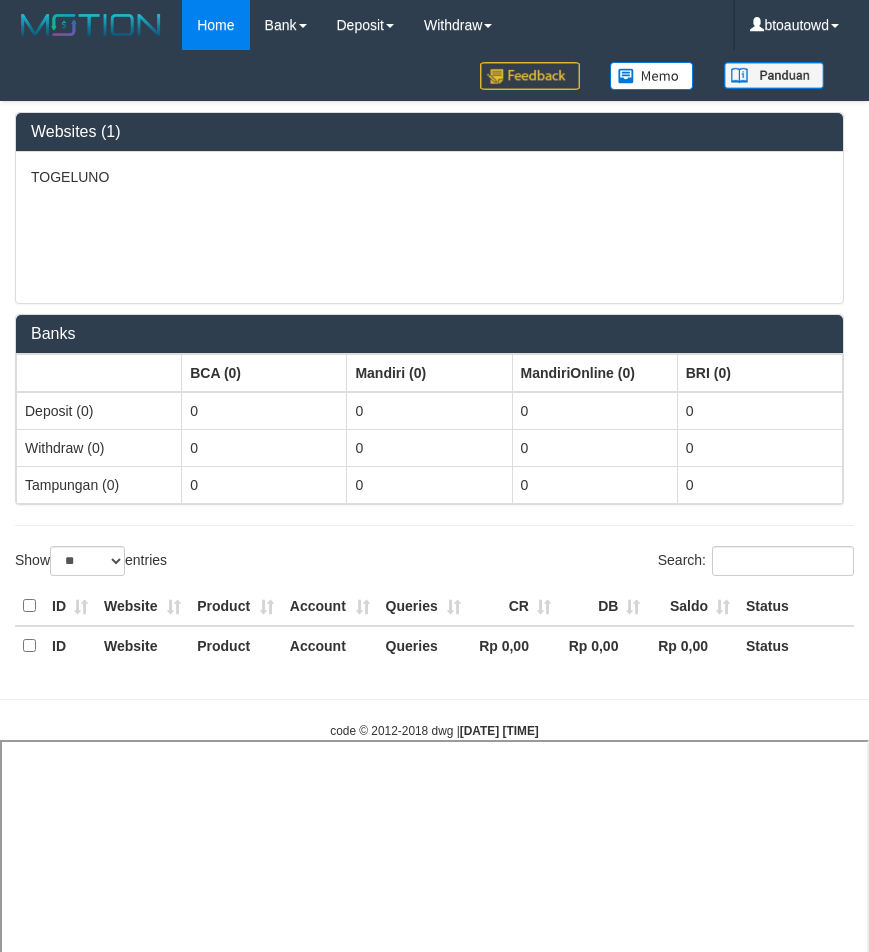 select 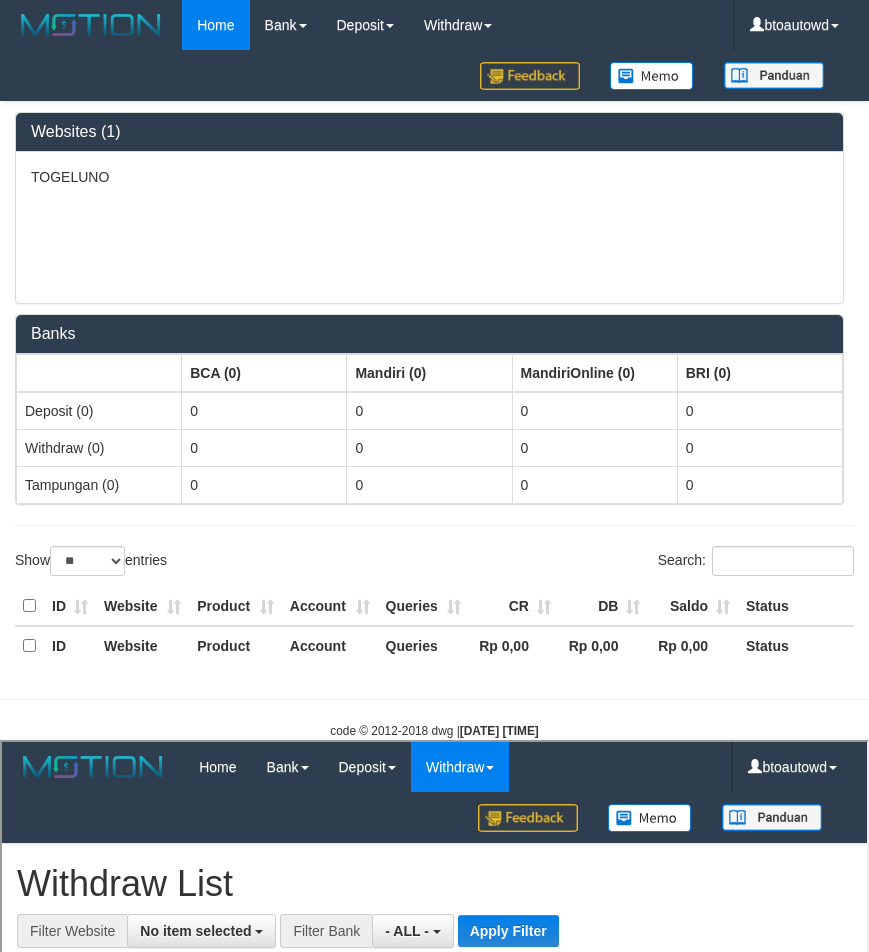 scroll, scrollTop: 0, scrollLeft: 0, axis: both 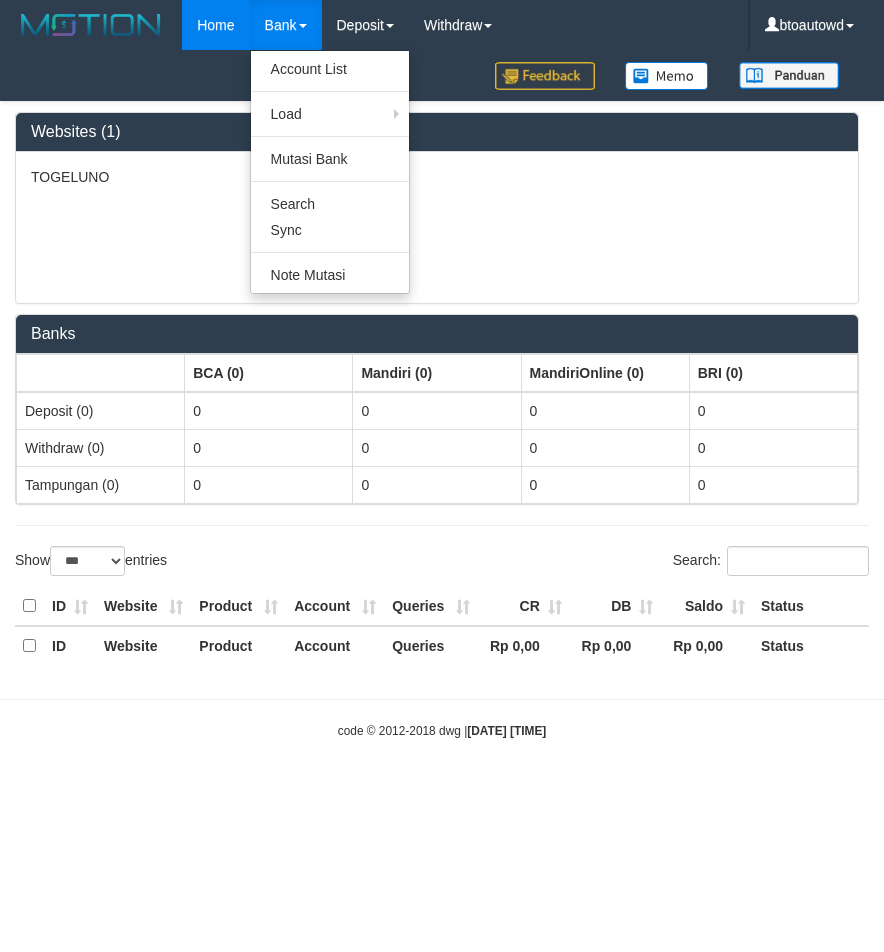 select on "***" 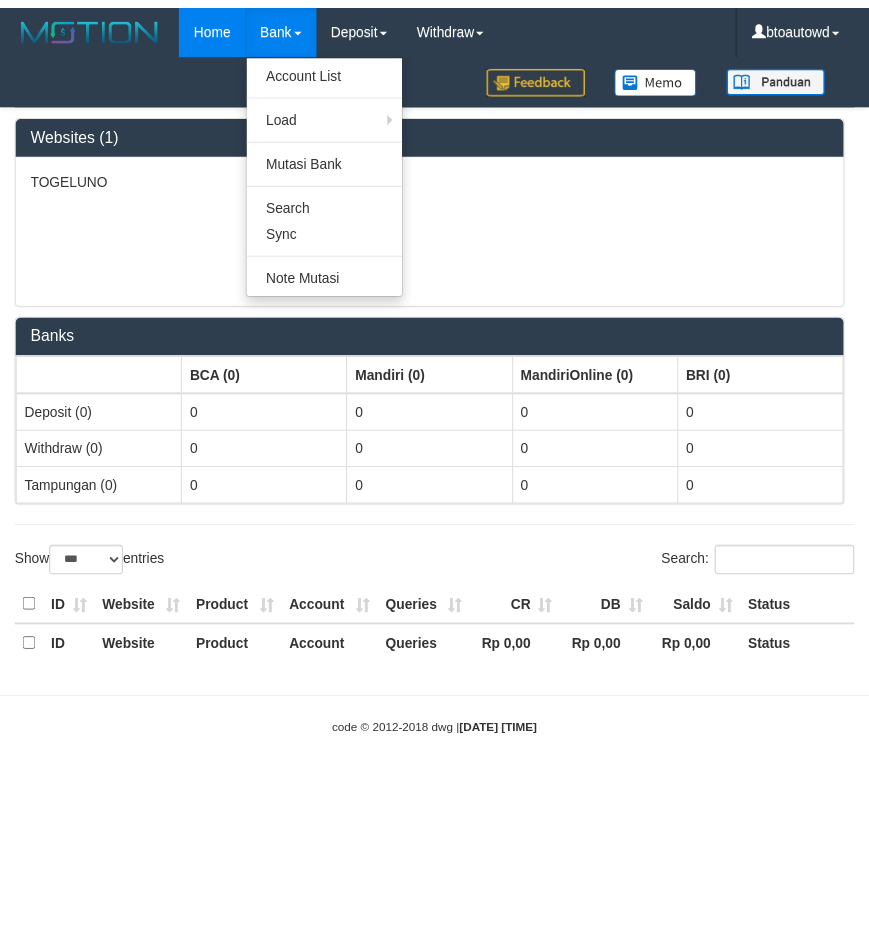 scroll, scrollTop: 0, scrollLeft: 0, axis: both 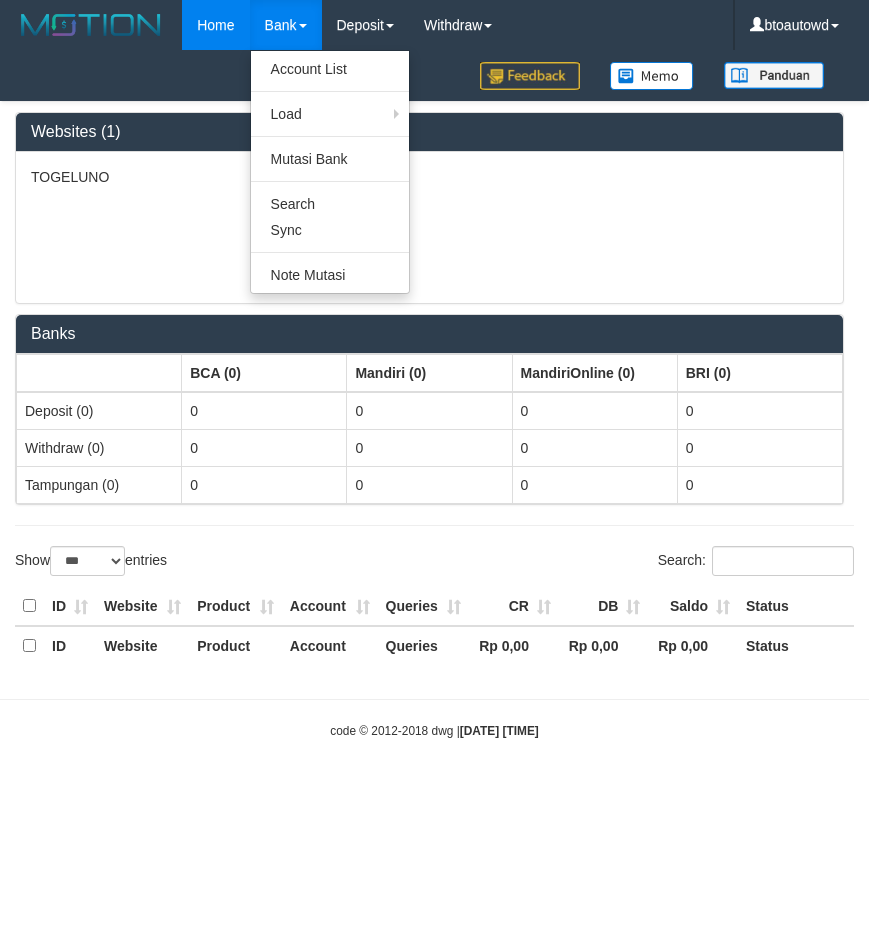 select on "**" 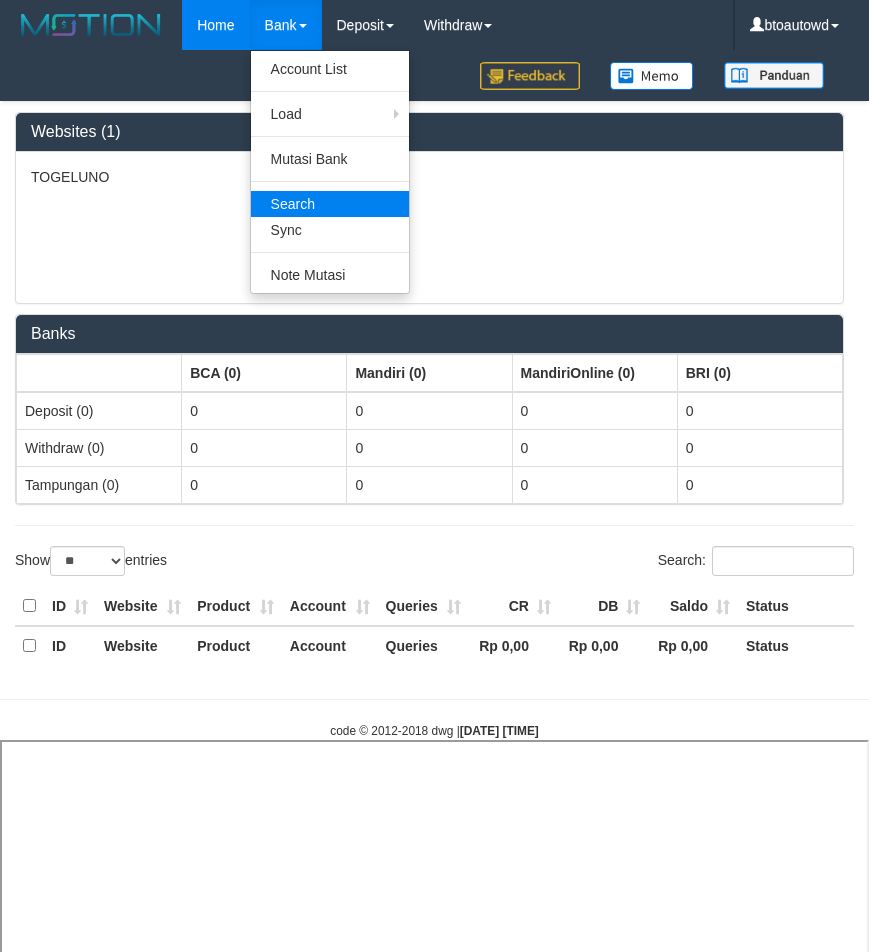 select 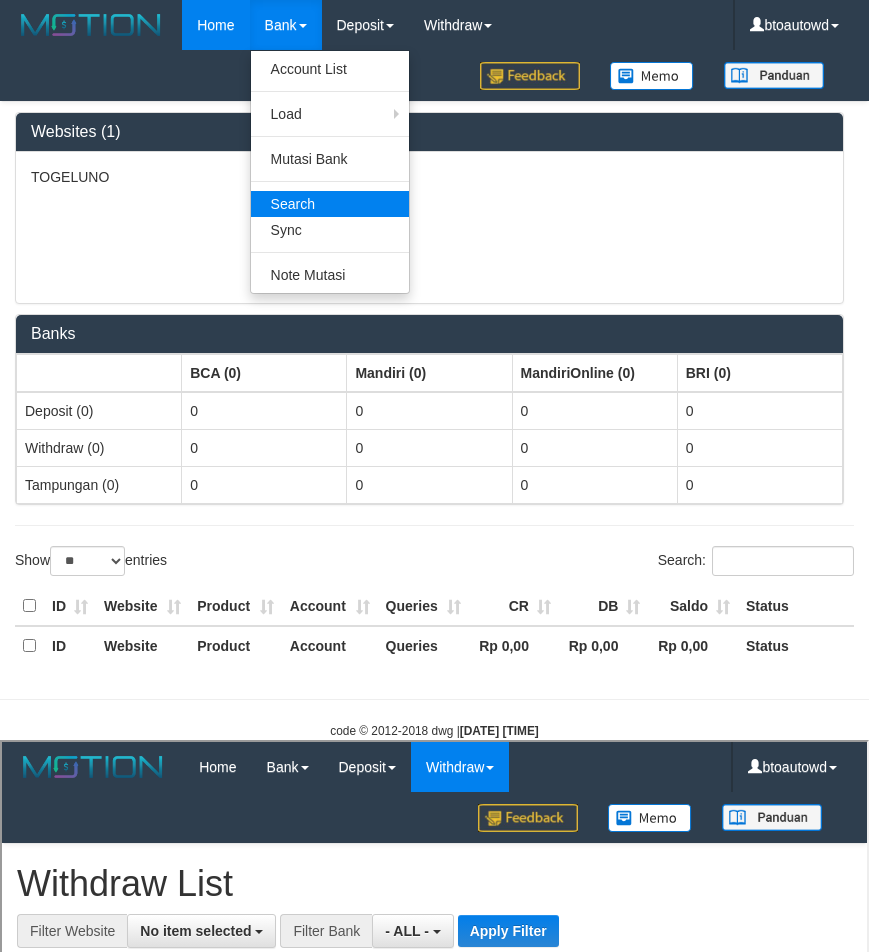 scroll, scrollTop: 0, scrollLeft: 0, axis: both 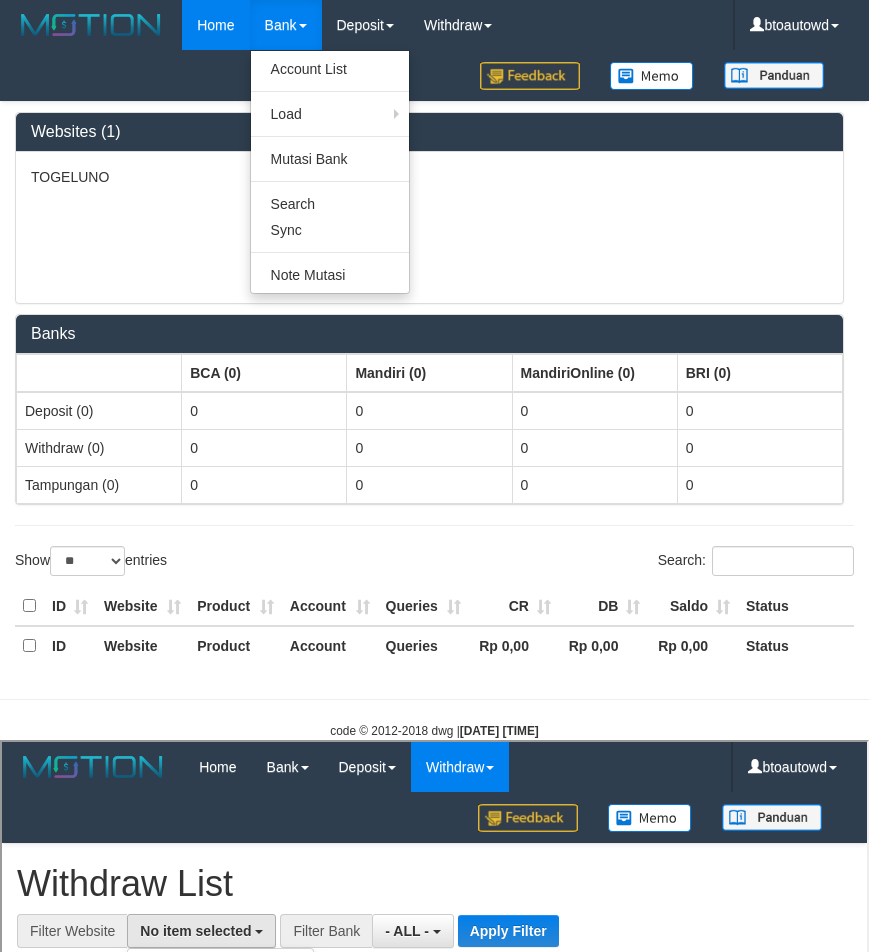 select on "****" 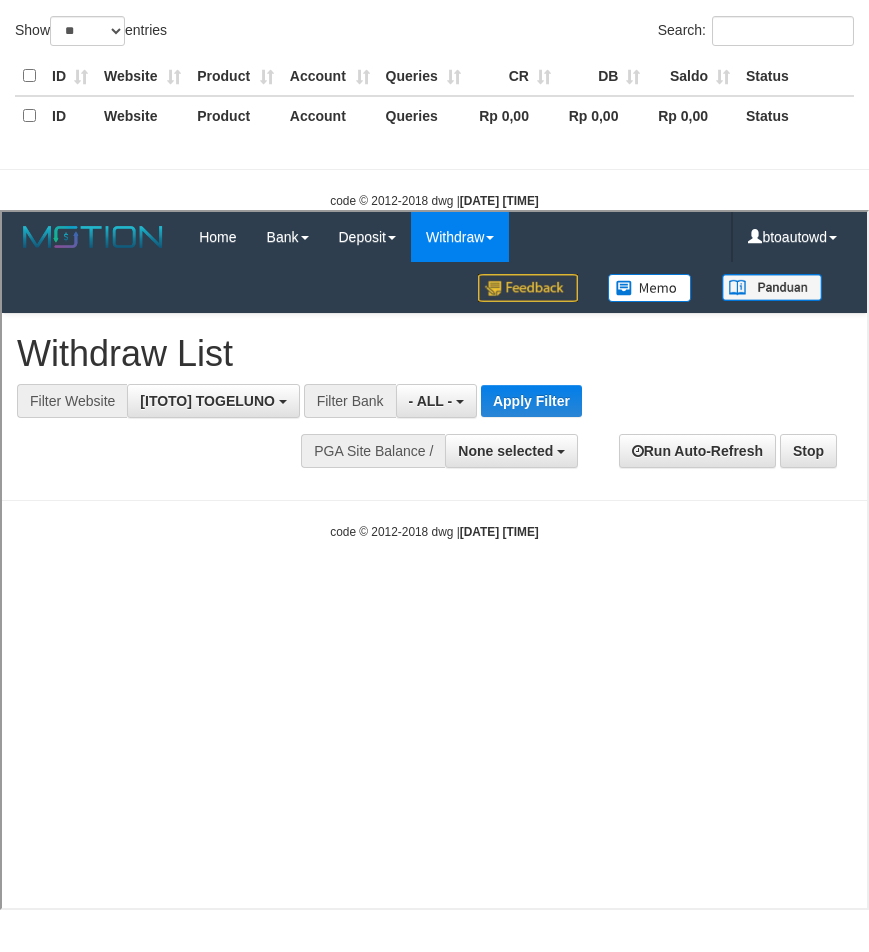 scroll, scrollTop: 18, scrollLeft: 0, axis: vertical 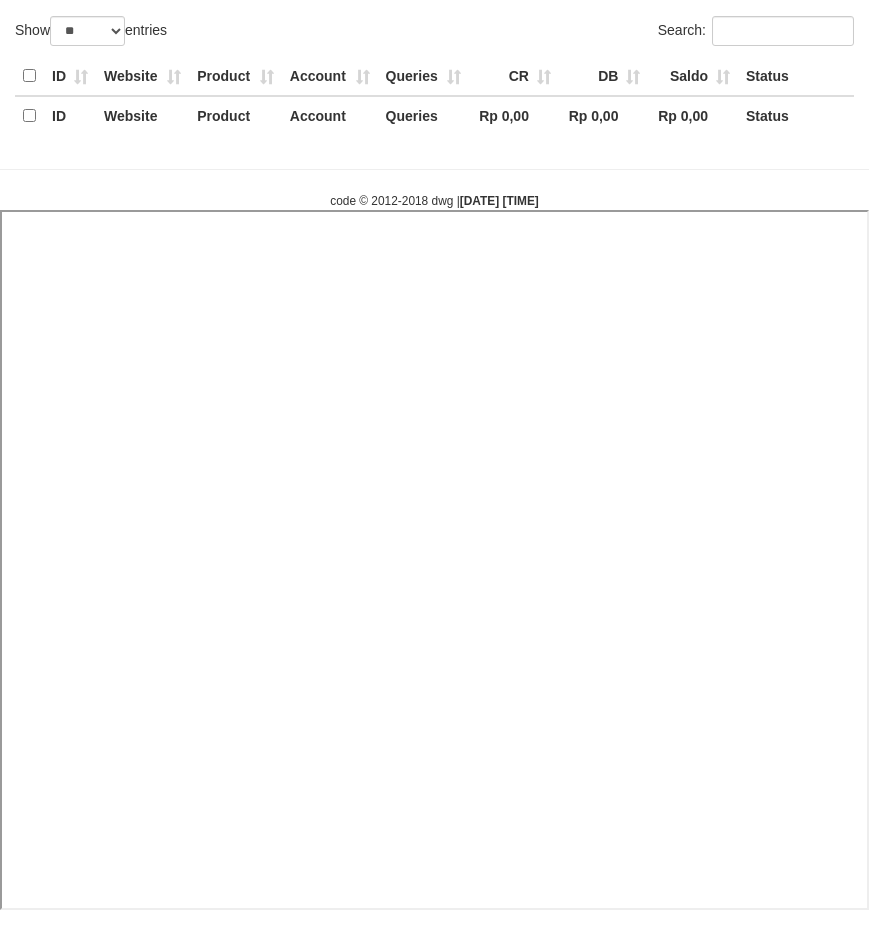 select 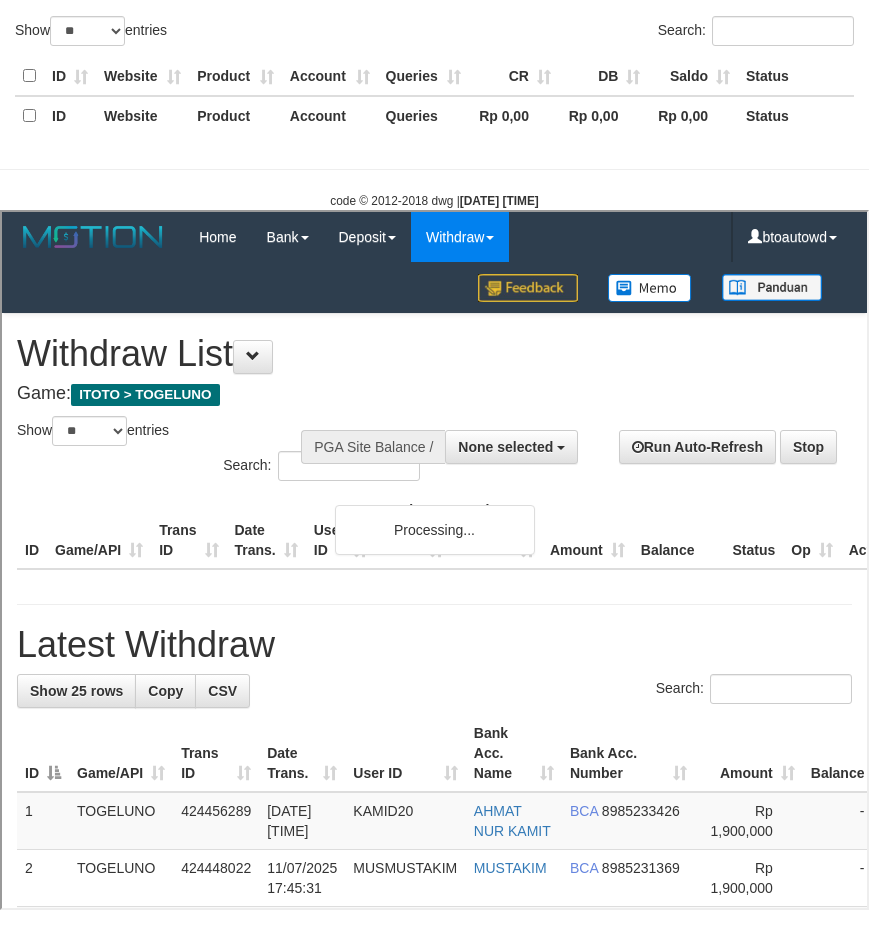 scroll, scrollTop: 0, scrollLeft: 0, axis: both 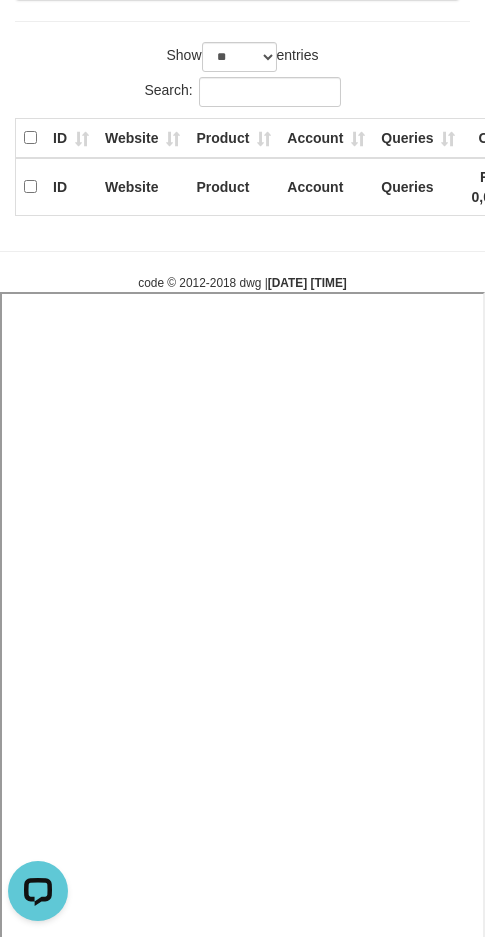 select 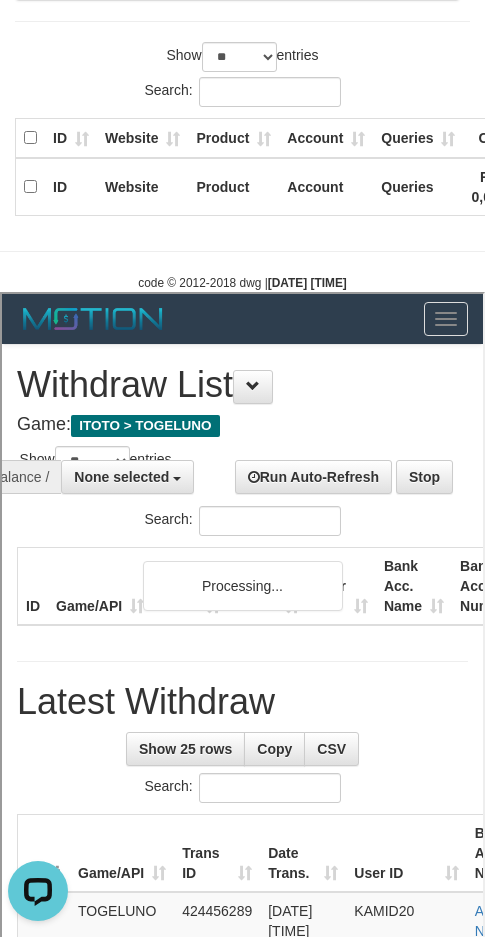 scroll, scrollTop: 0, scrollLeft: 0, axis: both 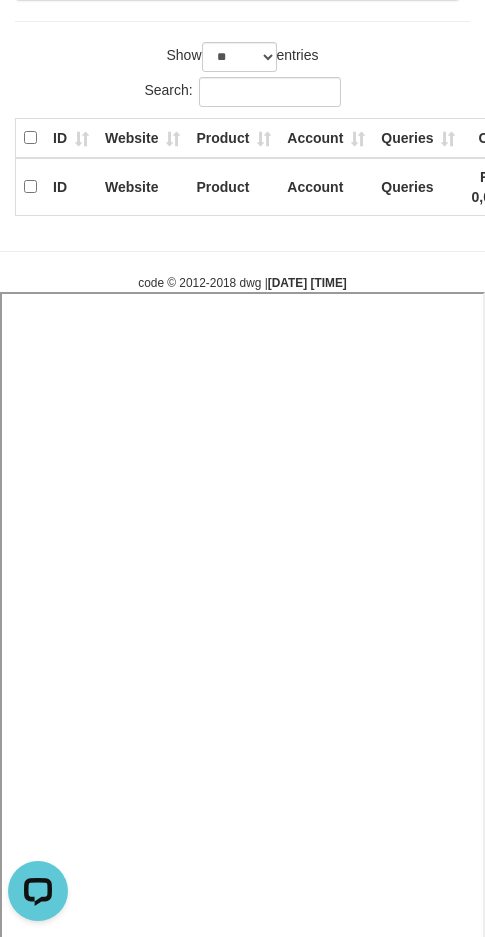select 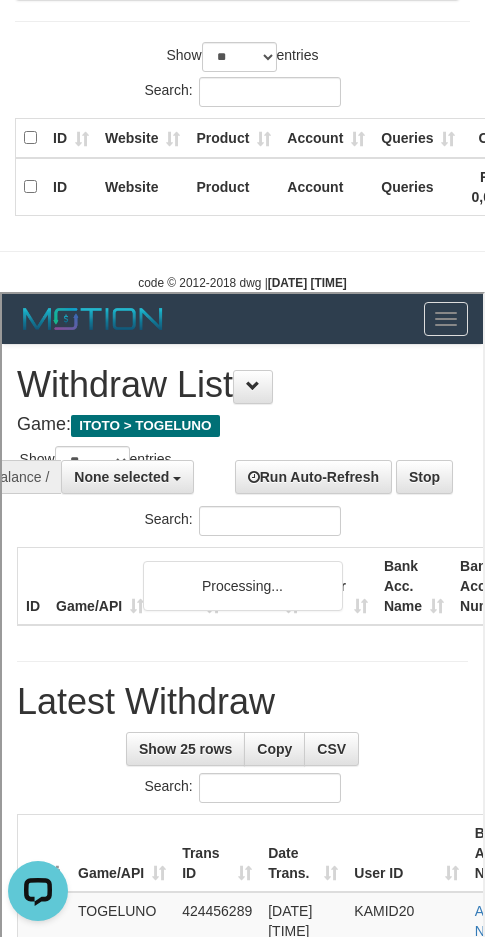 scroll, scrollTop: 0, scrollLeft: 0, axis: both 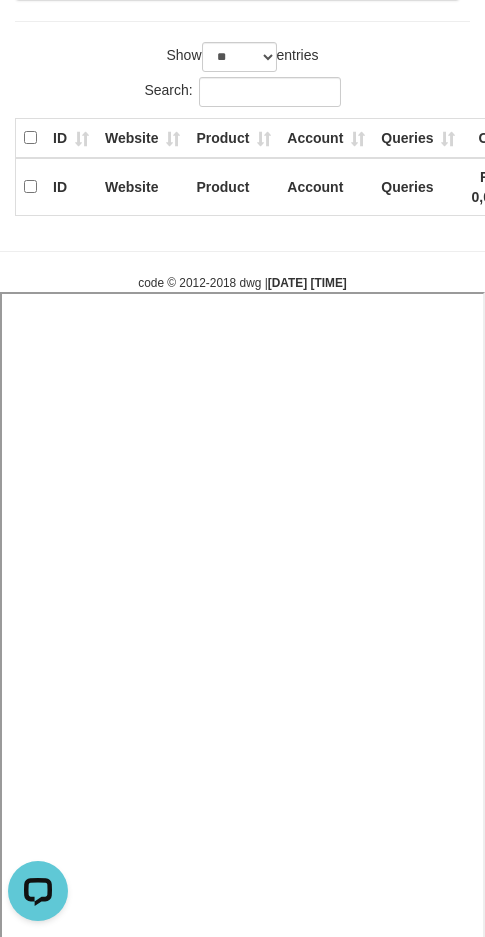 select 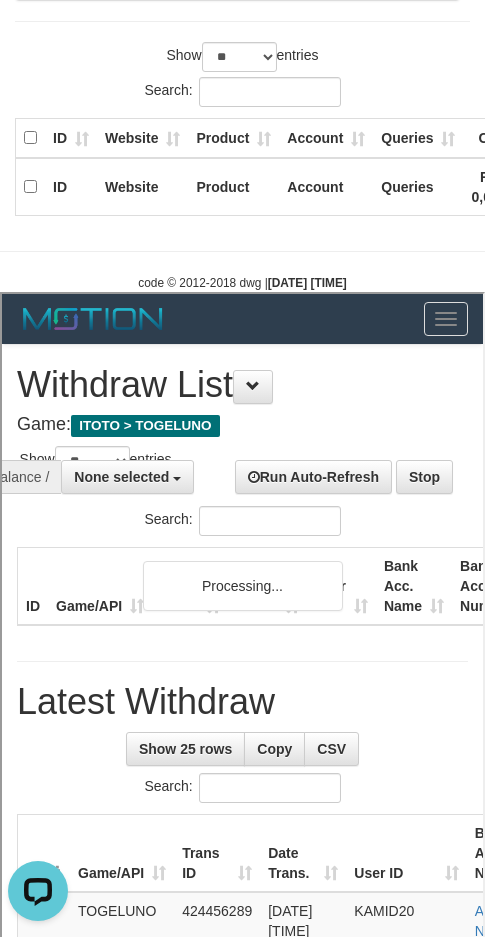 scroll, scrollTop: 0, scrollLeft: 0, axis: both 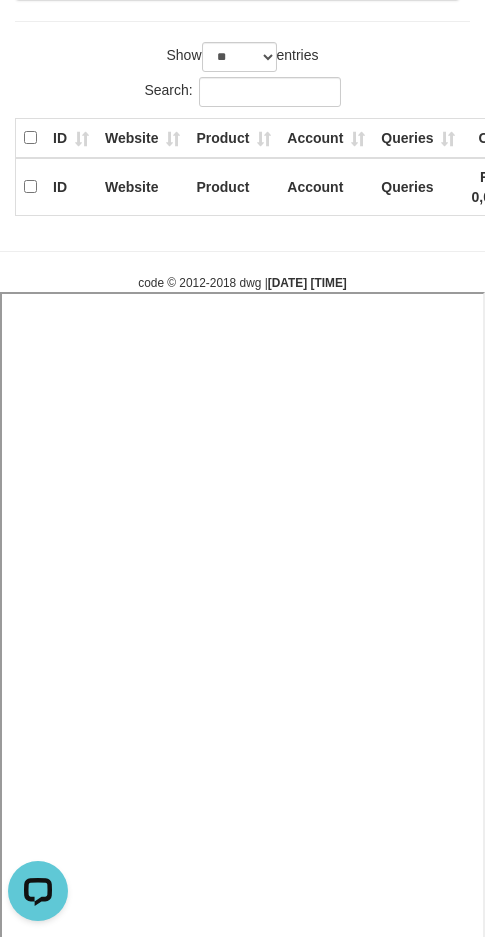 select 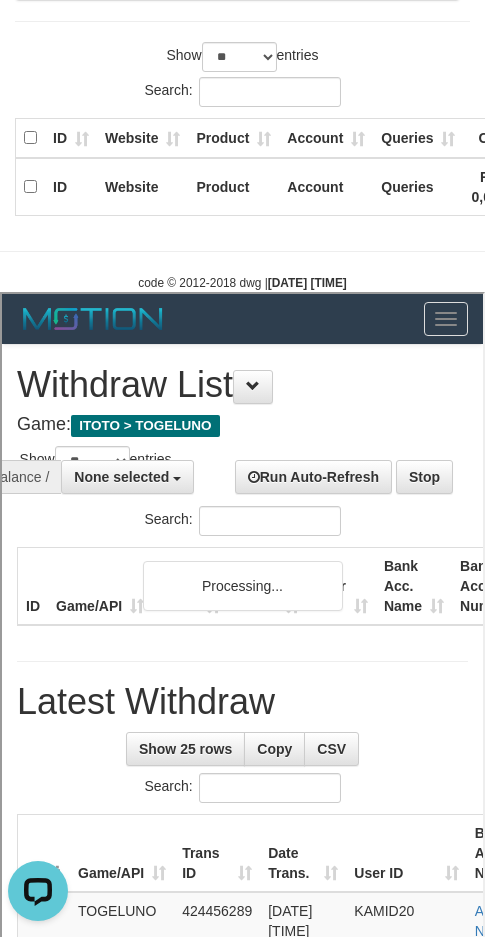 scroll, scrollTop: 0, scrollLeft: 0, axis: both 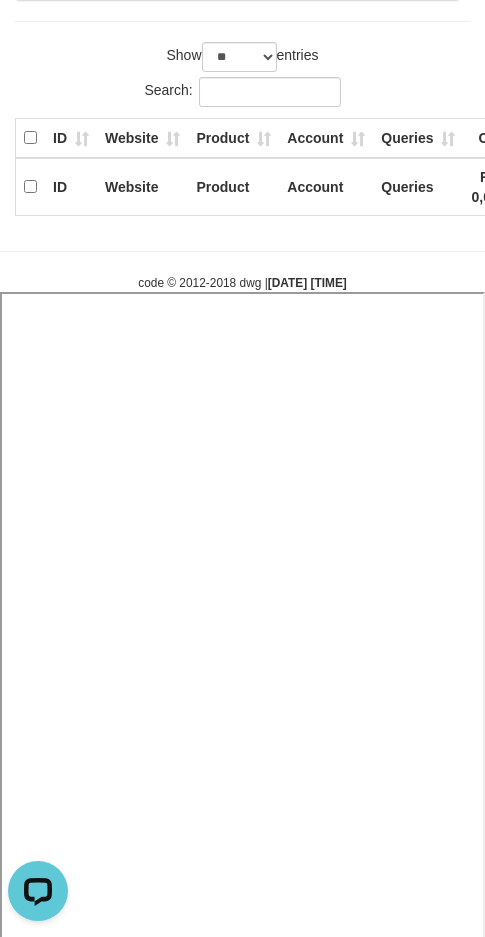 select 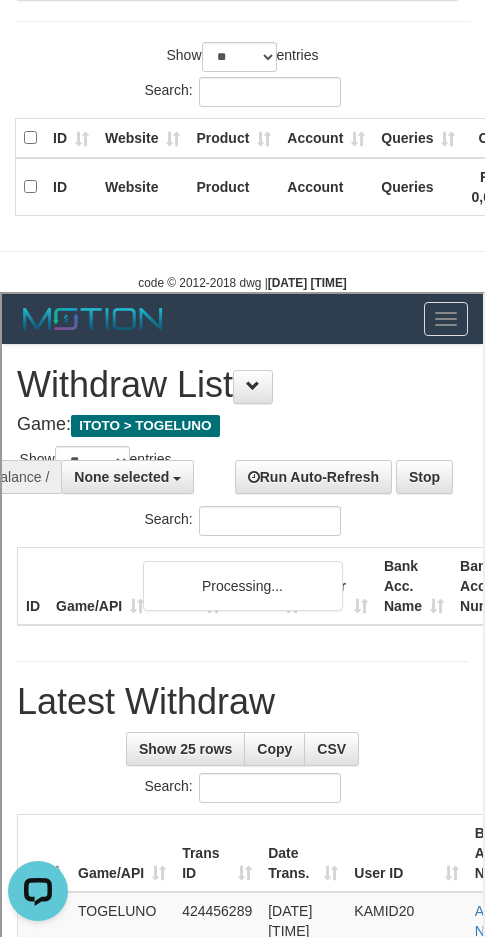 scroll, scrollTop: 0, scrollLeft: 0, axis: both 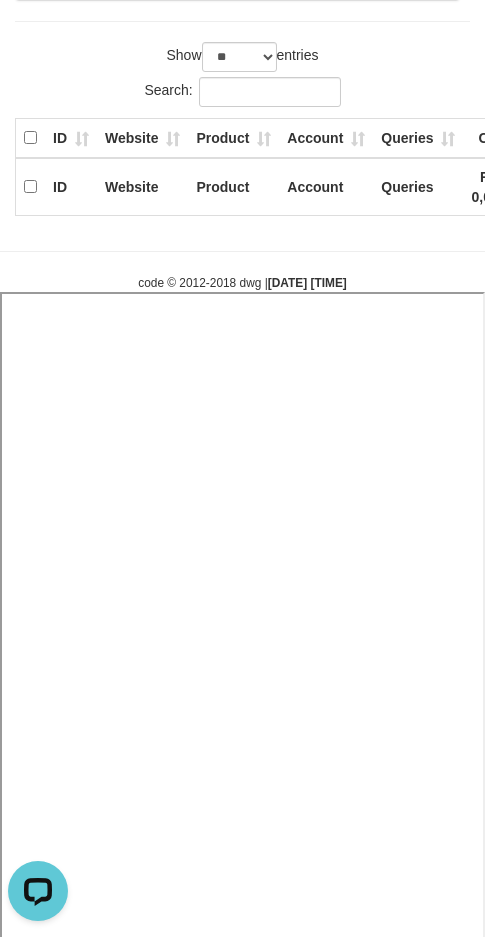 select 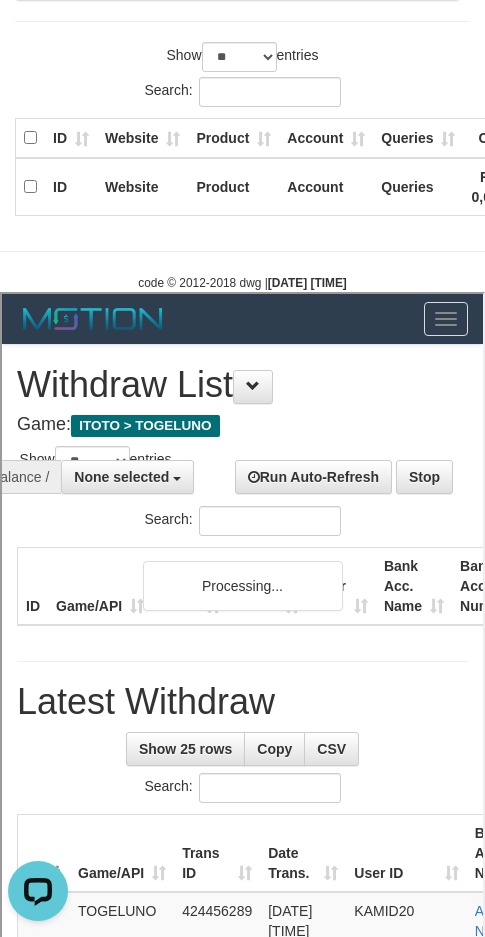scroll, scrollTop: 0, scrollLeft: 0, axis: both 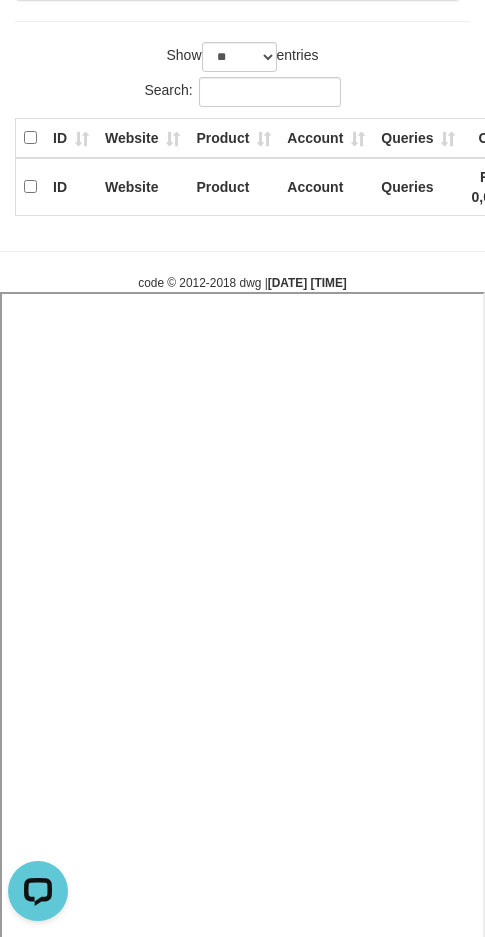 select 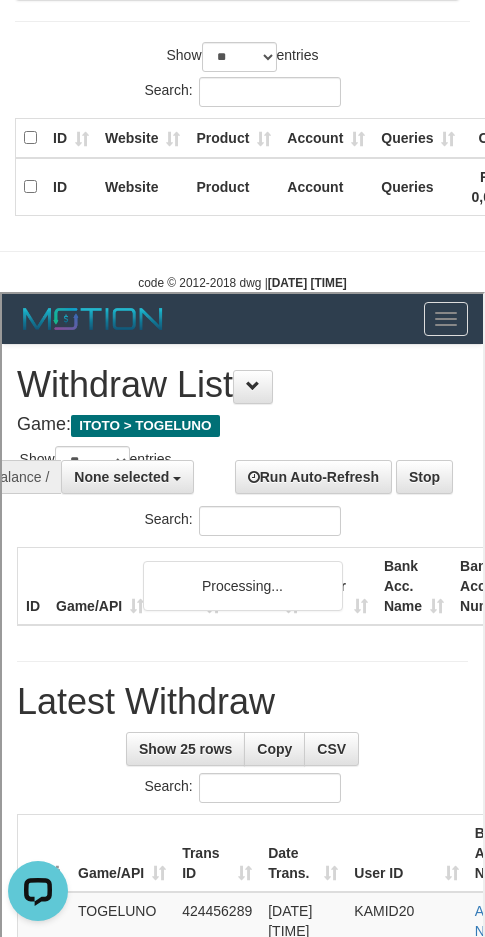 scroll, scrollTop: 0, scrollLeft: 0, axis: both 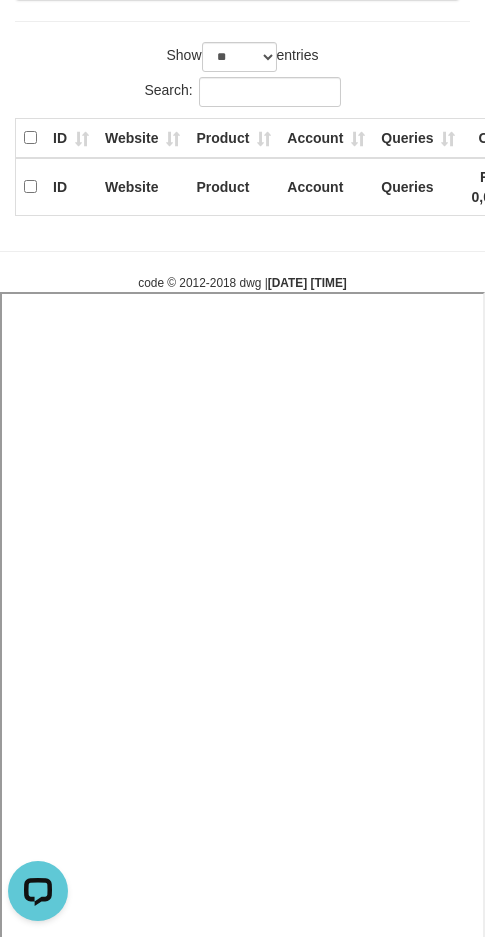 select 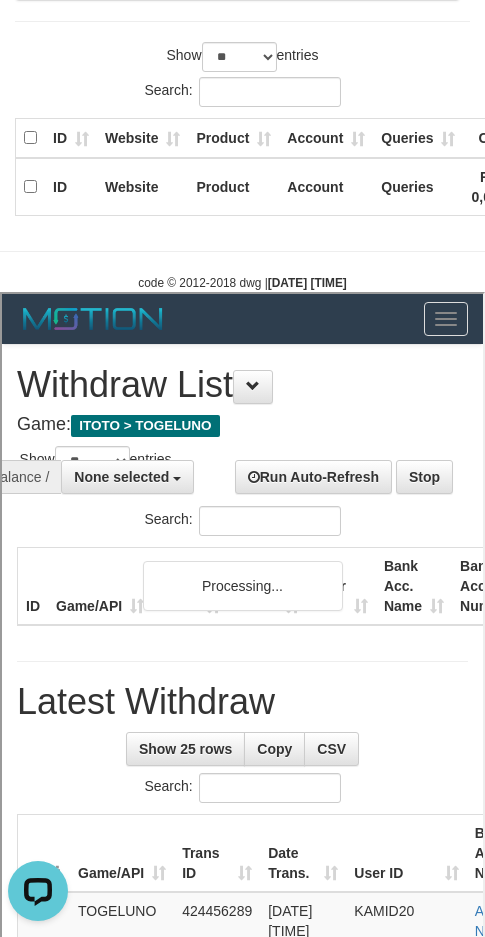 scroll, scrollTop: 0, scrollLeft: 0, axis: both 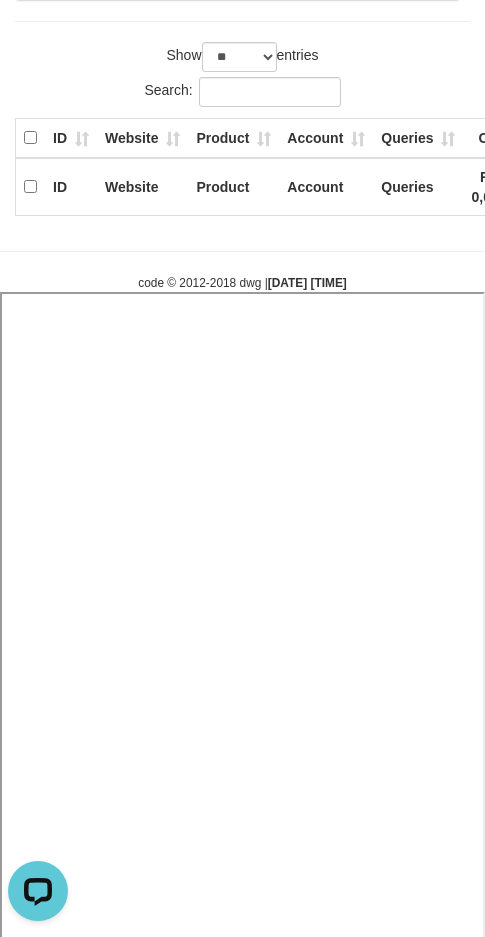 select 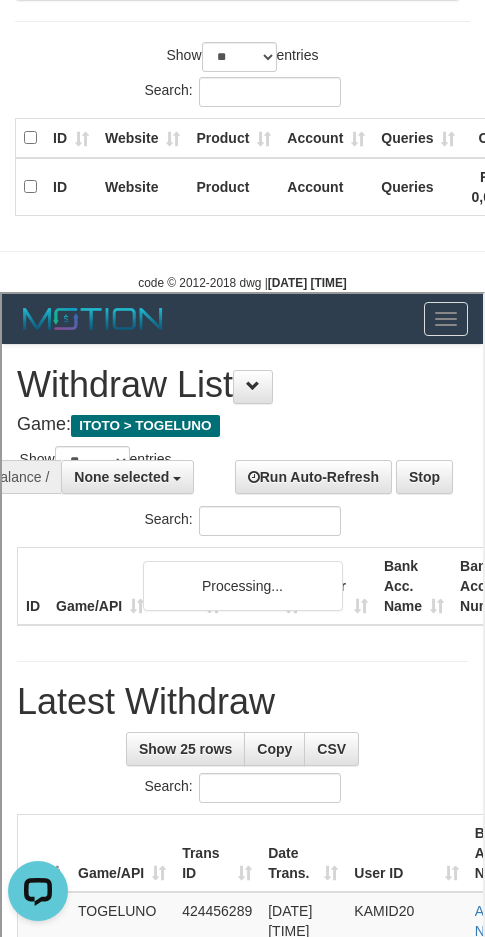 scroll, scrollTop: 0, scrollLeft: 0, axis: both 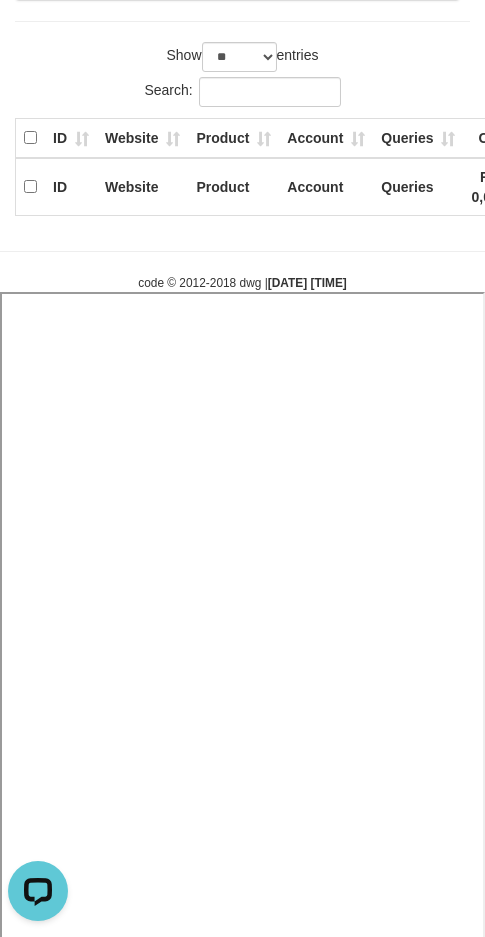 select 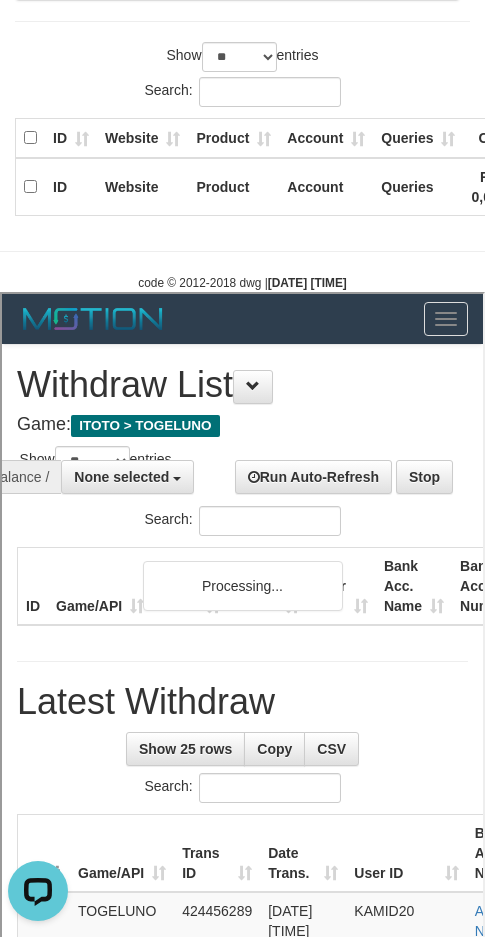 scroll, scrollTop: 0, scrollLeft: 0, axis: both 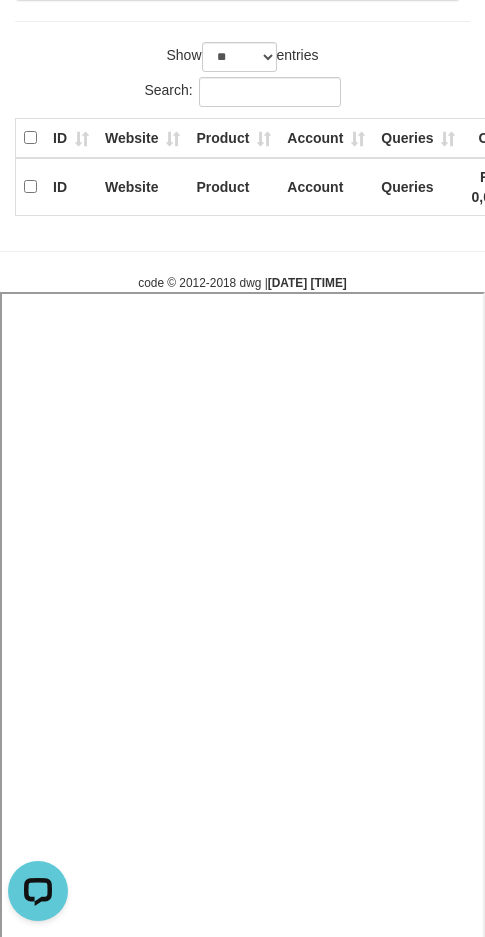 select 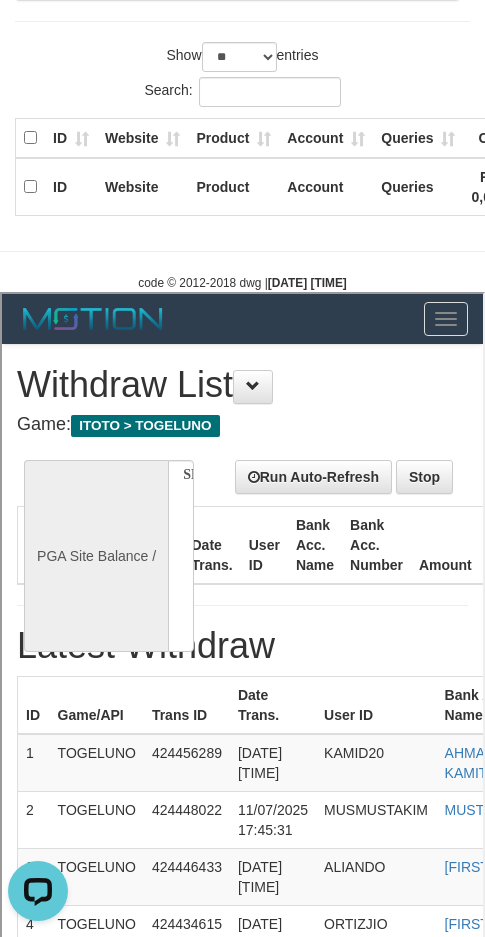 scroll, scrollTop: 0, scrollLeft: 0, axis: both 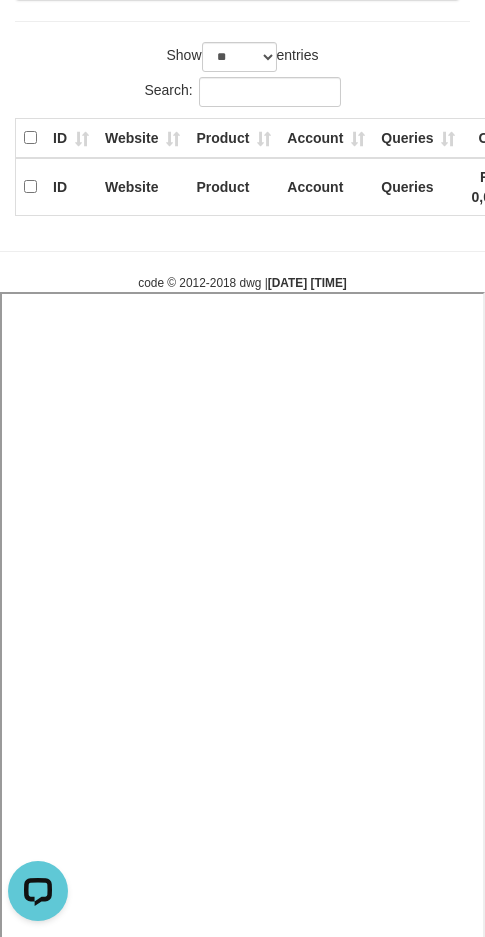 select 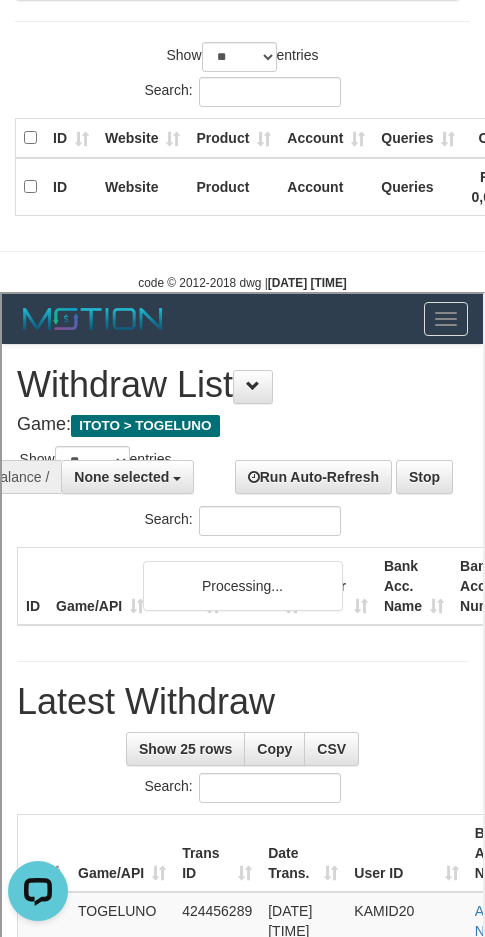 scroll, scrollTop: 0, scrollLeft: 0, axis: both 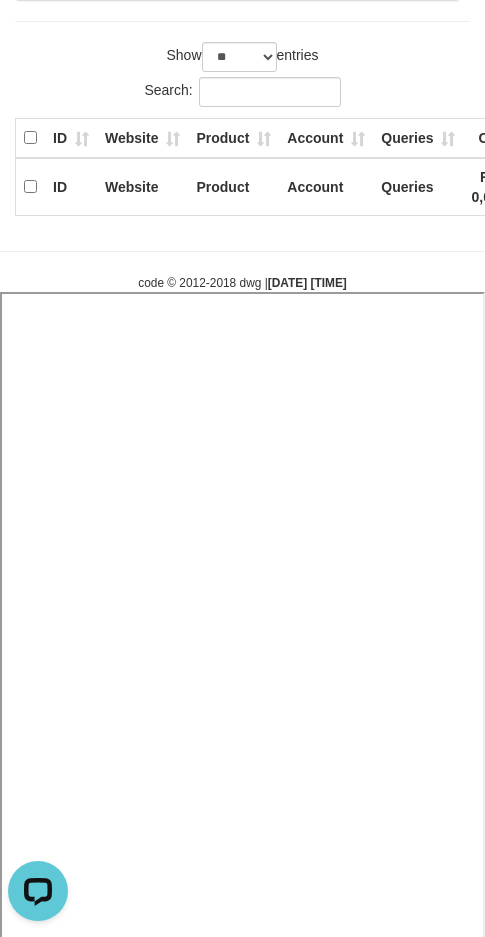 select 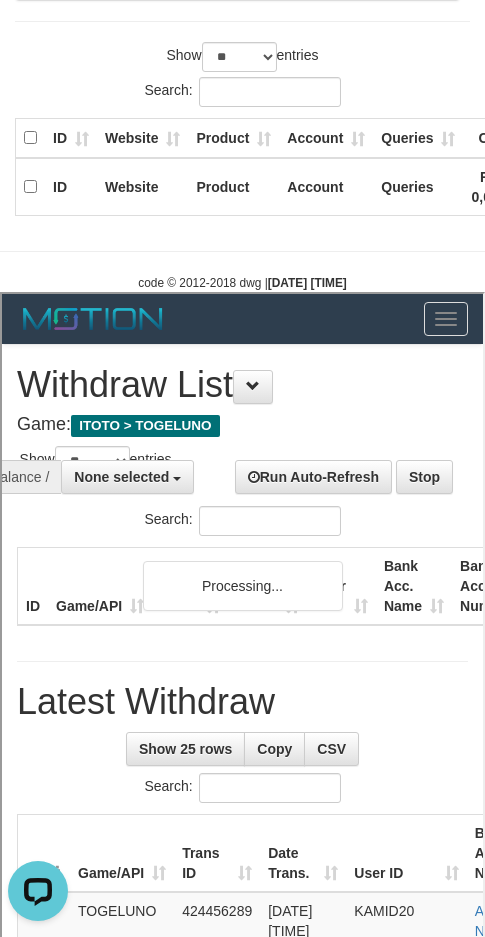 scroll, scrollTop: 0, scrollLeft: 0, axis: both 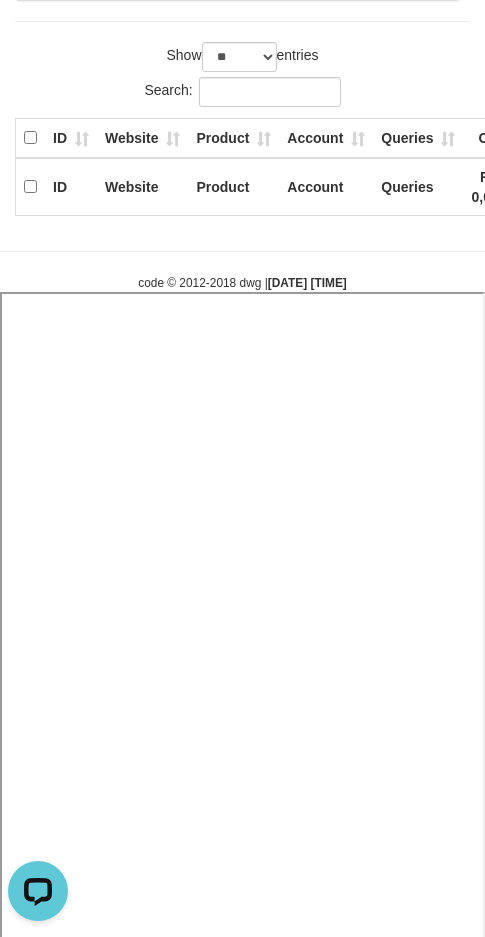 select 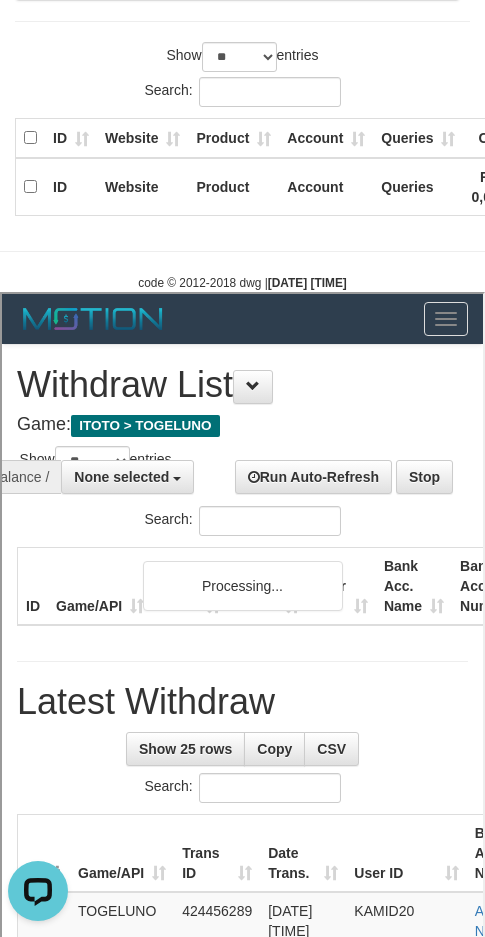 scroll, scrollTop: 0, scrollLeft: 0, axis: both 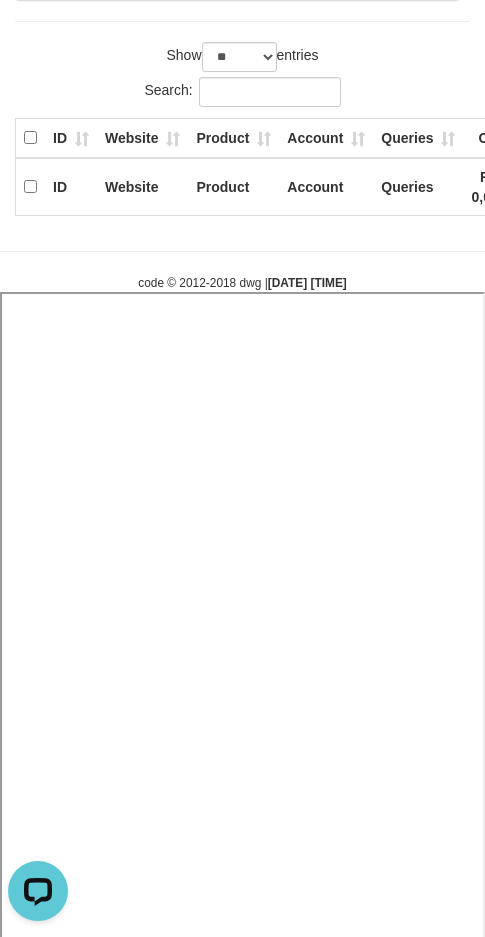 select 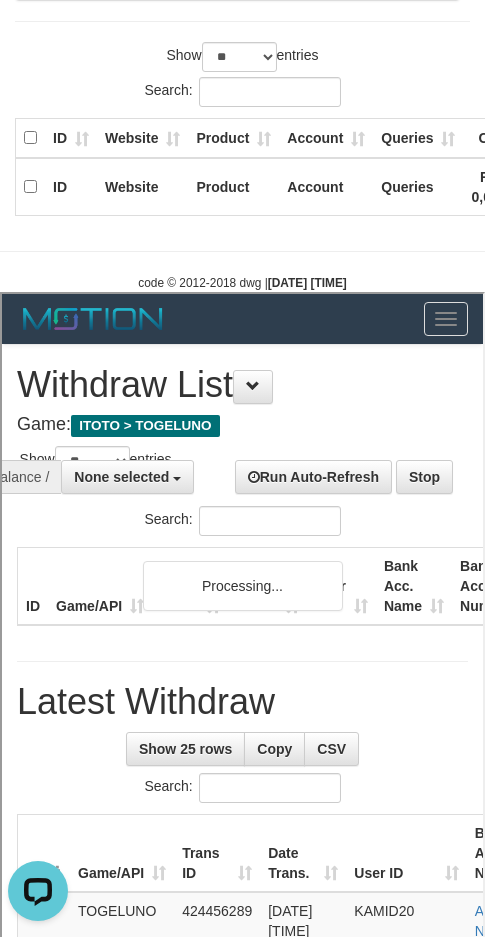 scroll, scrollTop: 0, scrollLeft: 0, axis: both 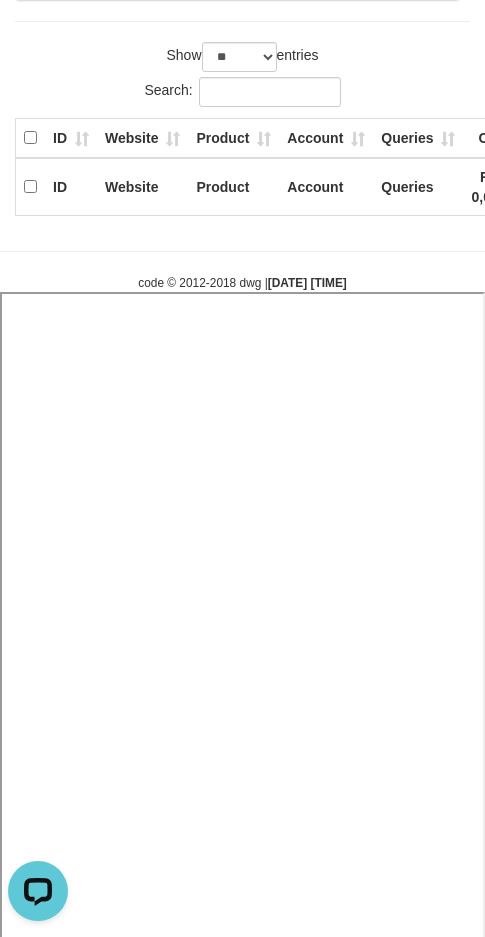 select 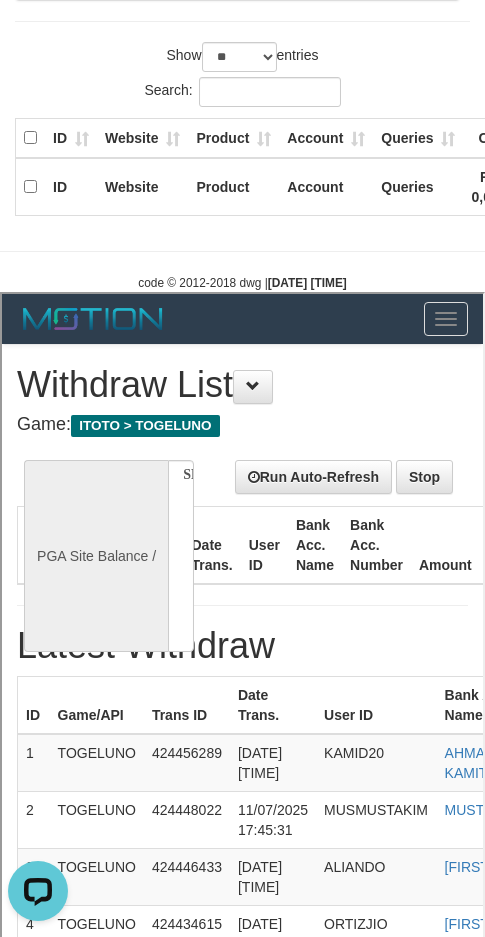 scroll, scrollTop: 0, scrollLeft: 0, axis: both 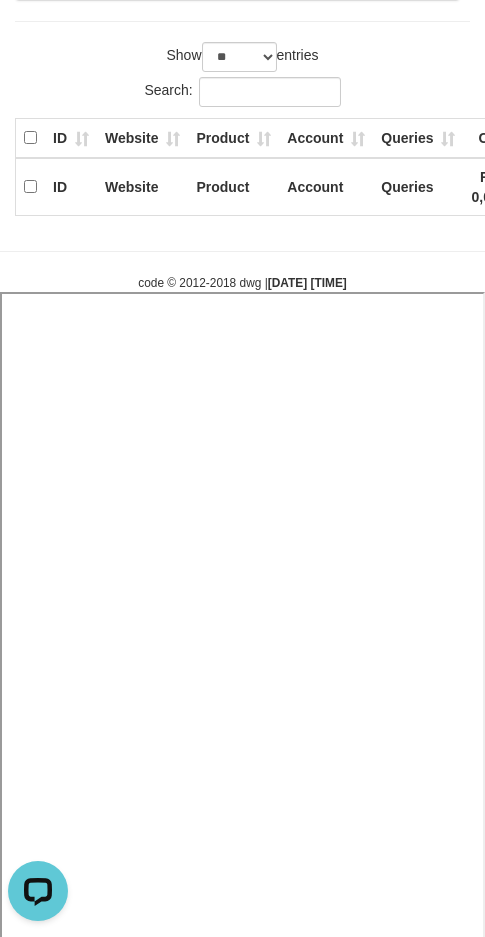 select 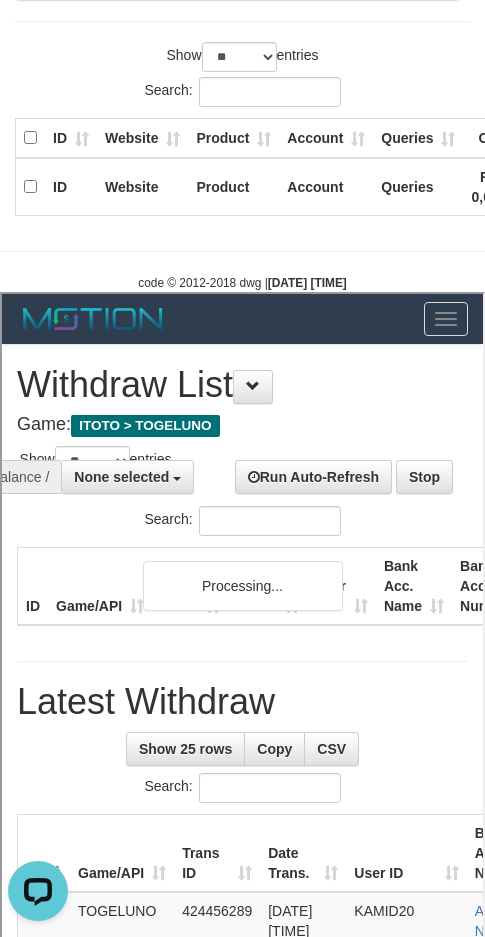 scroll, scrollTop: 0, scrollLeft: 0, axis: both 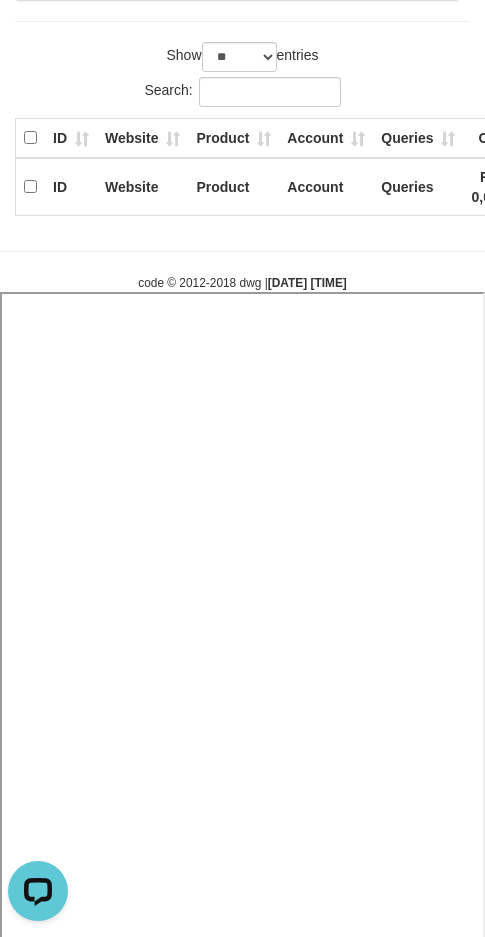 select 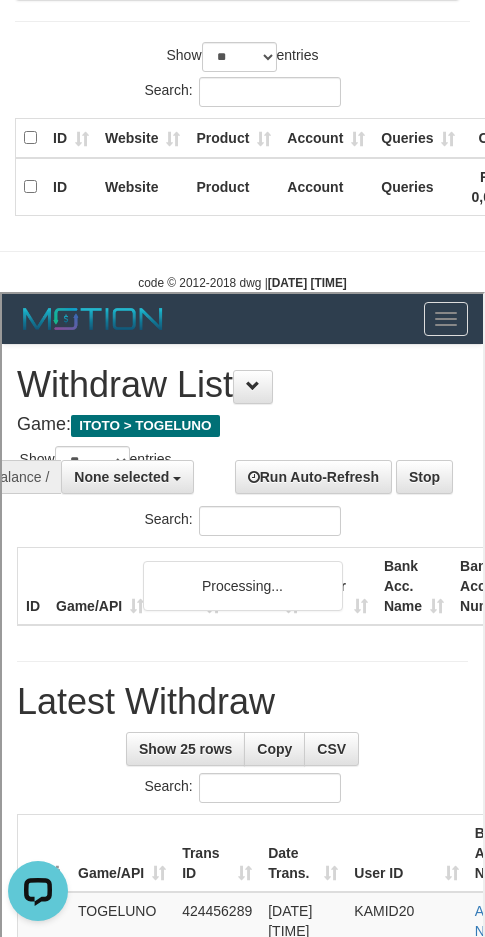 scroll, scrollTop: 0, scrollLeft: 0, axis: both 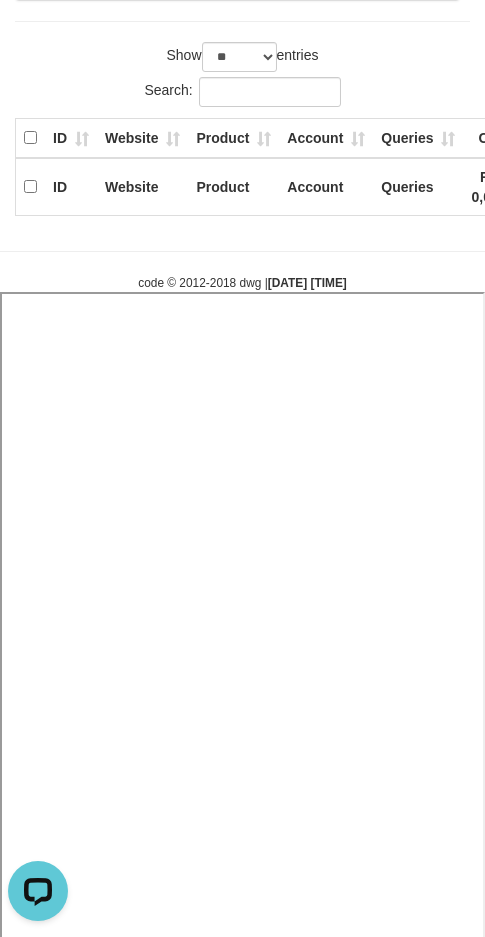 select 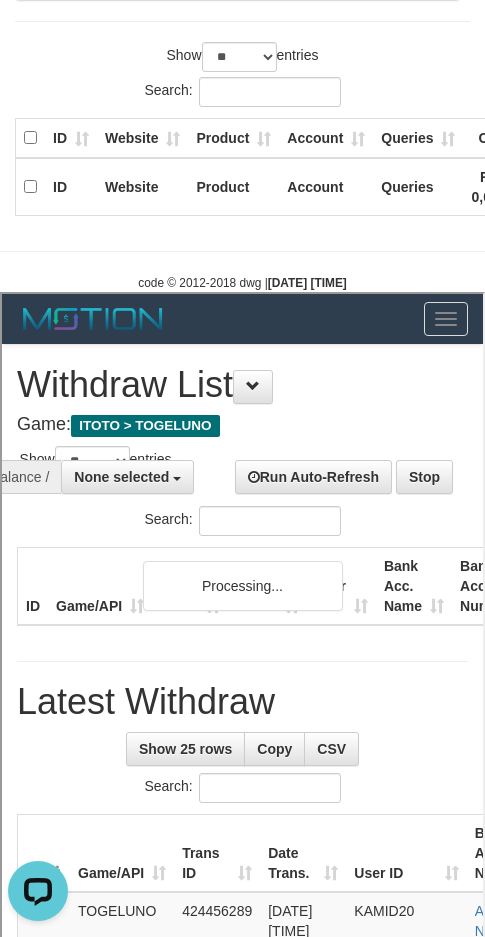 scroll, scrollTop: 0, scrollLeft: 0, axis: both 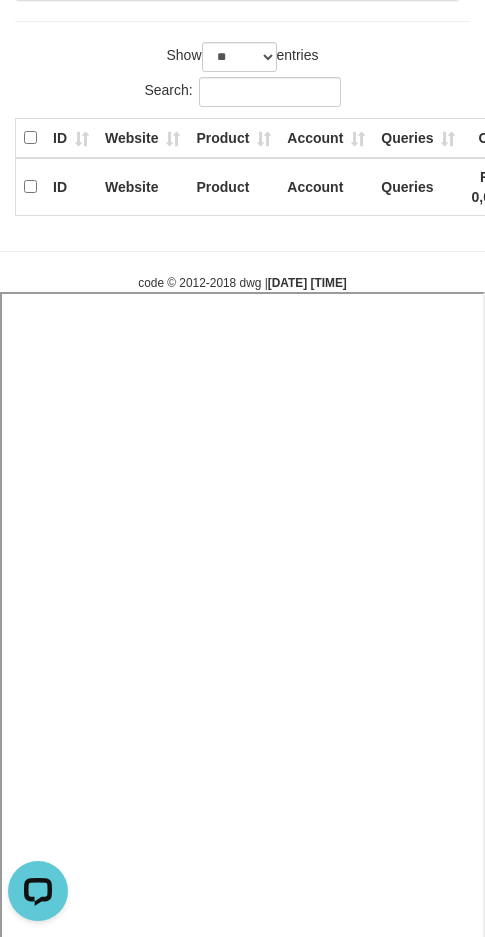 select 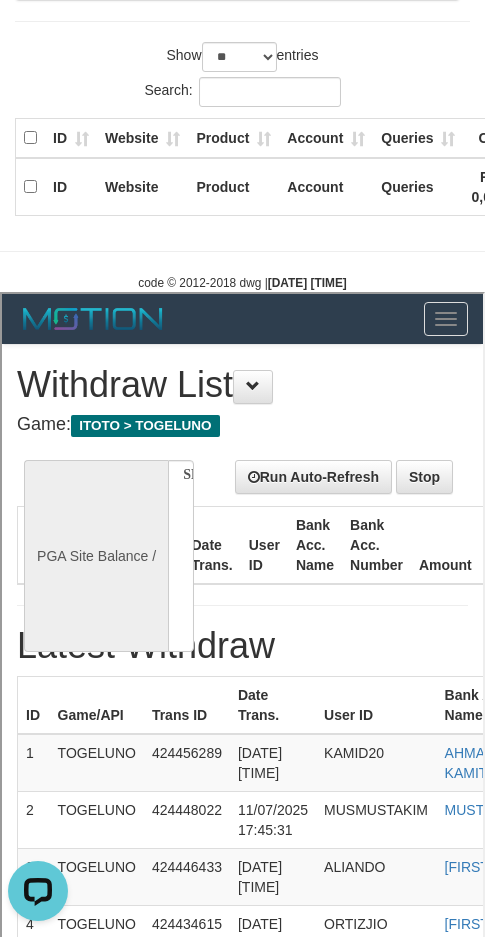 scroll, scrollTop: 0, scrollLeft: 0, axis: both 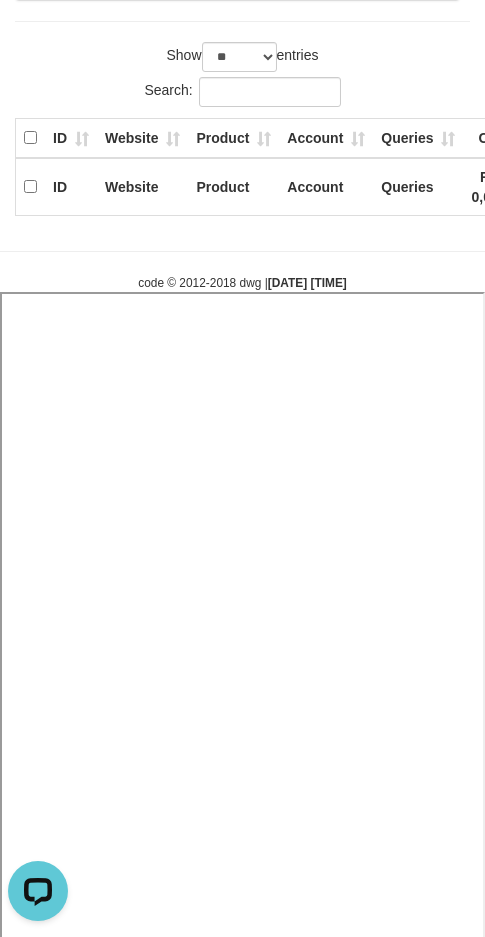 select 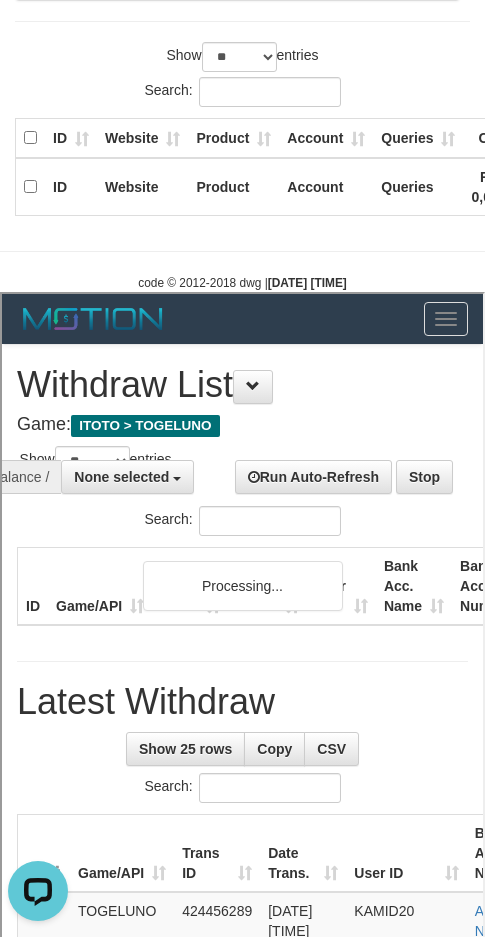 scroll, scrollTop: 0, scrollLeft: 0, axis: both 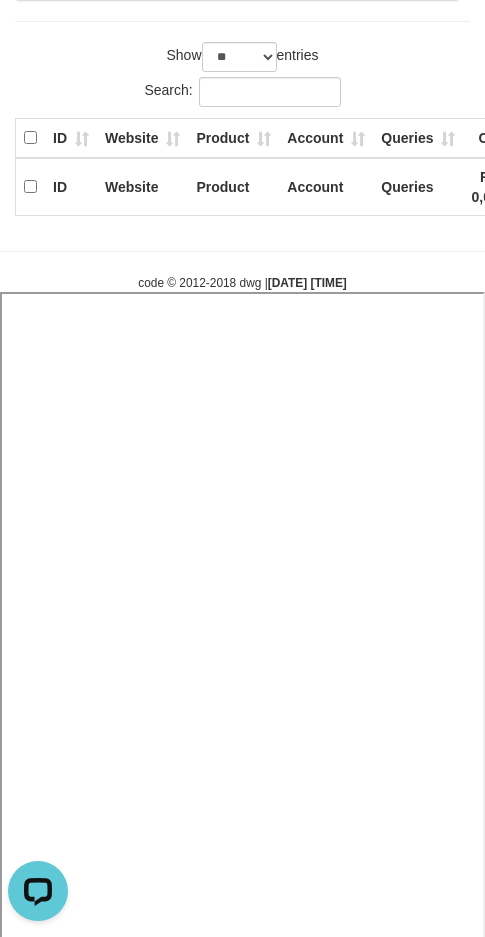 select 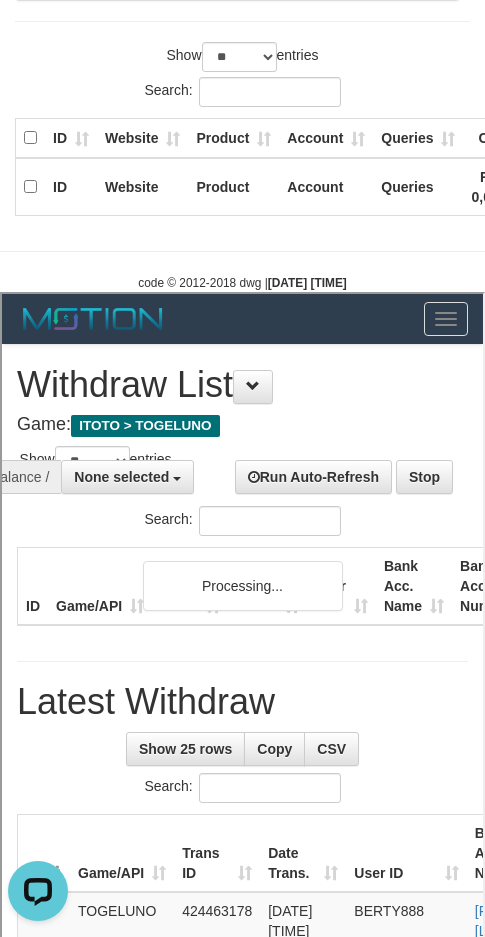 scroll, scrollTop: 0, scrollLeft: 0, axis: both 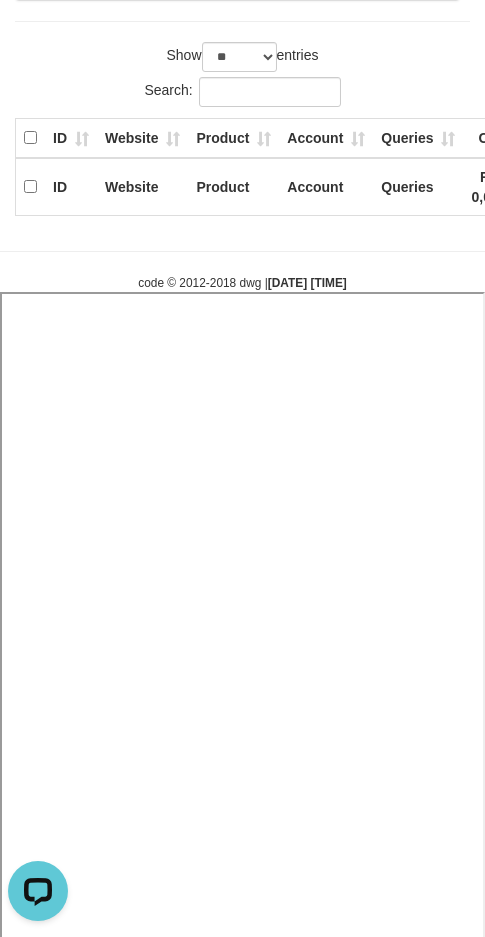 select 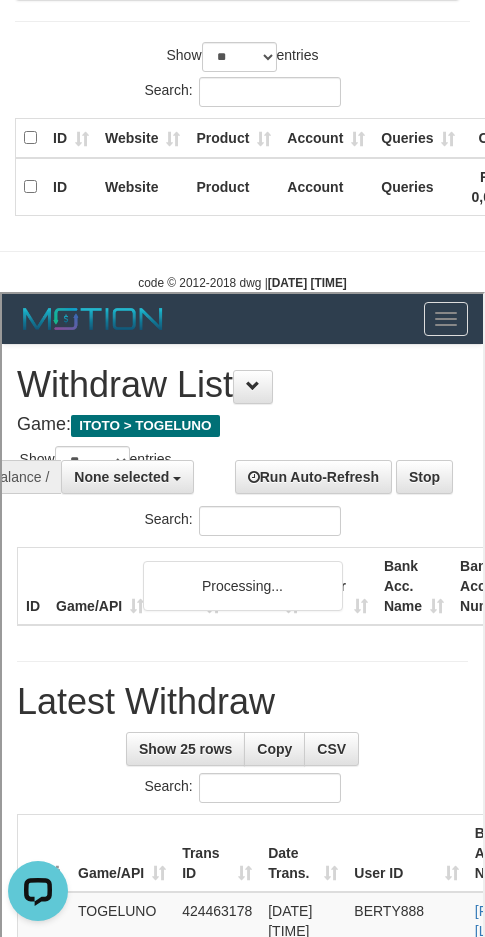 scroll, scrollTop: 0, scrollLeft: 0, axis: both 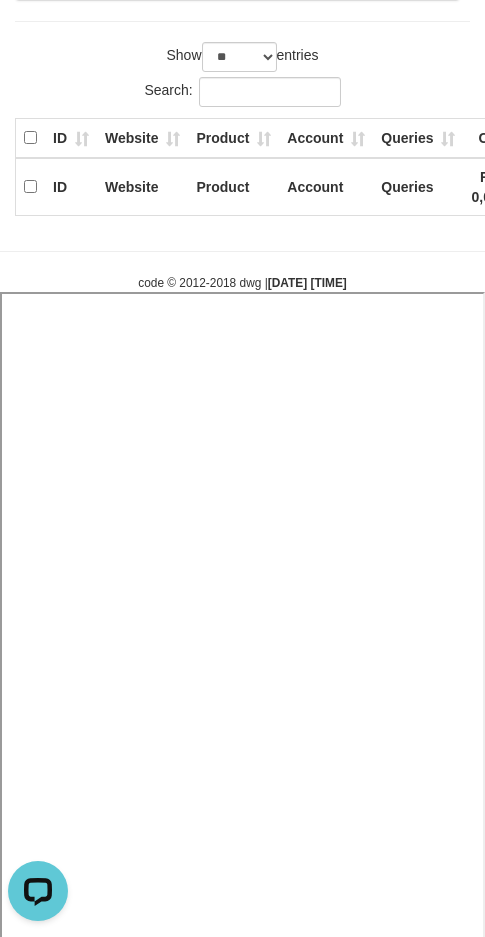 select 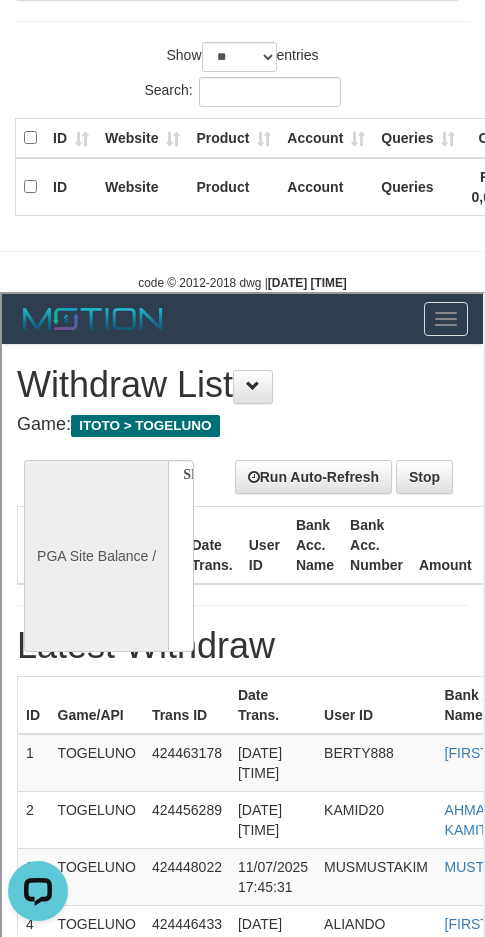 scroll, scrollTop: 0, scrollLeft: 0, axis: both 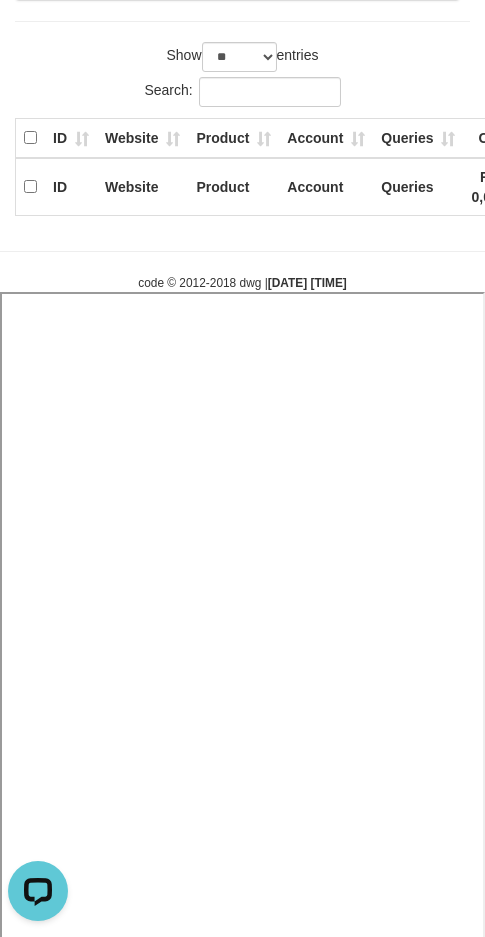 select 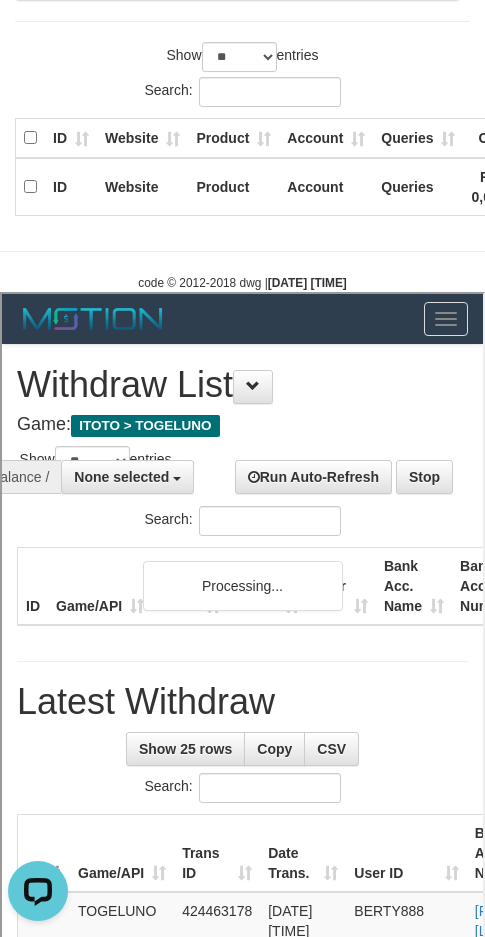 scroll, scrollTop: 0, scrollLeft: 0, axis: both 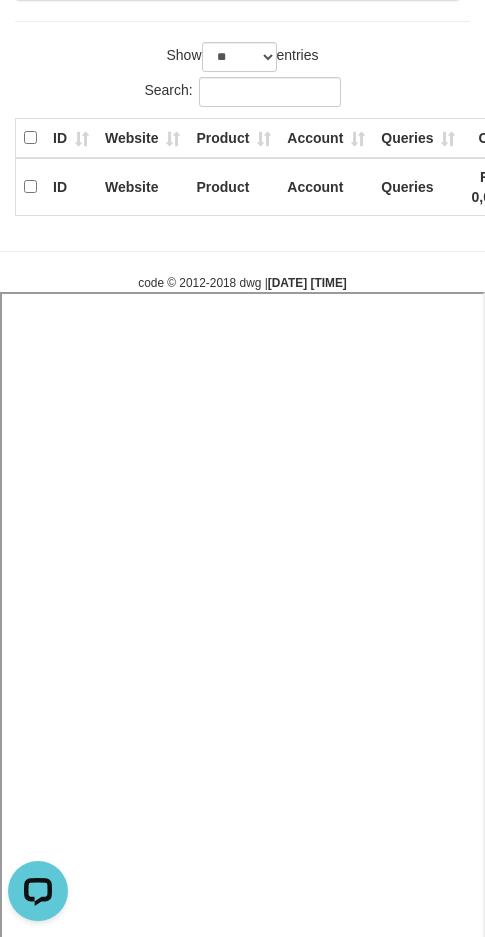 select 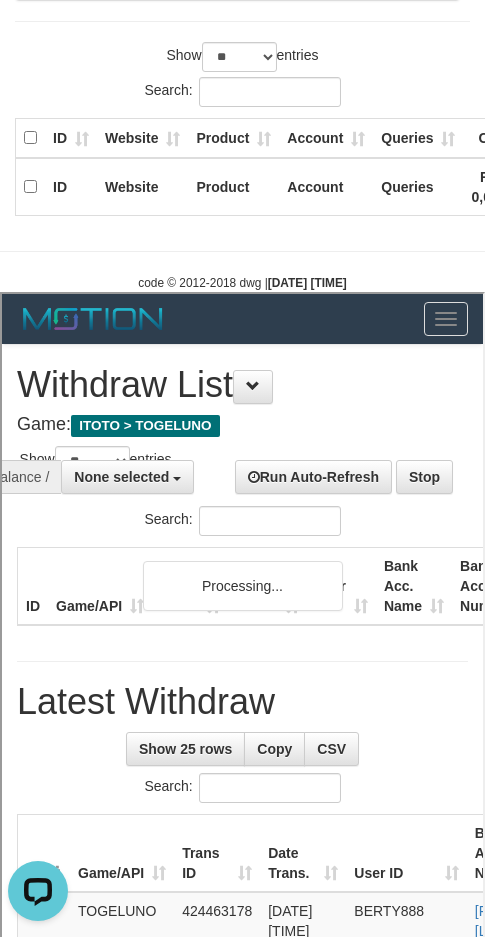 scroll, scrollTop: 0, scrollLeft: 0, axis: both 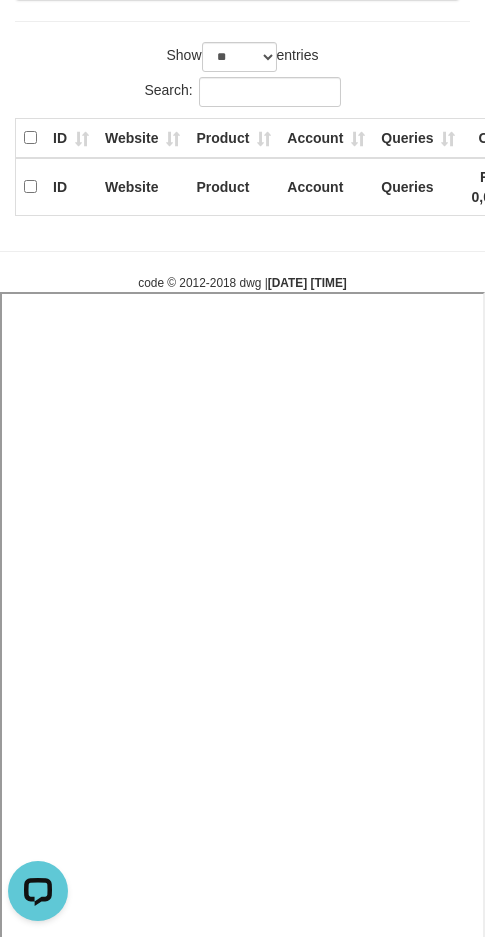 select 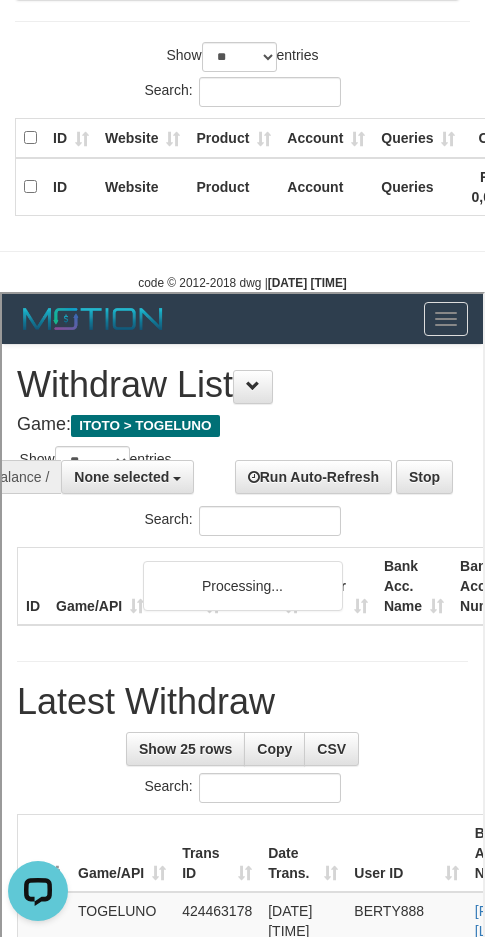 scroll, scrollTop: 0, scrollLeft: 0, axis: both 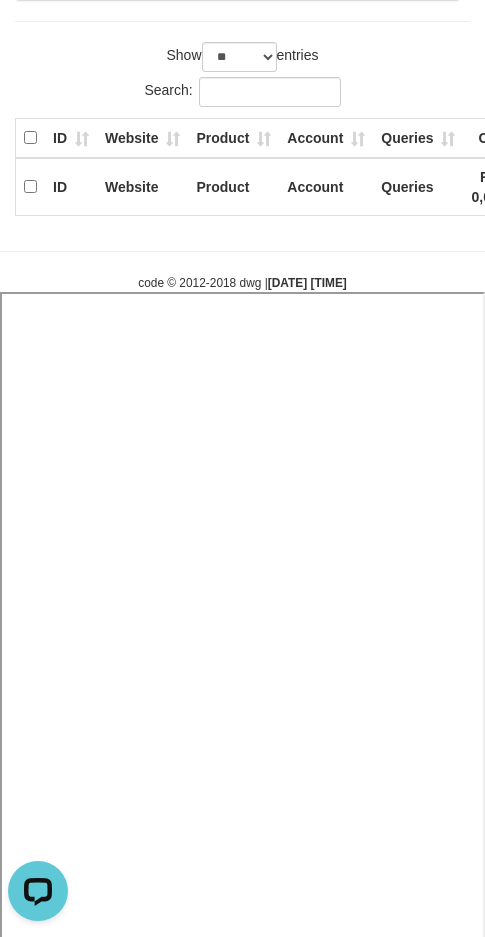 select 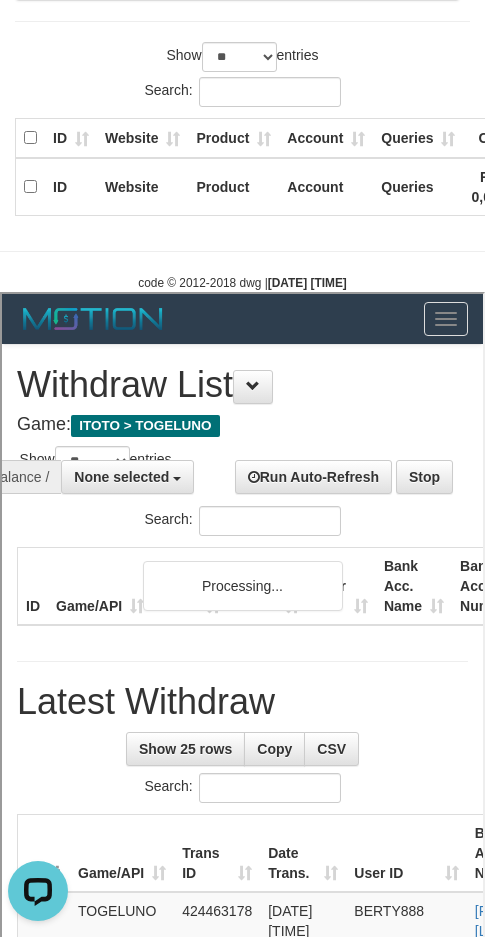 scroll, scrollTop: 0, scrollLeft: 0, axis: both 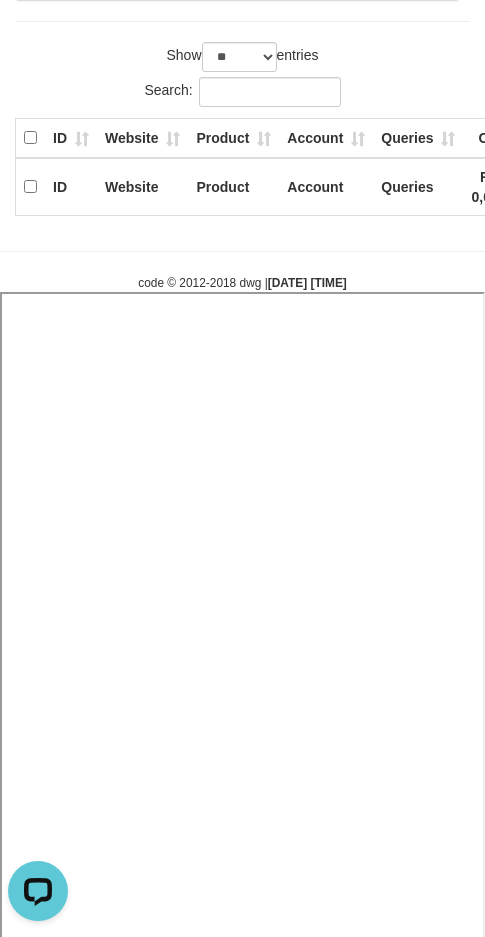 select 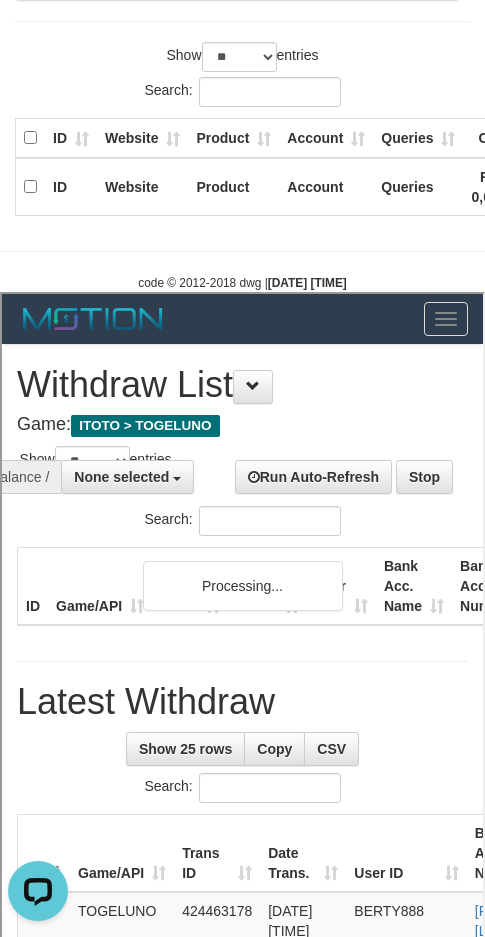 scroll, scrollTop: 0, scrollLeft: 0, axis: both 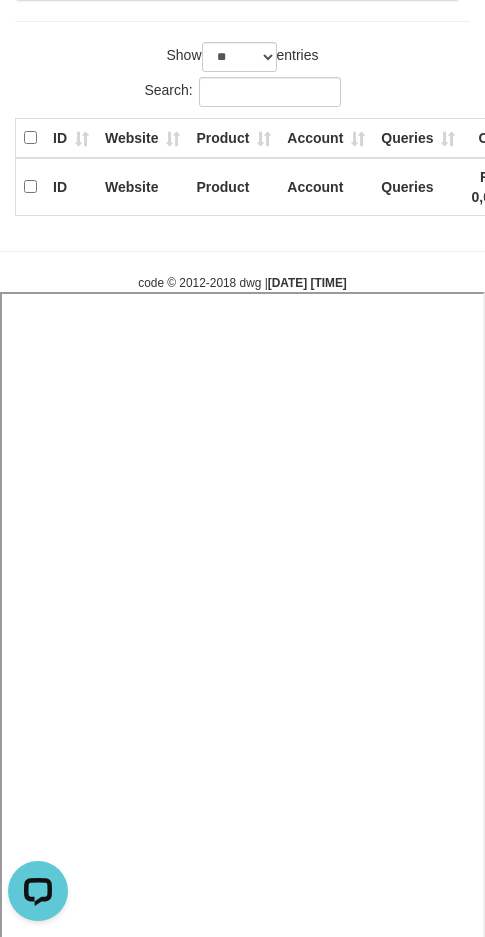 select 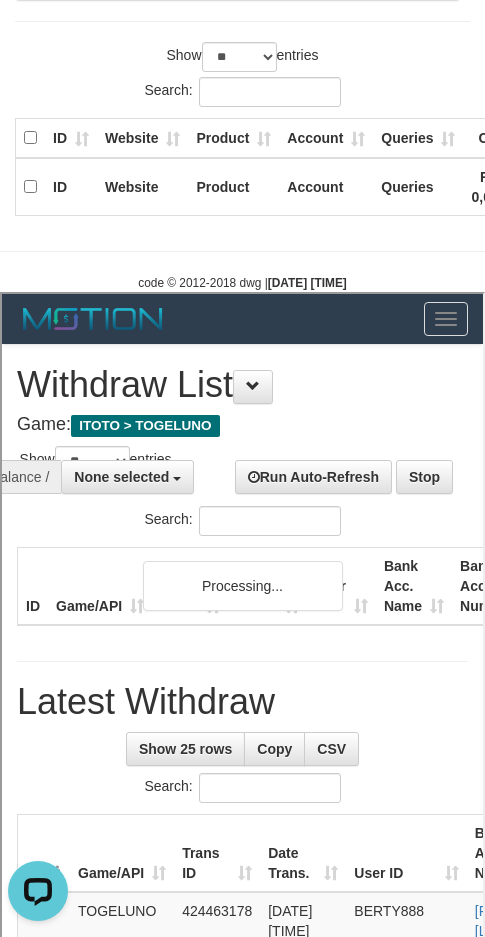 scroll, scrollTop: 0, scrollLeft: 0, axis: both 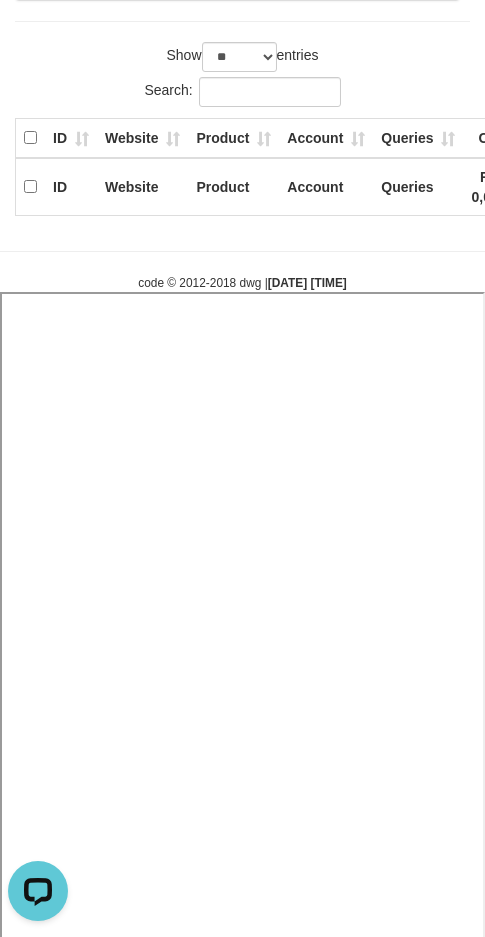 select 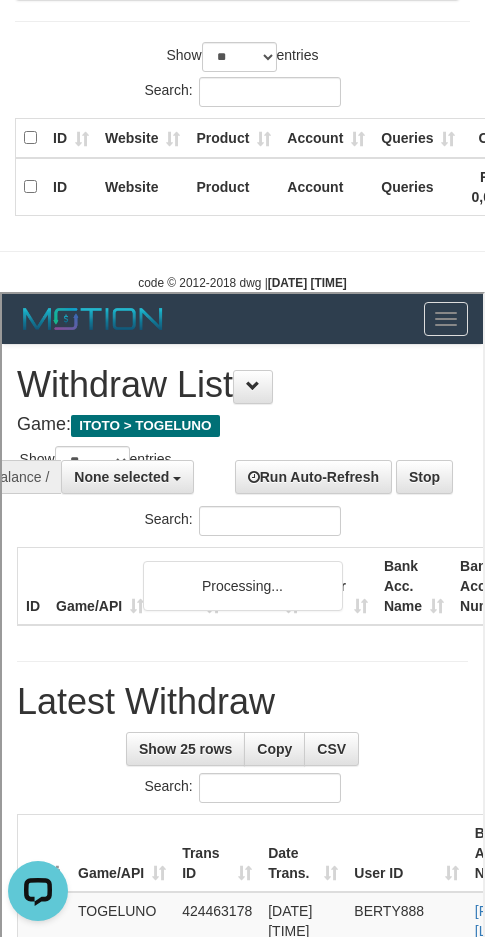 scroll, scrollTop: 0, scrollLeft: 0, axis: both 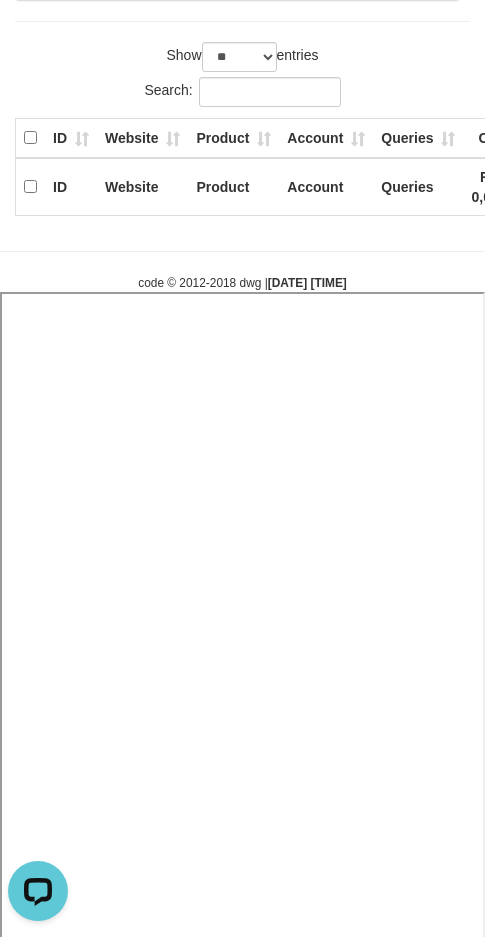 select 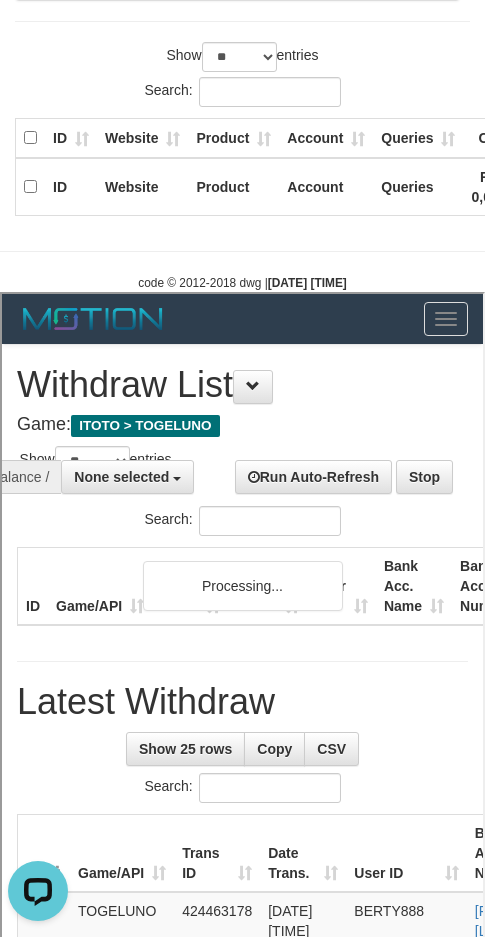 scroll, scrollTop: 0, scrollLeft: 0, axis: both 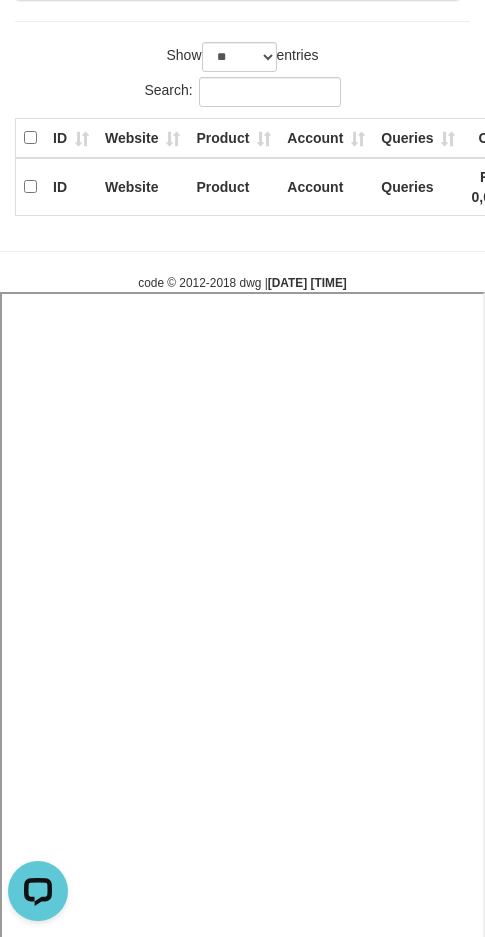 select 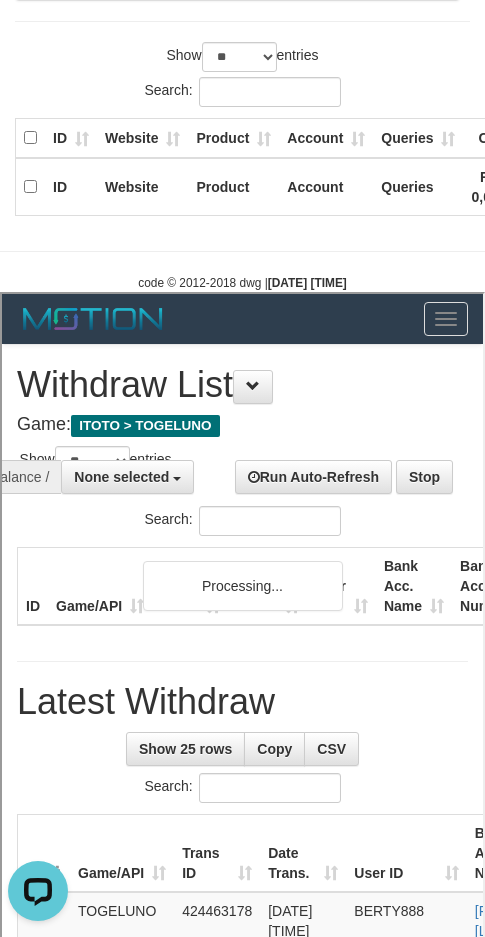 scroll, scrollTop: 0, scrollLeft: 0, axis: both 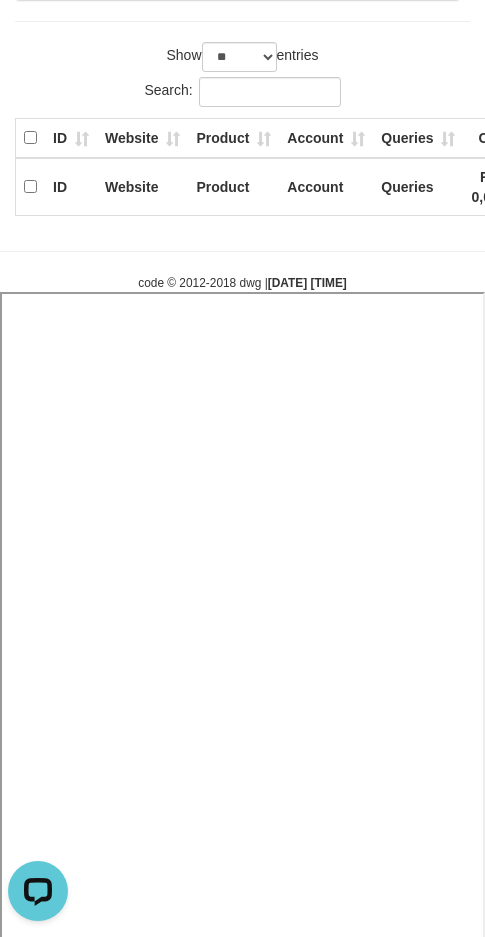 select 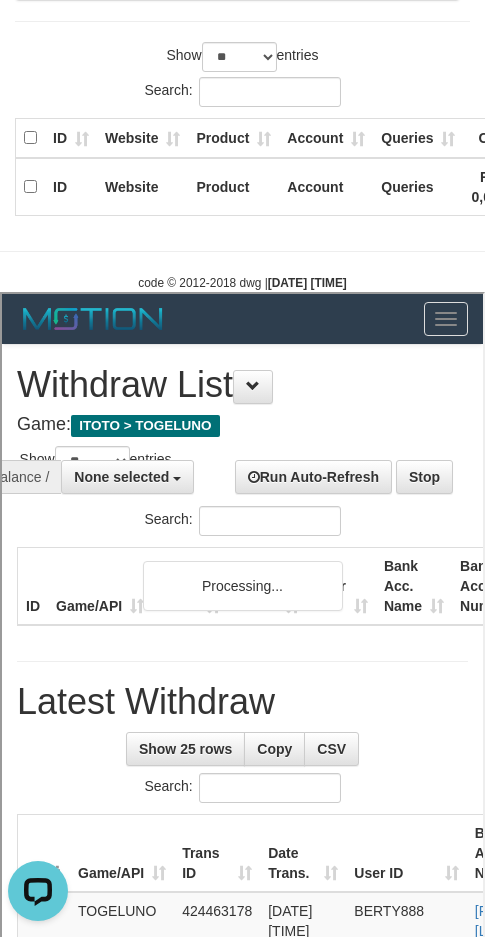 scroll, scrollTop: 0, scrollLeft: 0, axis: both 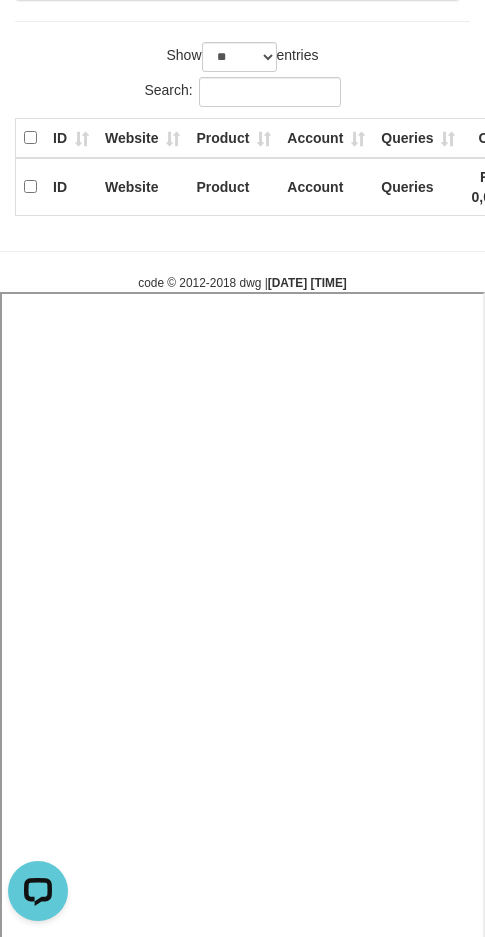 select 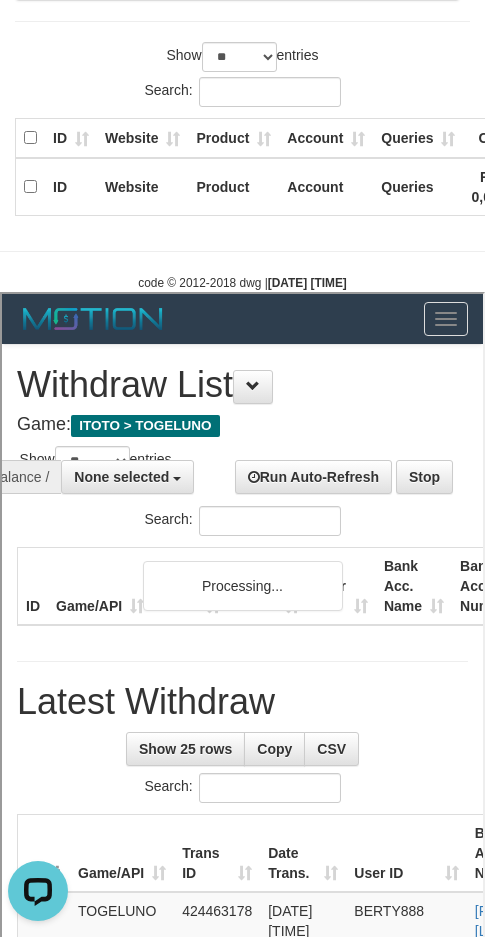 scroll, scrollTop: 0, scrollLeft: 0, axis: both 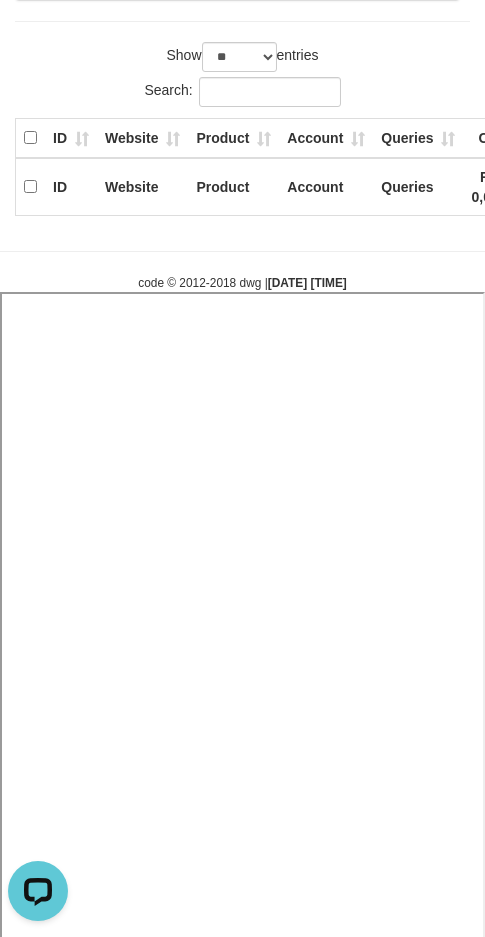 select 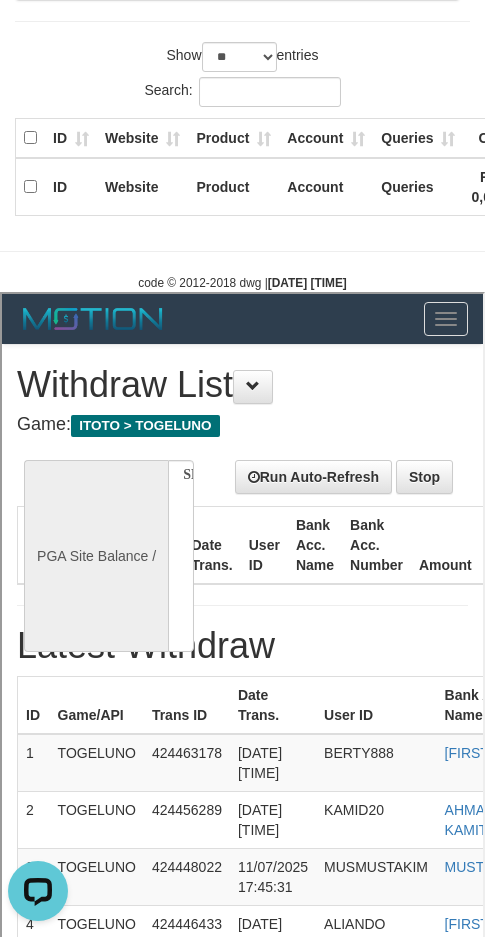 scroll, scrollTop: 0, scrollLeft: 0, axis: both 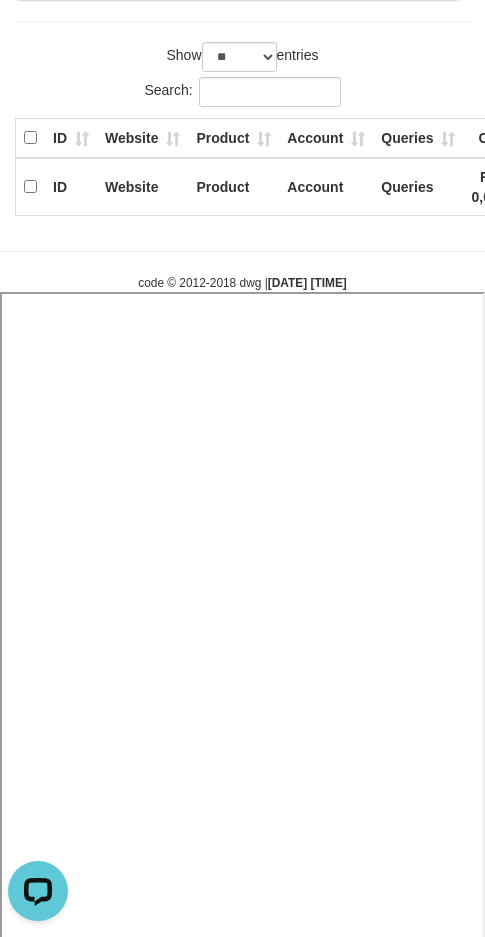 select 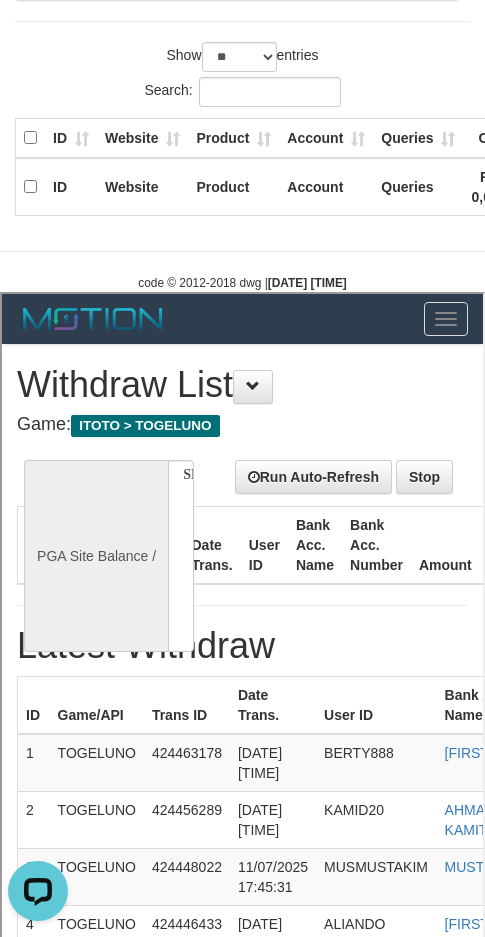 scroll, scrollTop: 0, scrollLeft: 0, axis: both 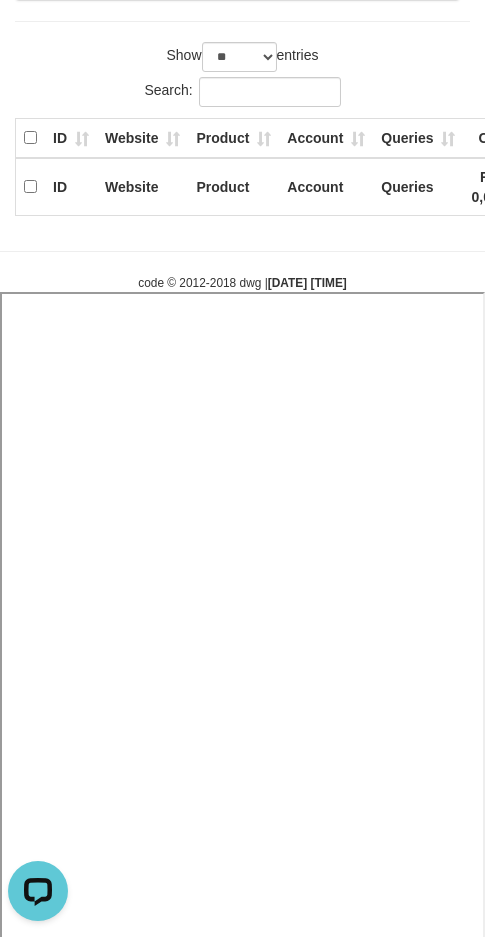 select 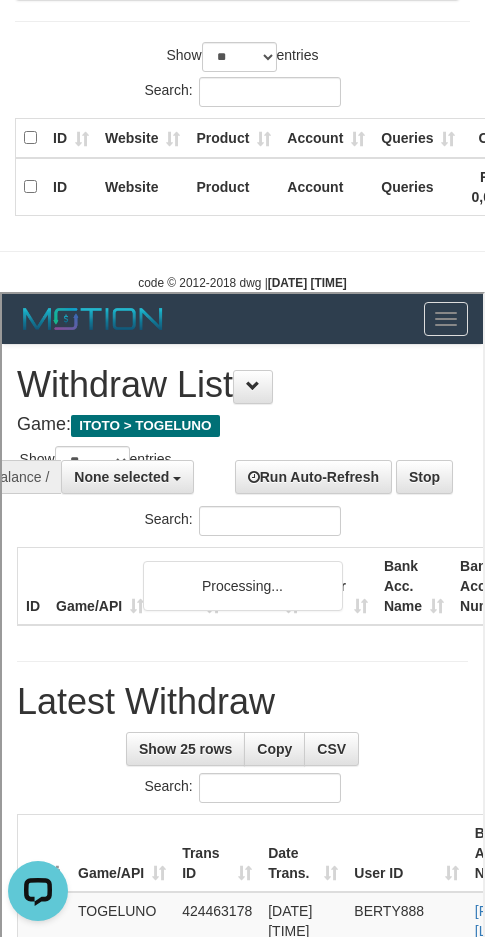 scroll, scrollTop: 0, scrollLeft: 0, axis: both 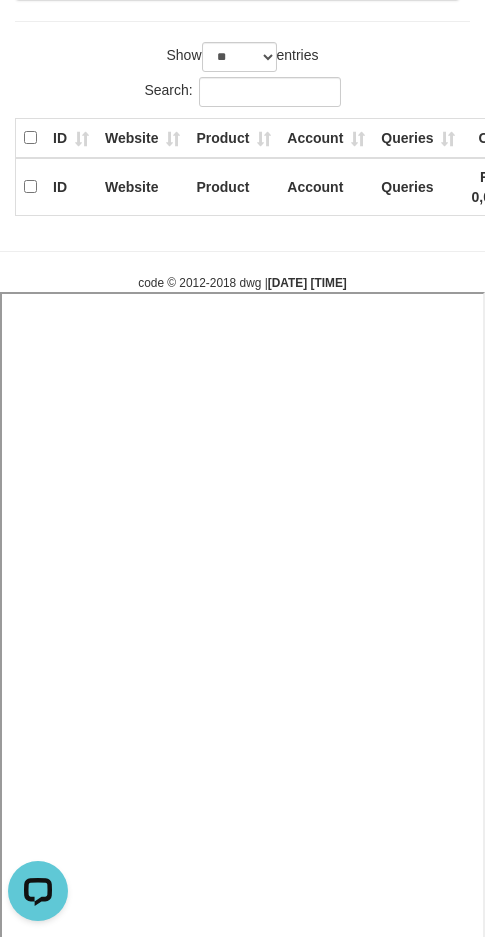 select 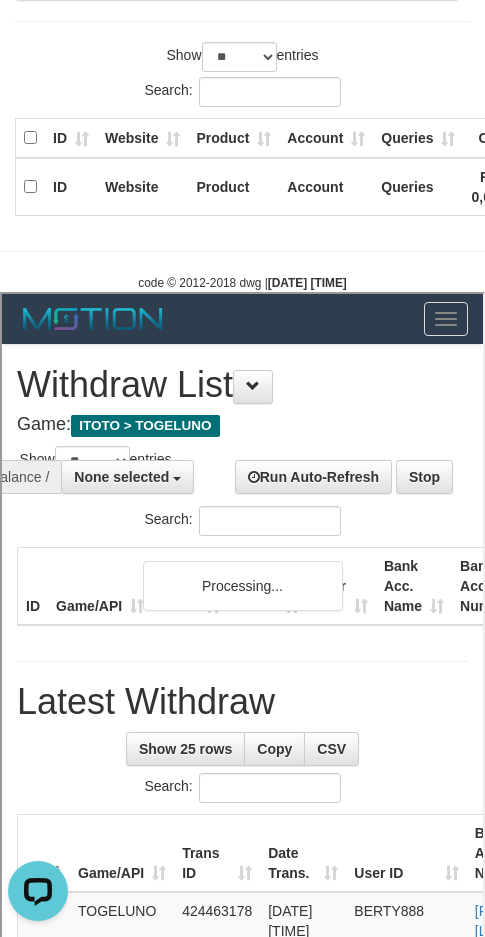 scroll, scrollTop: 0, scrollLeft: 0, axis: both 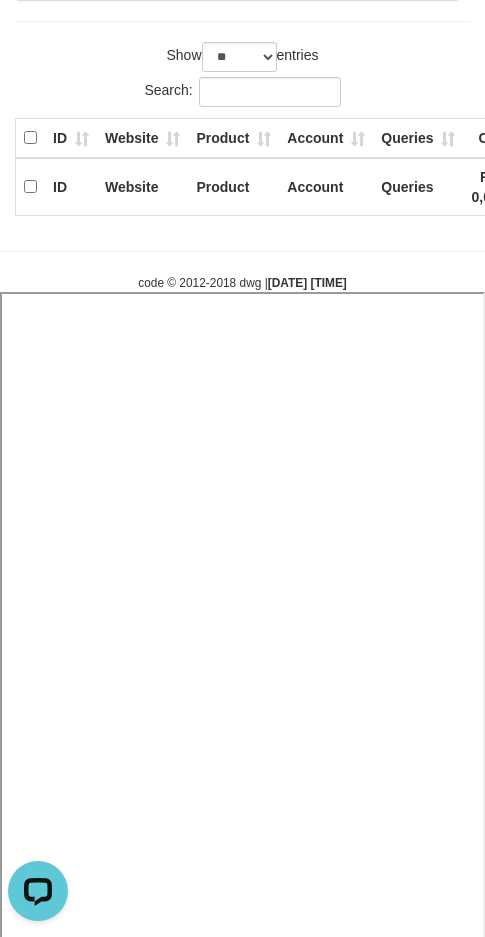 select 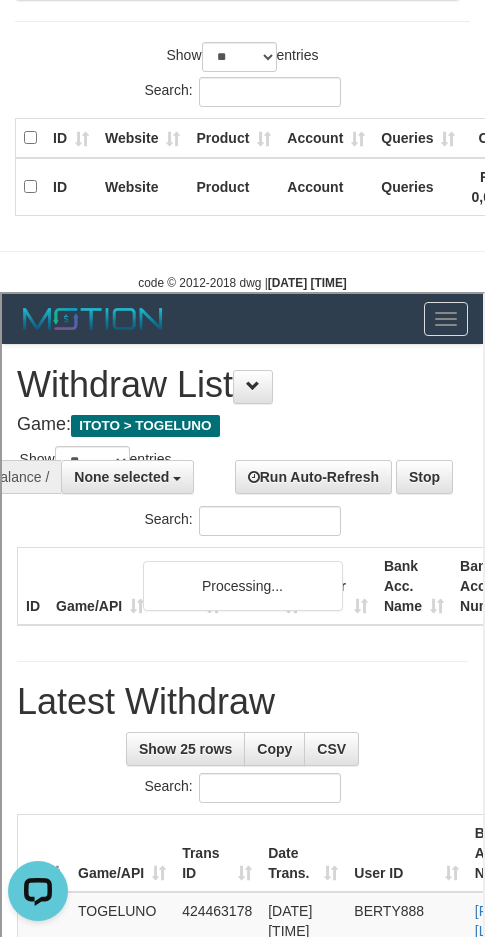 scroll, scrollTop: 0, scrollLeft: 0, axis: both 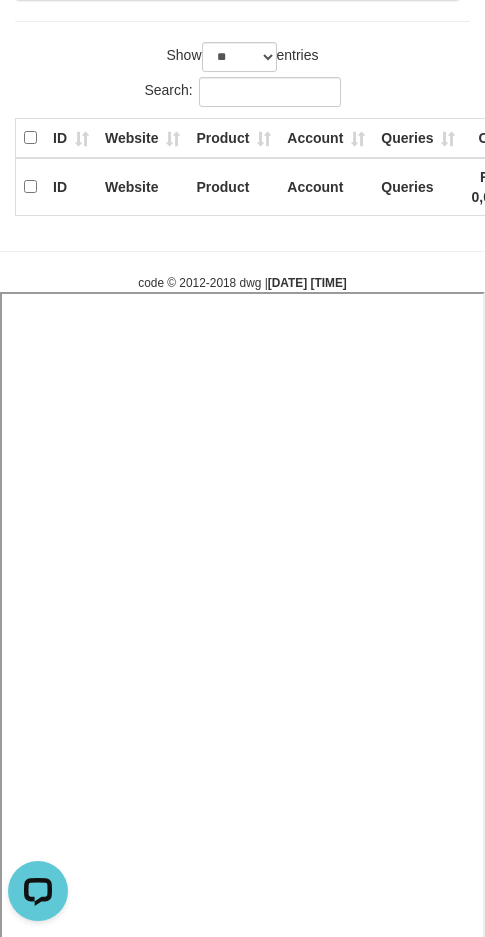 select 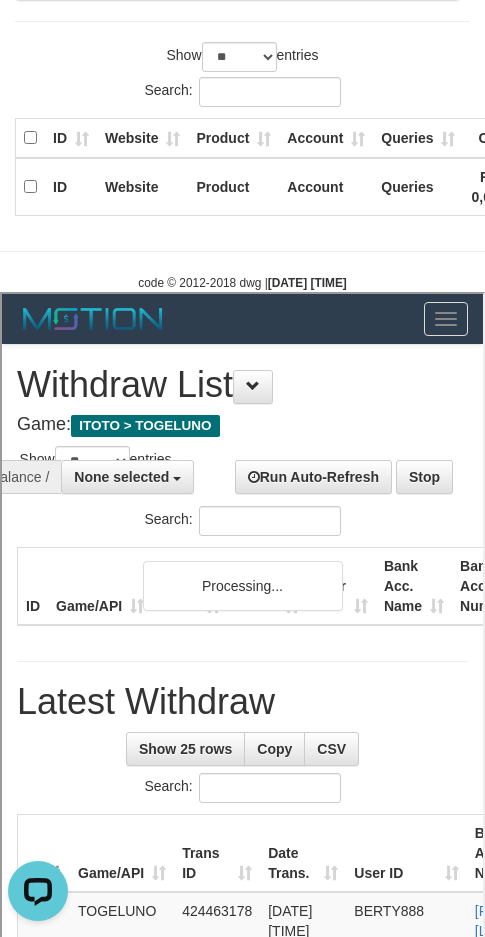 scroll, scrollTop: 0, scrollLeft: 0, axis: both 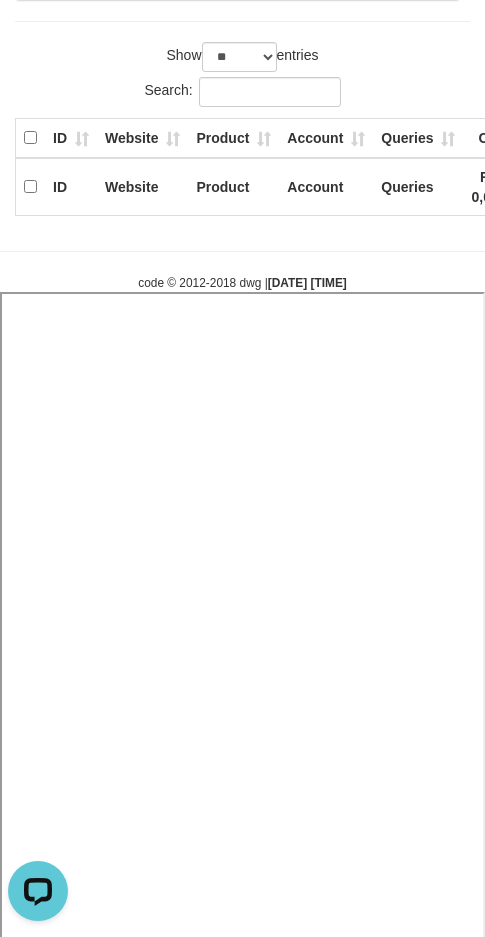 select 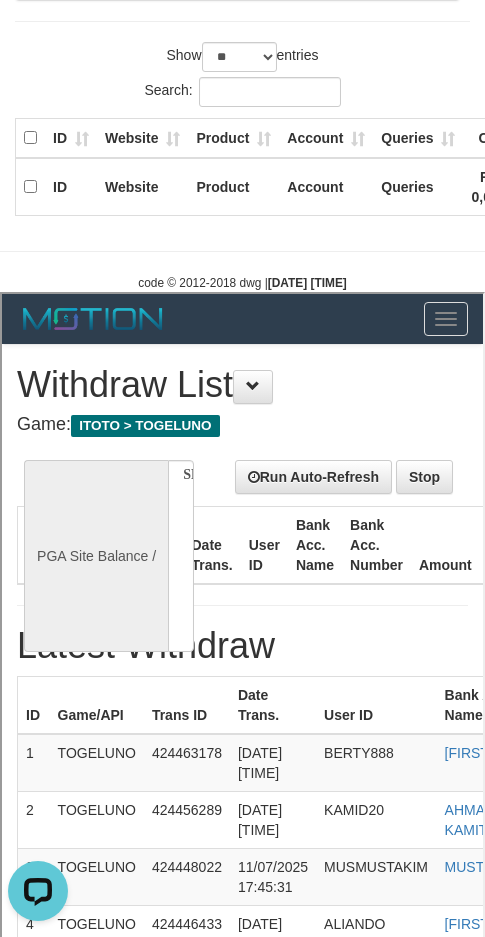 scroll, scrollTop: 0, scrollLeft: 0, axis: both 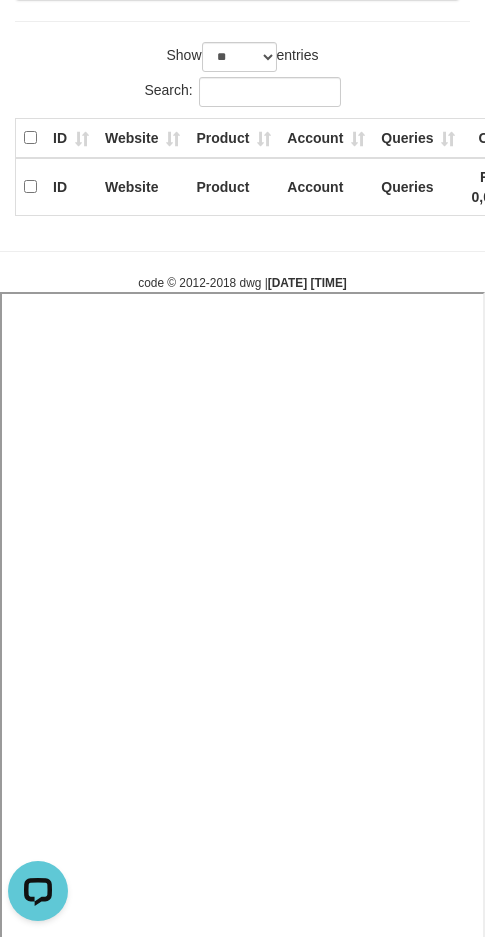 select 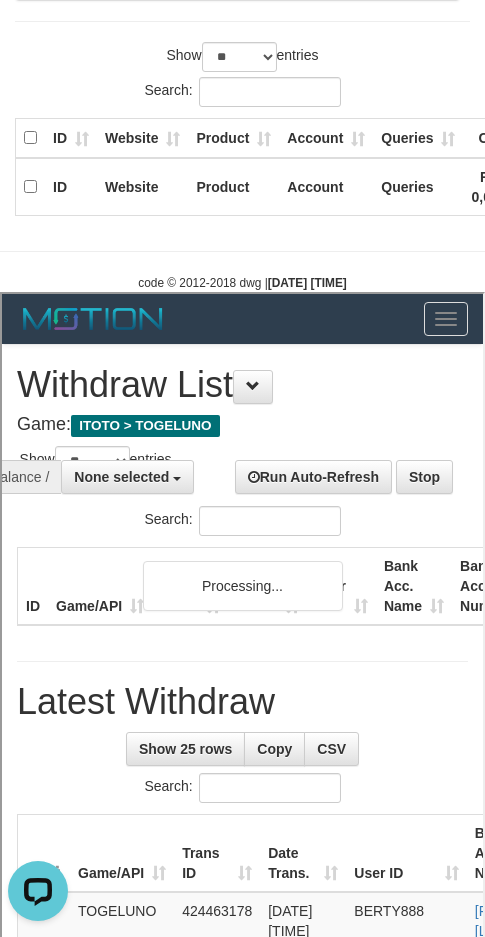 scroll, scrollTop: 0, scrollLeft: 0, axis: both 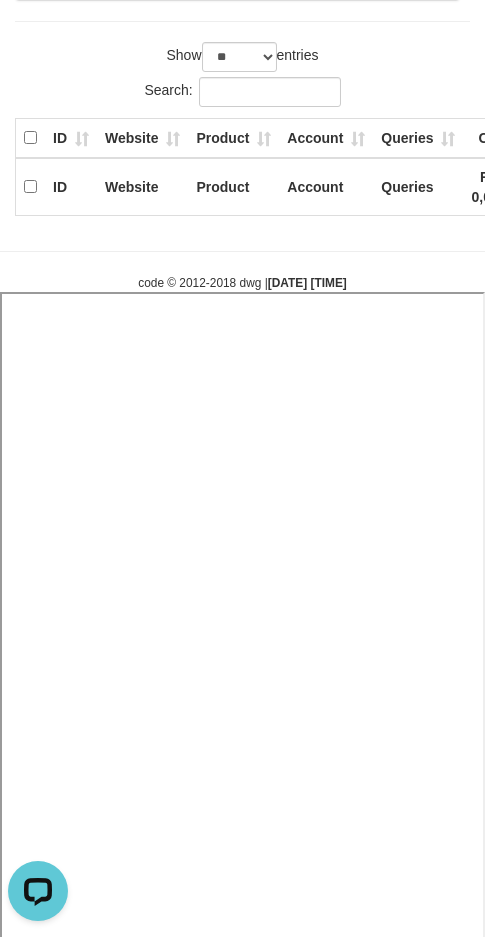 select 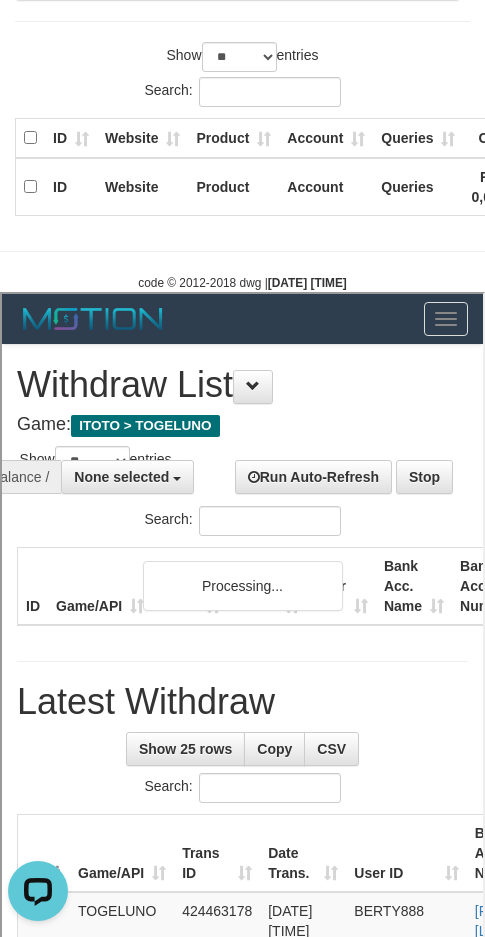scroll, scrollTop: 0, scrollLeft: 0, axis: both 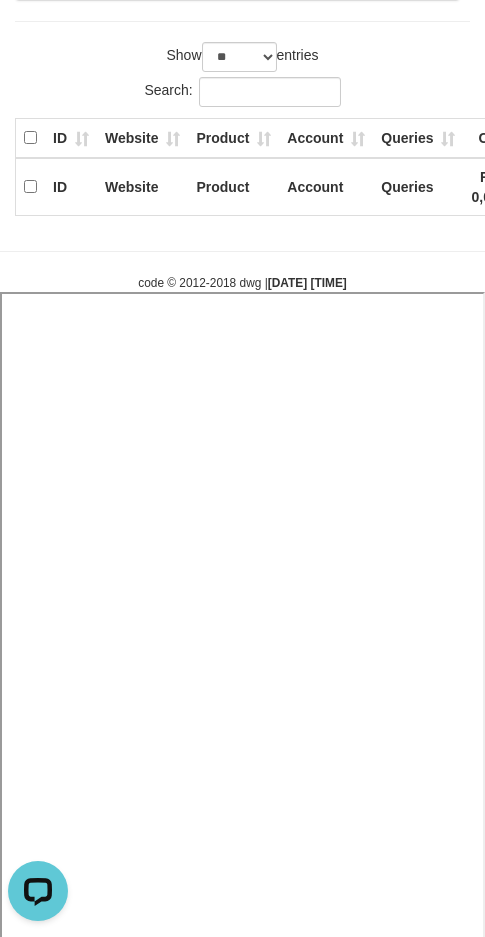 select 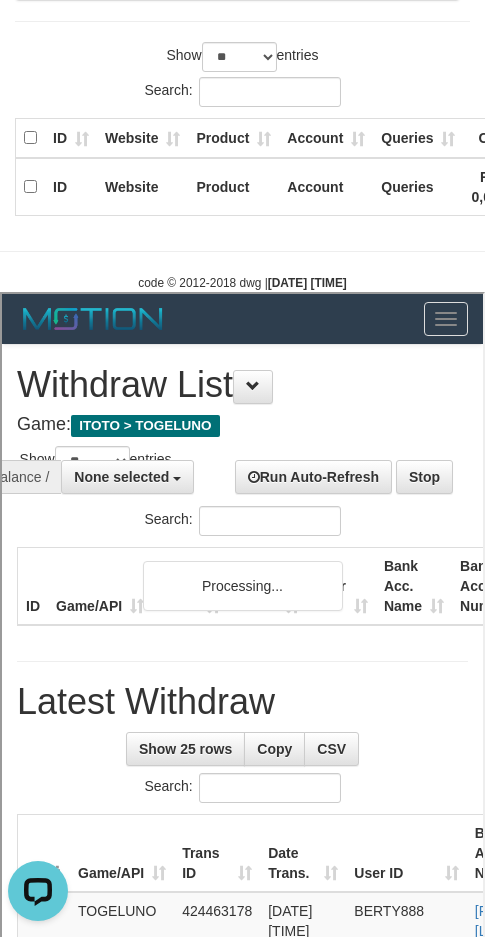 scroll, scrollTop: 0, scrollLeft: 0, axis: both 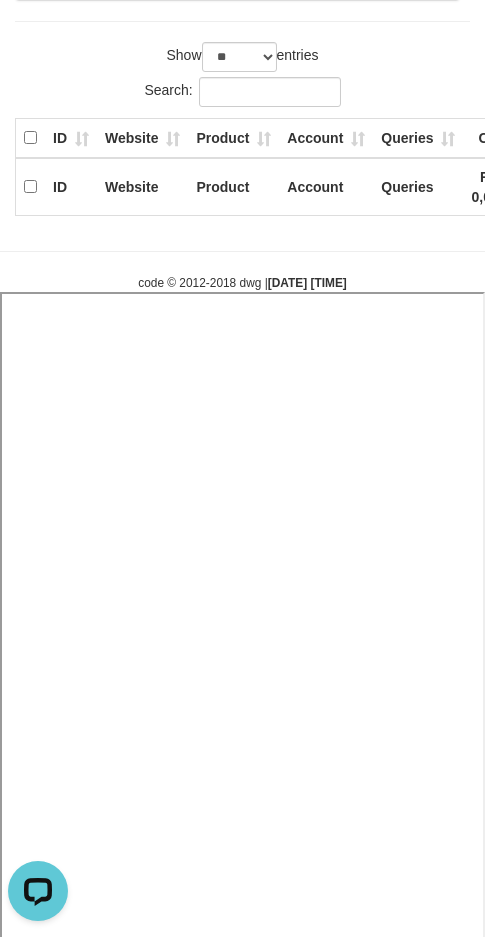 select 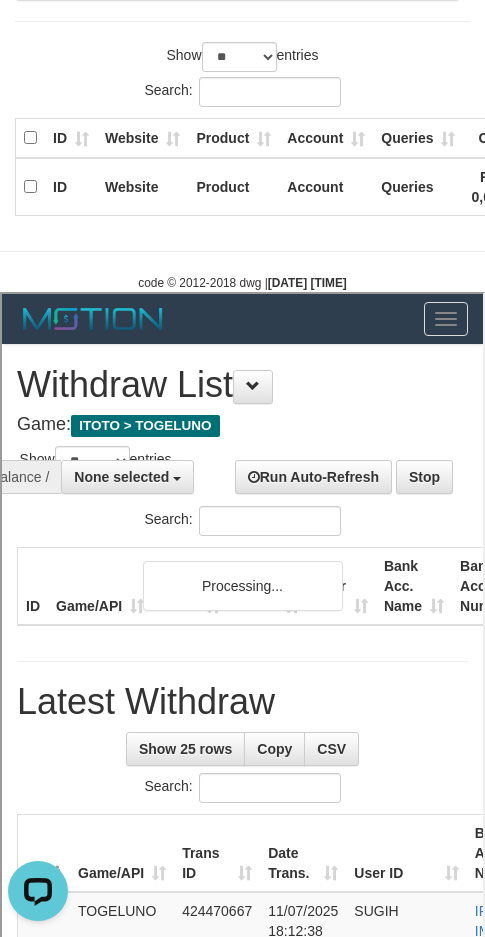 scroll, scrollTop: 0, scrollLeft: 0, axis: both 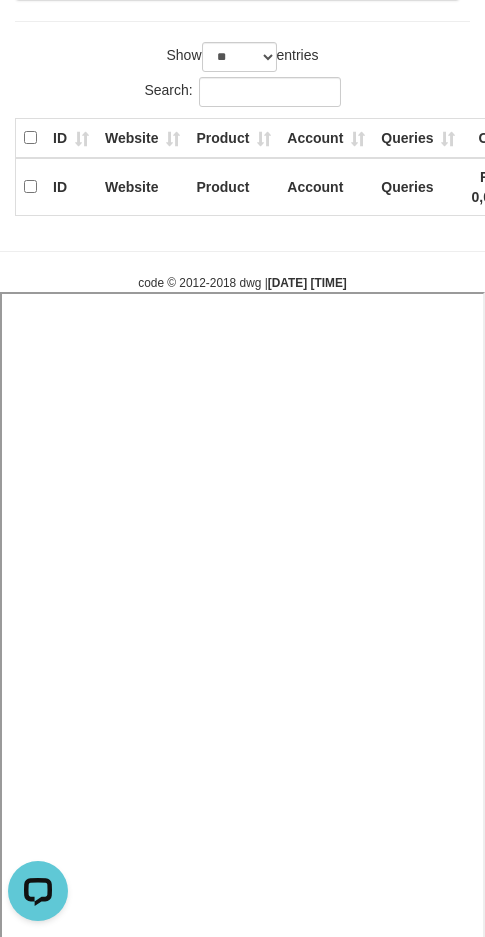 select 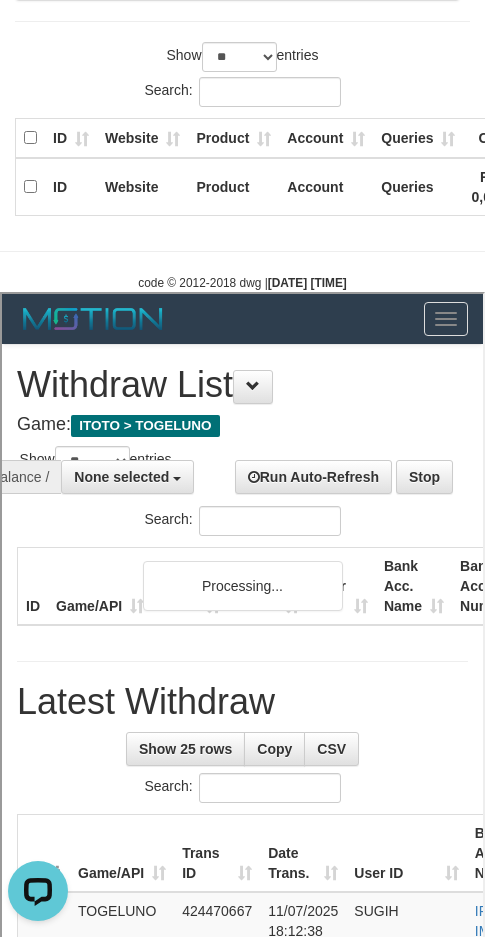 scroll, scrollTop: 0, scrollLeft: 0, axis: both 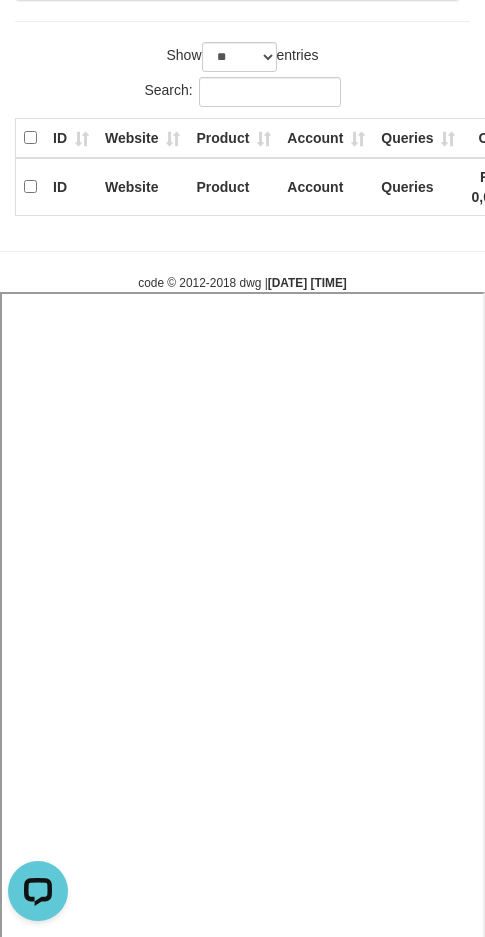 select 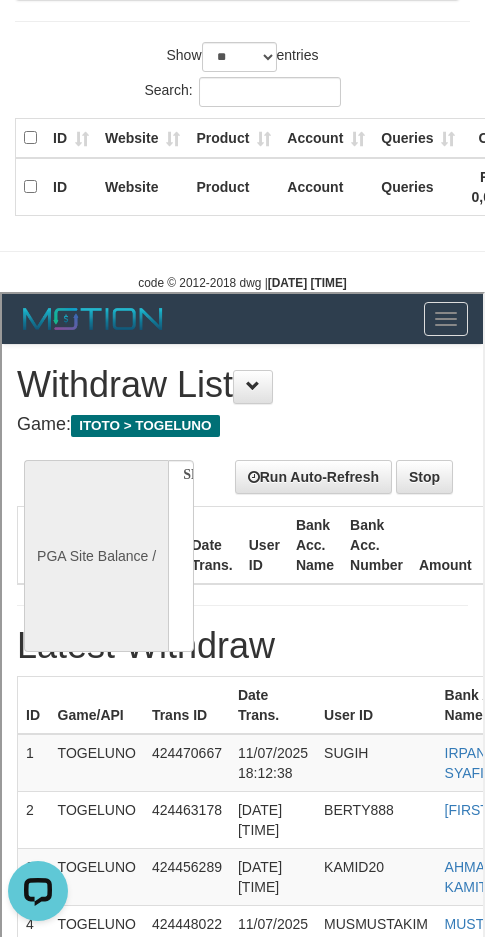scroll, scrollTop: 0, scrollLeft: 0, axis: both 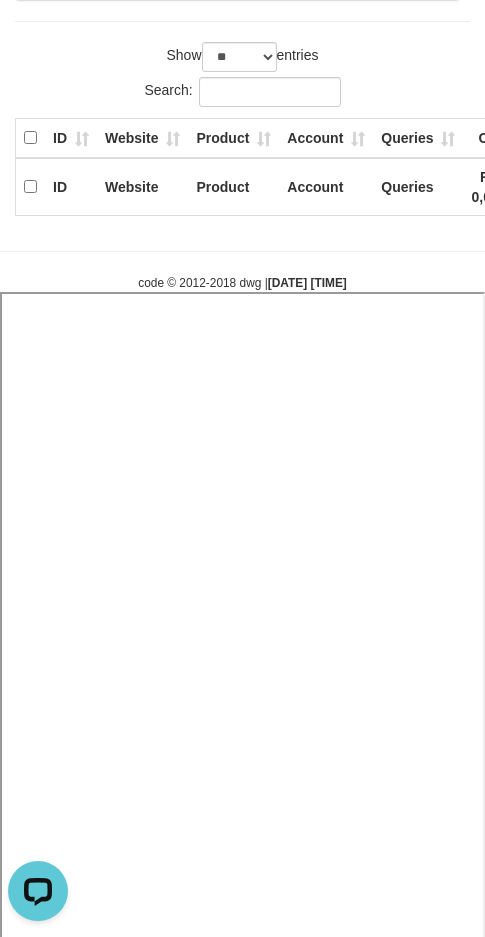 select 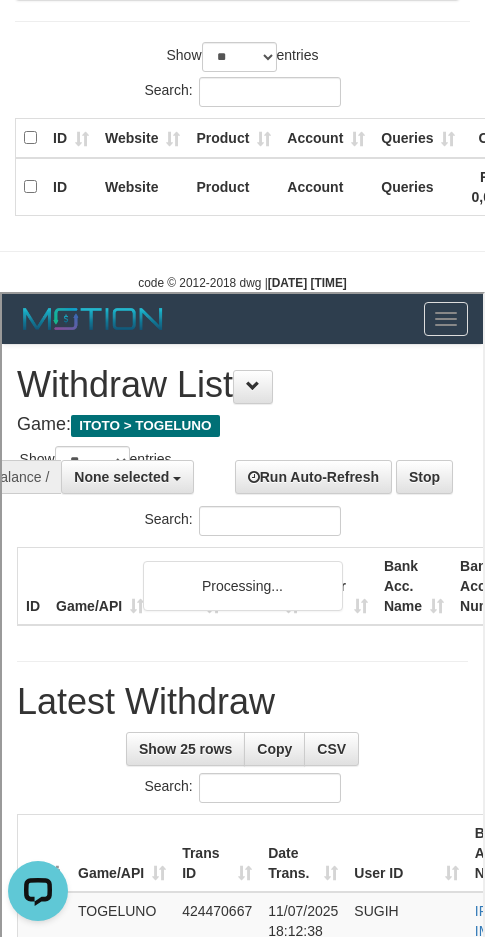 scroll, scrollTop: 0, scrollLeft: 0, axis: both 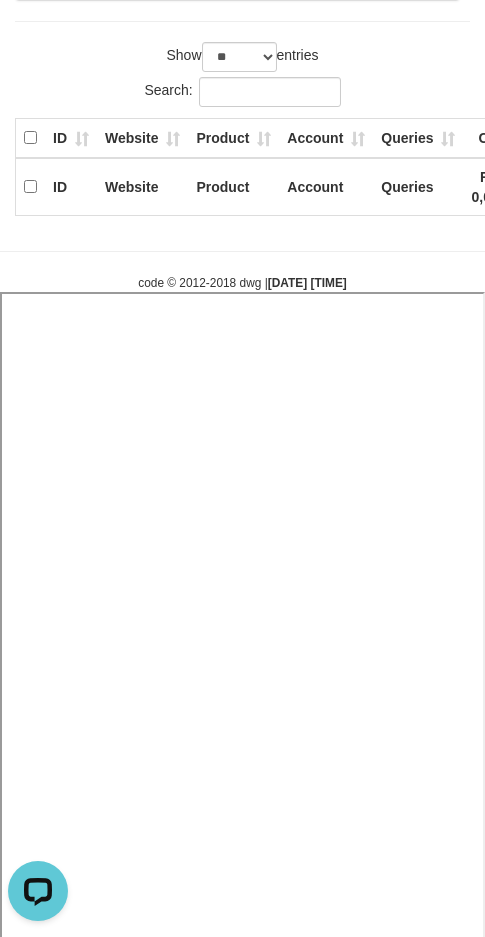 select 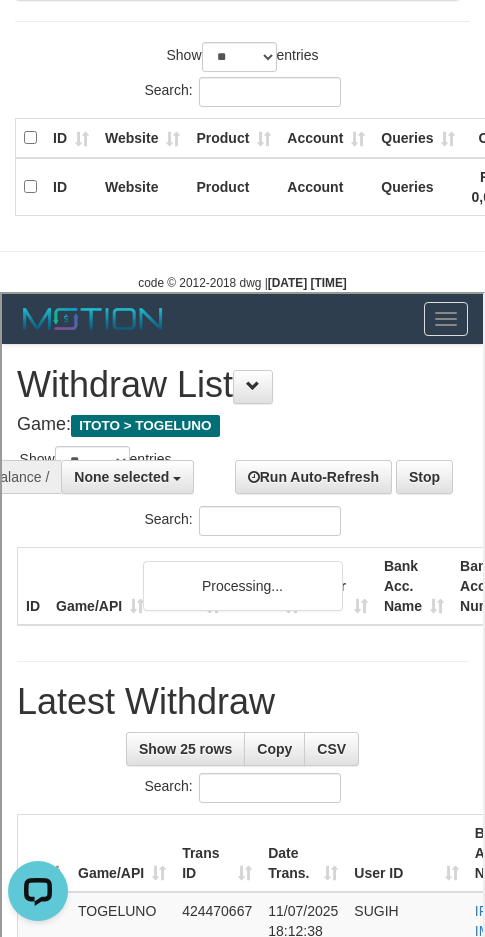 scroll, scrollTop: 0, scrollLeft: 0, axis: both 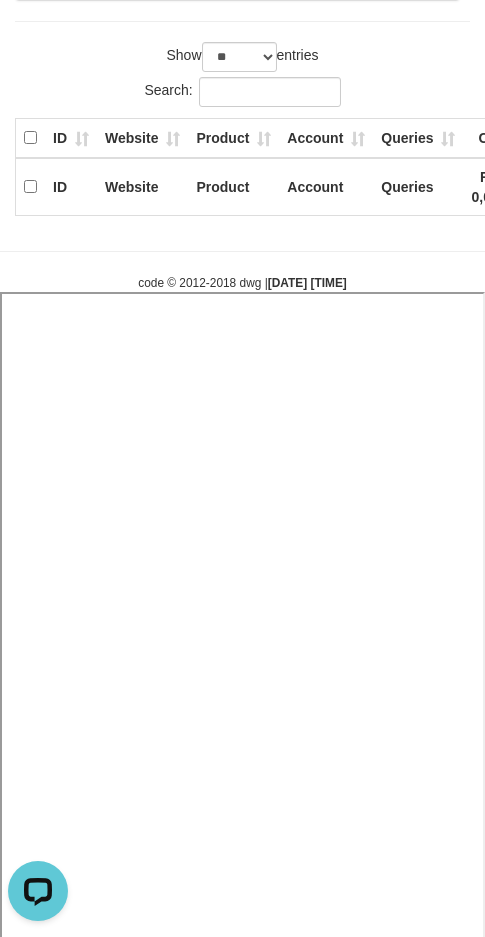 select 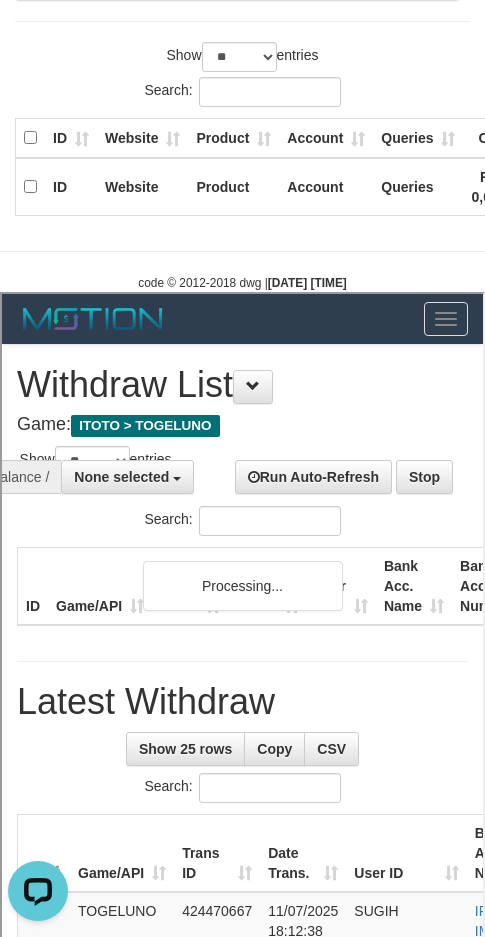 scroll, scrollTop: 0, scrollLeft: 0, axis: both 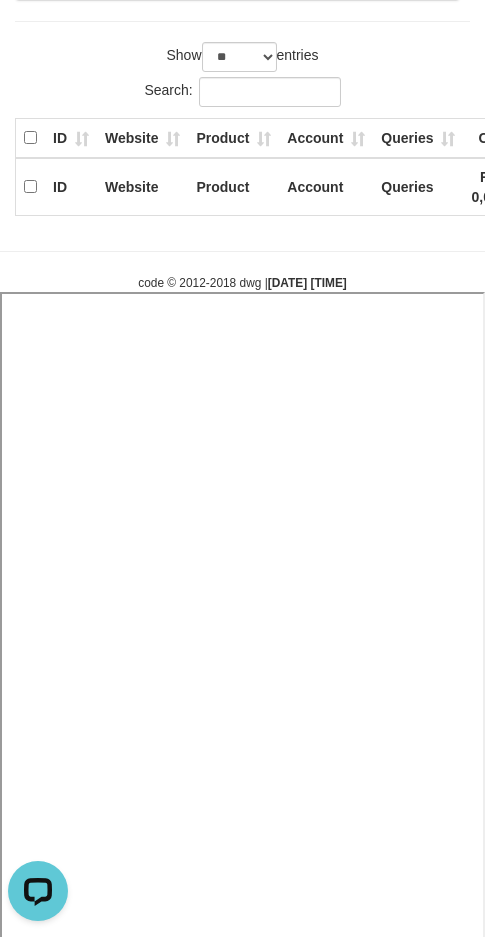 select 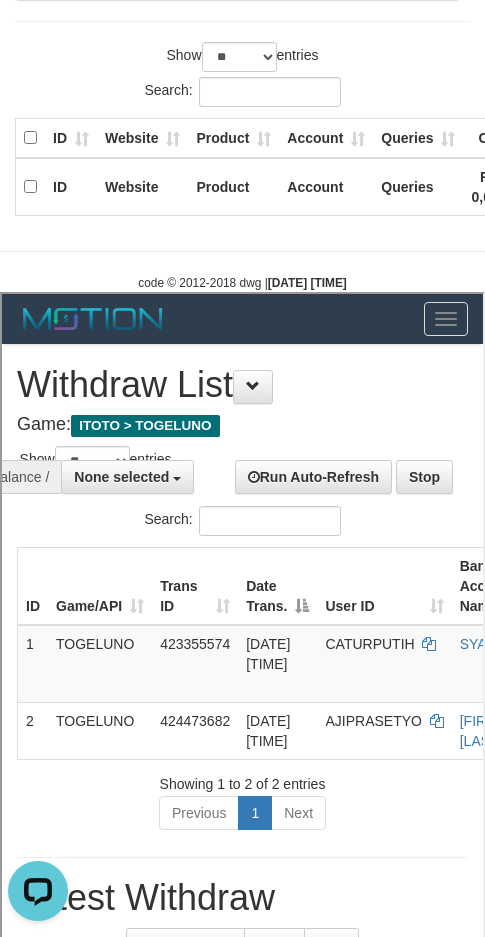 scroll, scrollTop: 0, scrollLeft: 0, axis: both 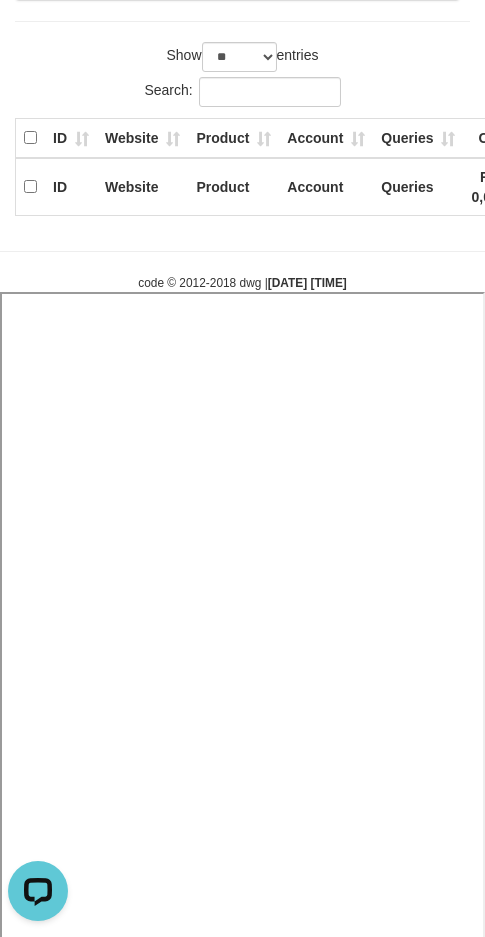 select 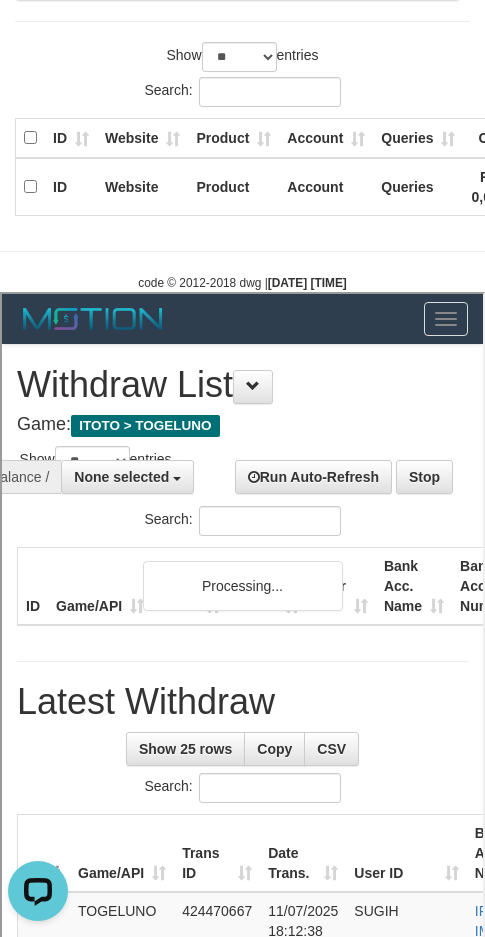 scroll, scrollTop: 0, scrollLeft: 0, axis: both 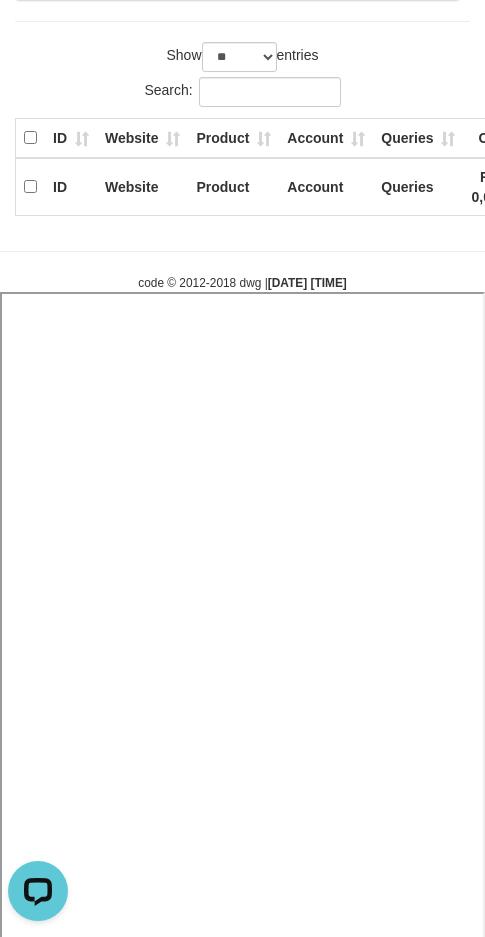 select 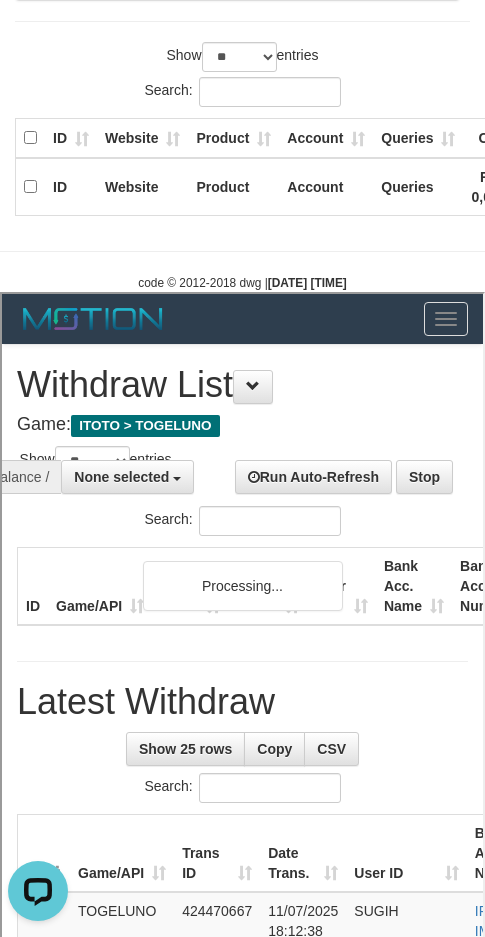 scroll, scrollTop: 0, scrollLeft: 0, axis: both 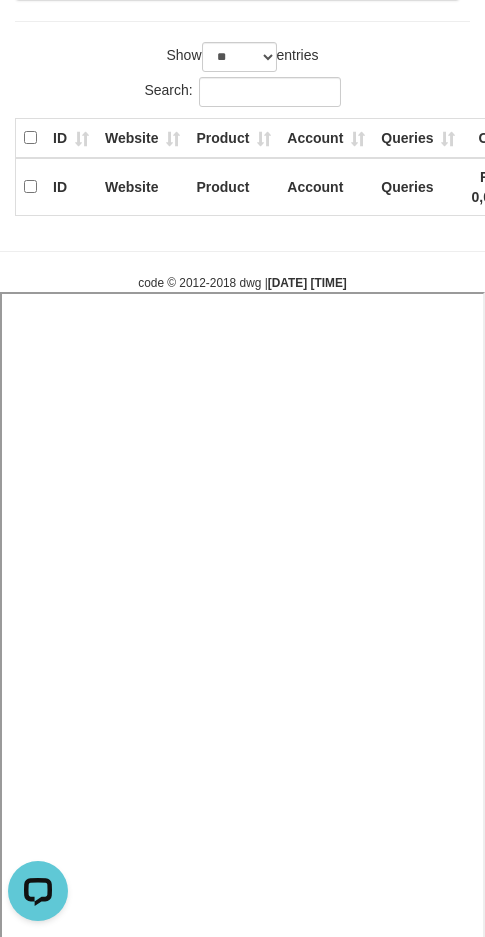 select 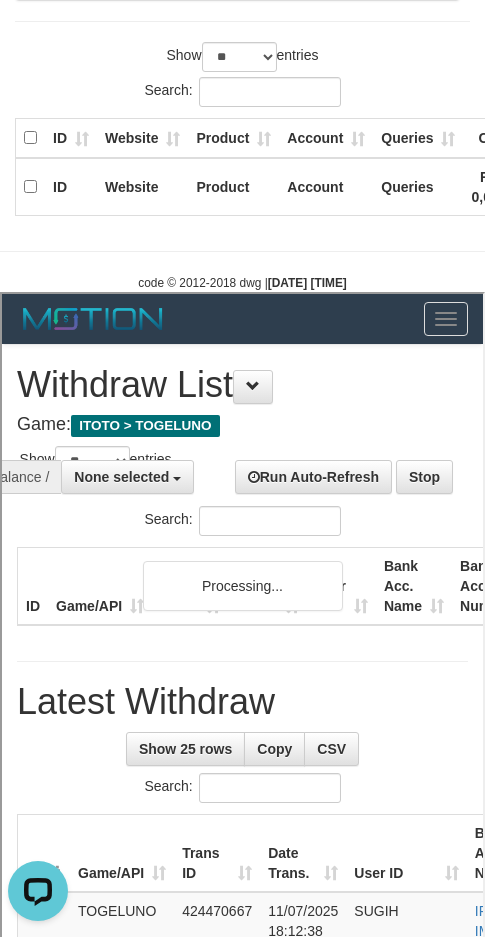 scroll, scrollTop: 0, scrollLeft: 0, axis: both 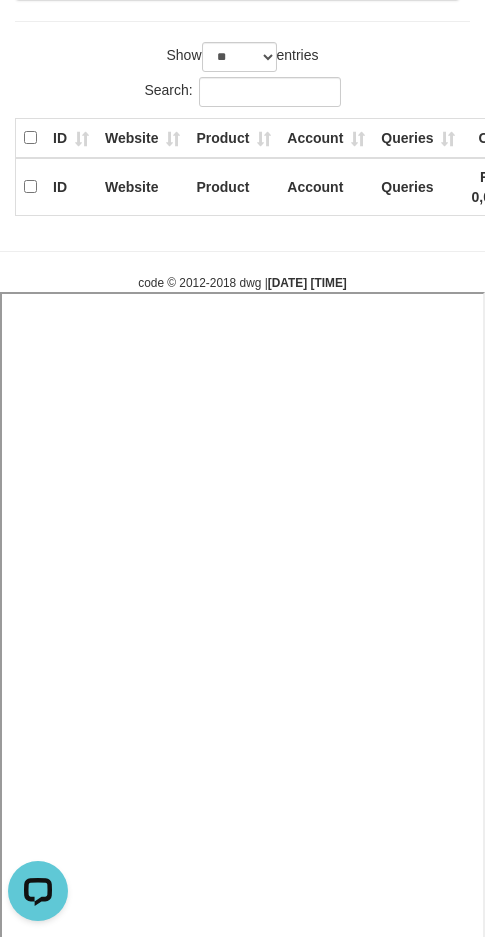 select 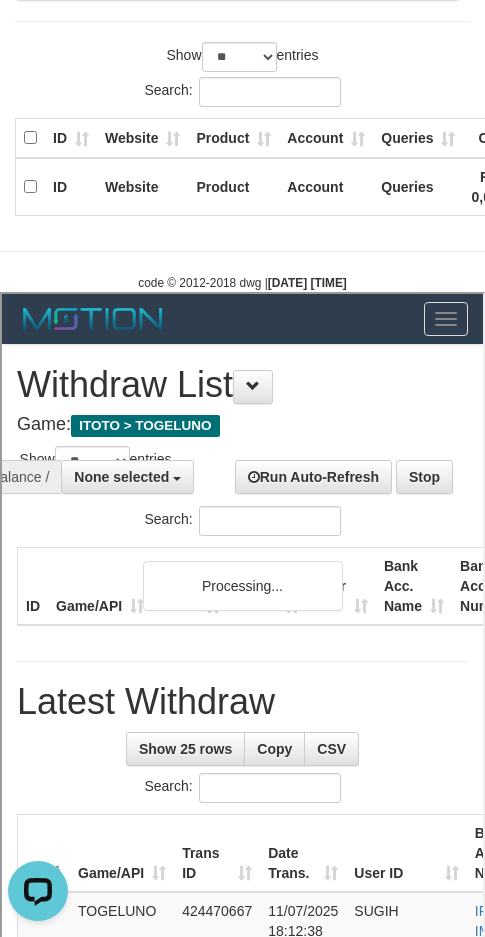 scroll, scrollTop: 0, scrollLeft: 0, axis: both 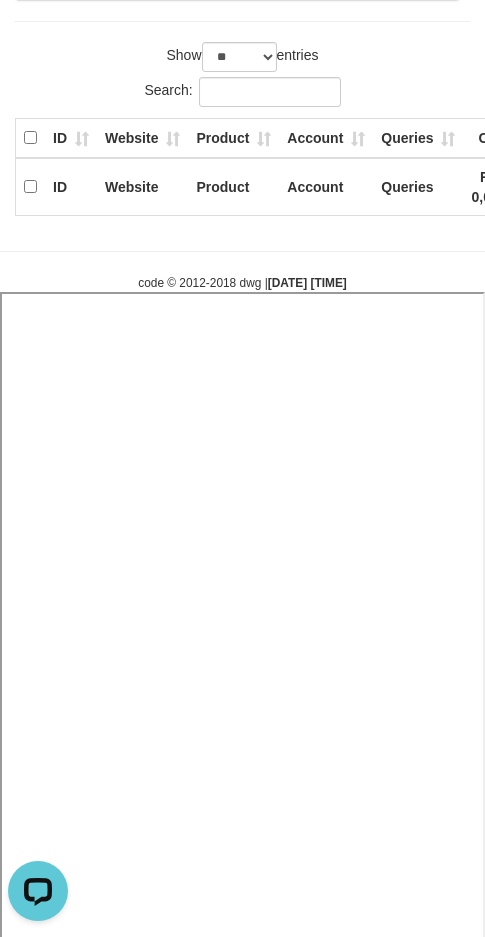 select 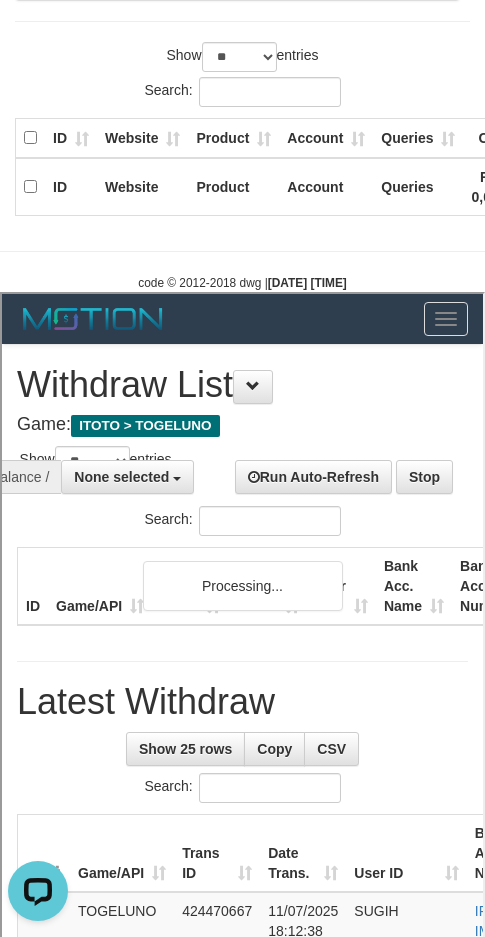 scroll, scrollTop: 0, scrollLeft: 0, axis: both 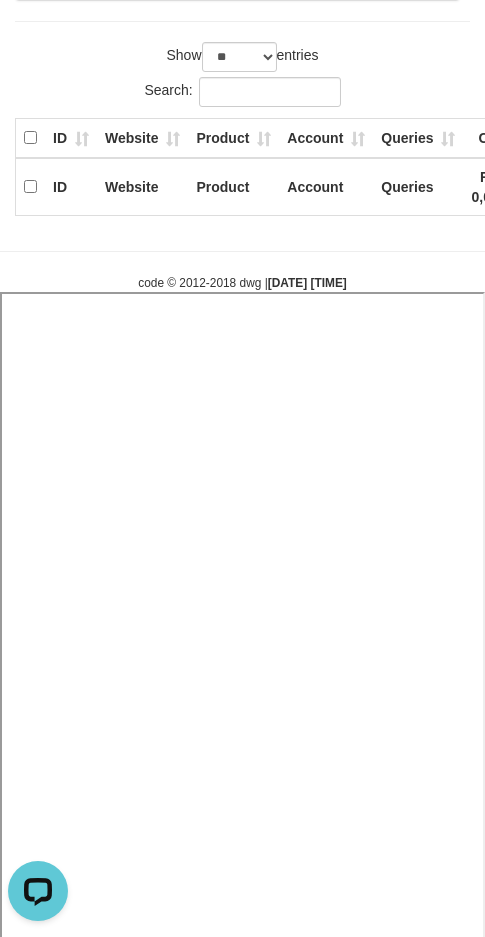 select 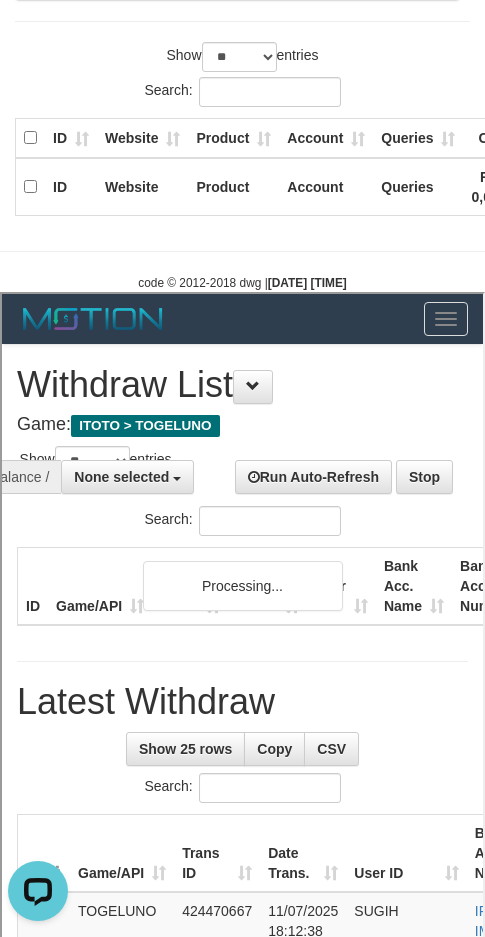 scroll, scrollTop: 0, scrollLeft: 0, axis: both 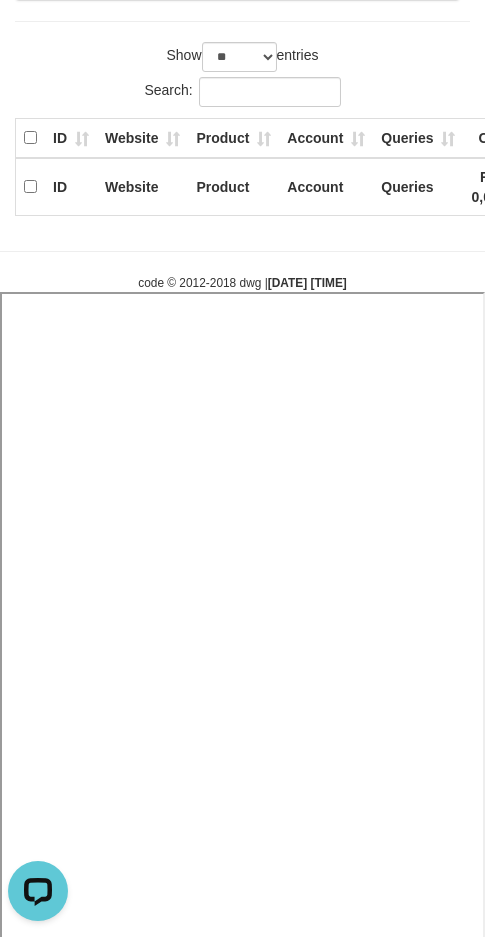 select 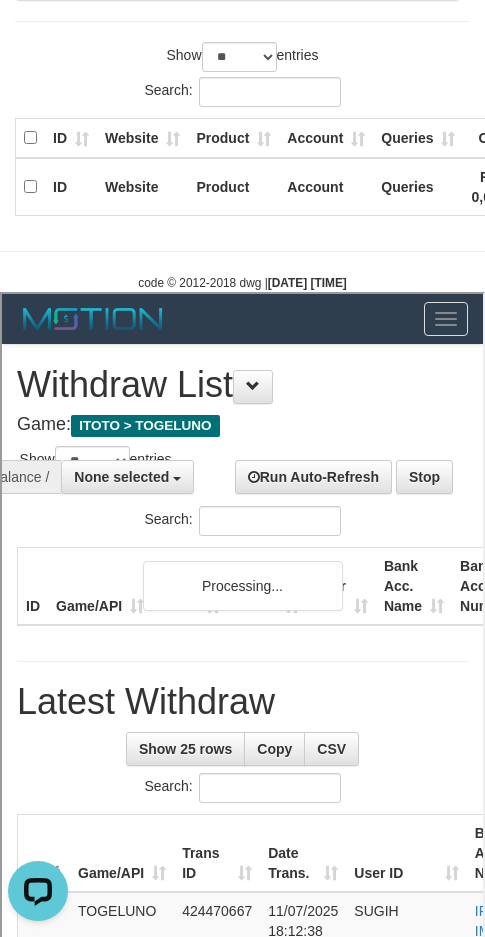 scroll, scrollTop: 0, scrollLeft: 0, axis: both 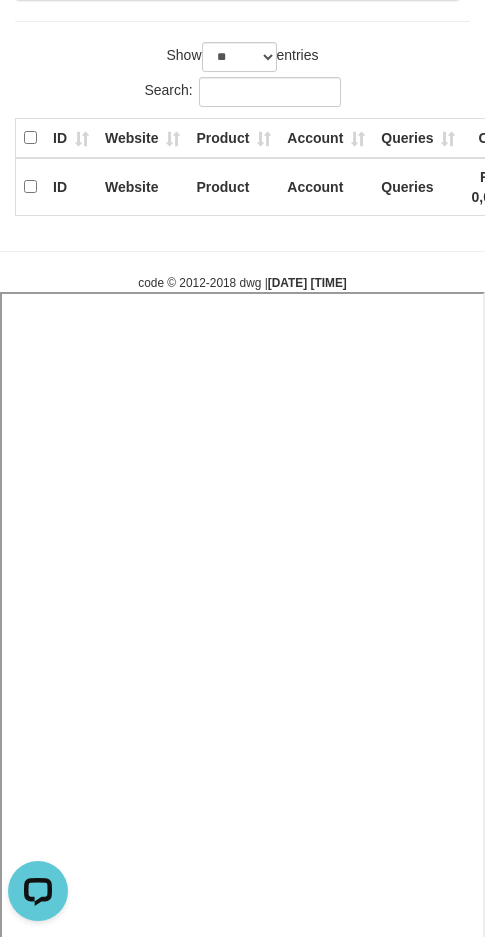 select 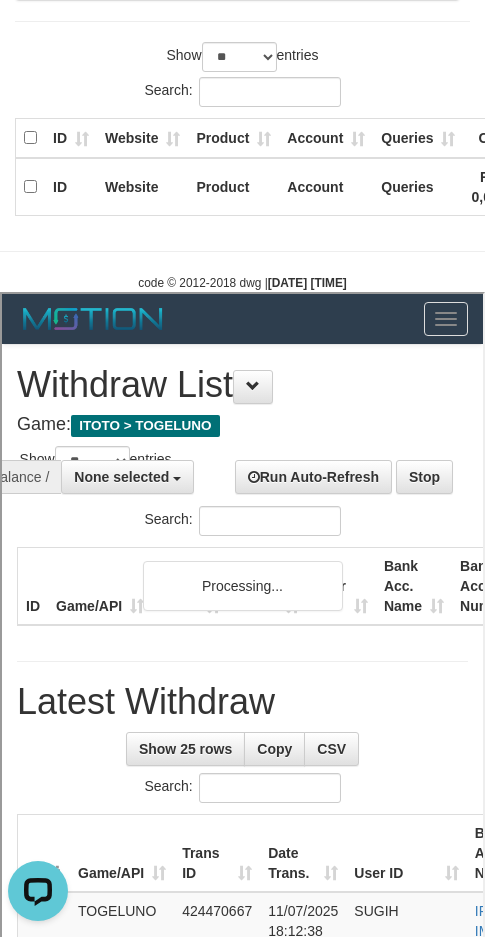scroll, scrollTop: 0, scrollLeft: 0, axis: both 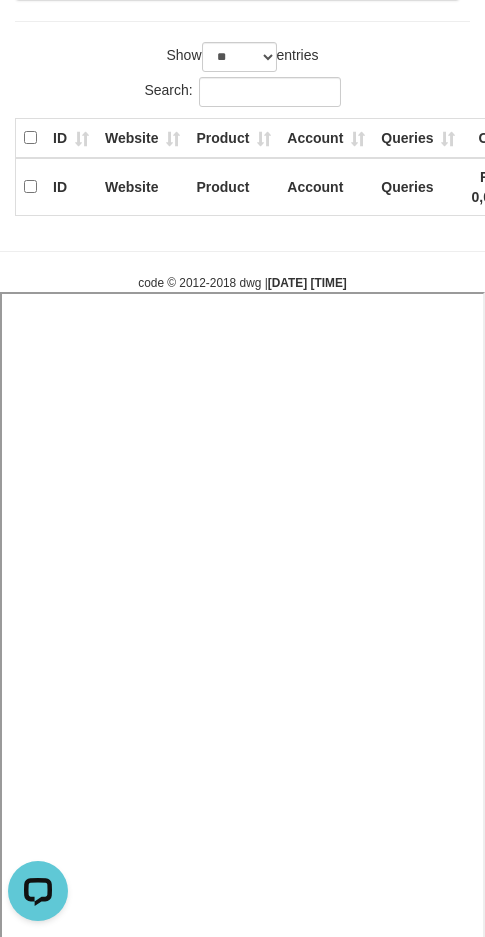 select 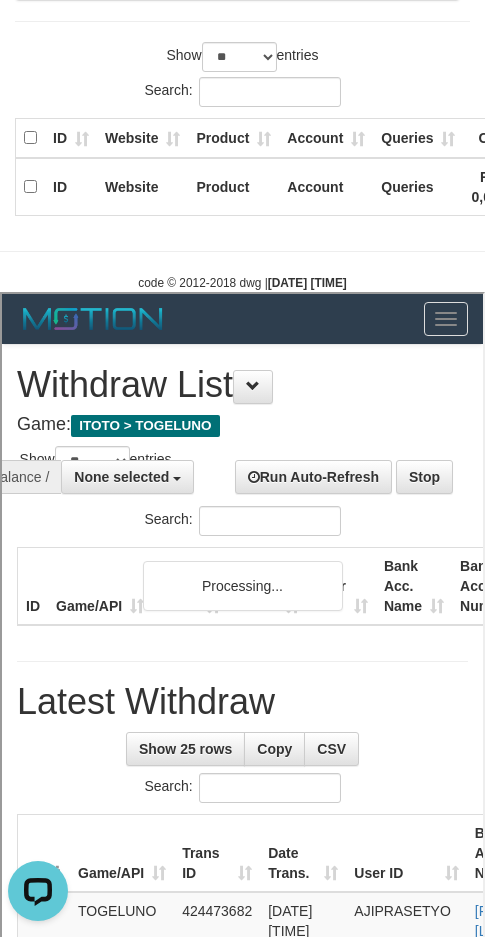 scroll, scrollTop: 0, scrollLeft: 0, axis: both 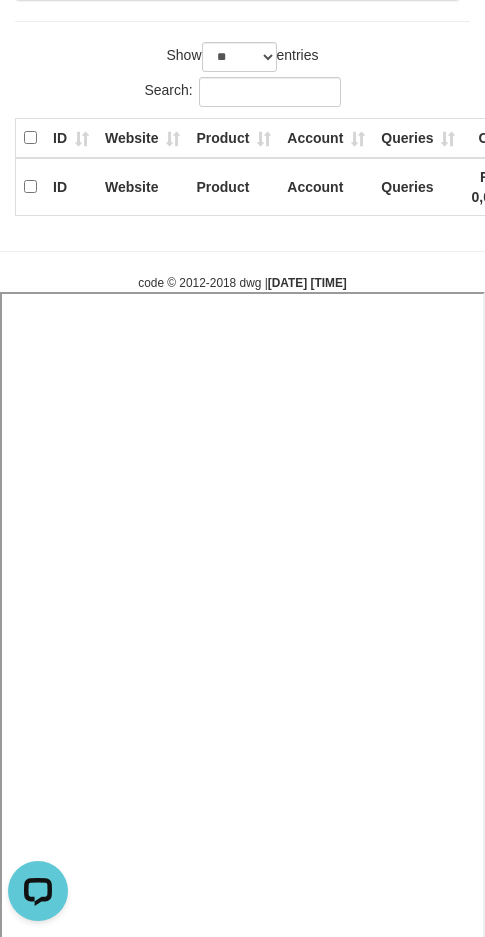 select 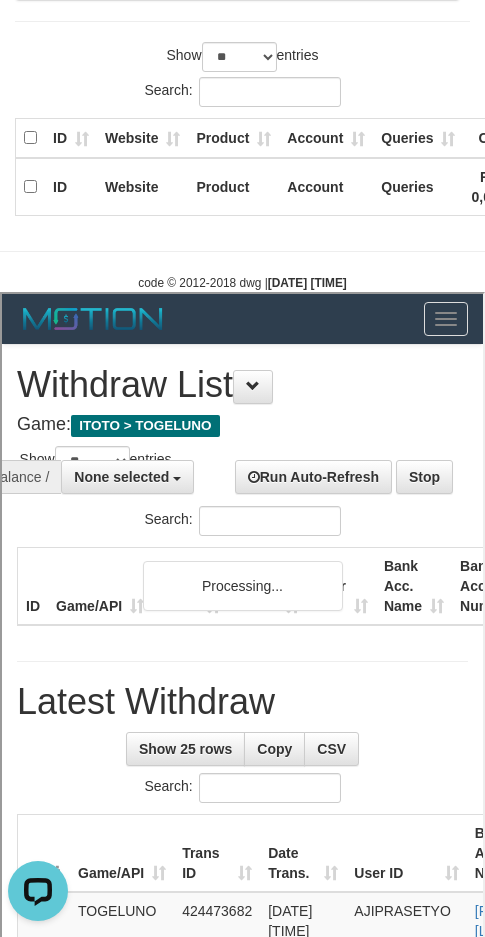 scroll, scrollTop: 0, scrollLeft: 0, axis: both 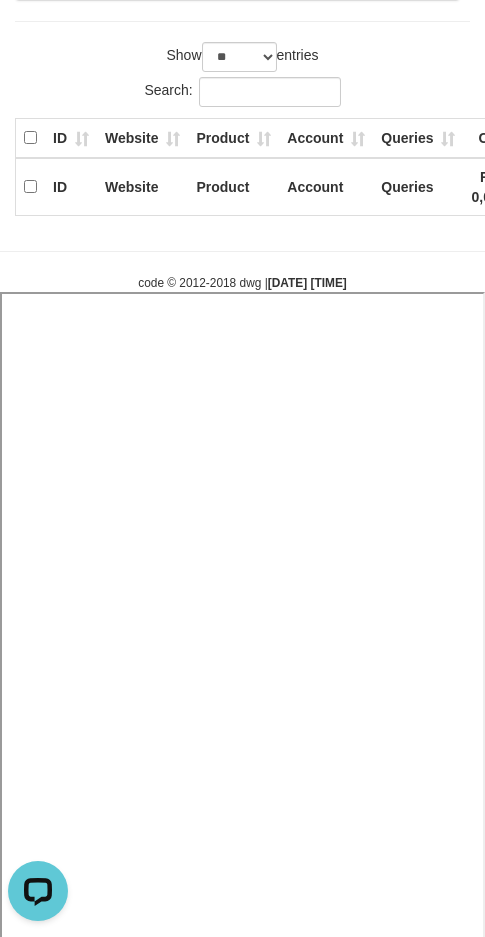 select 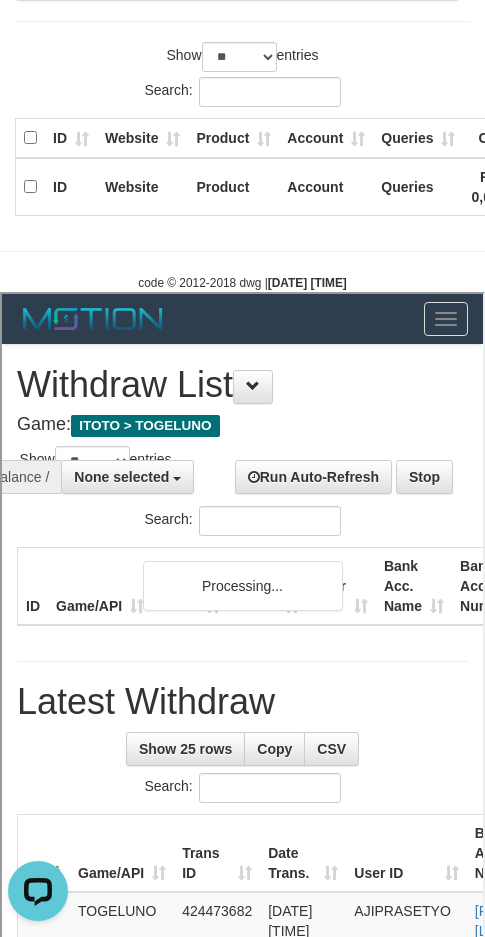 scroll, scrollTop: 0, scrollLeft: 0, axis: both 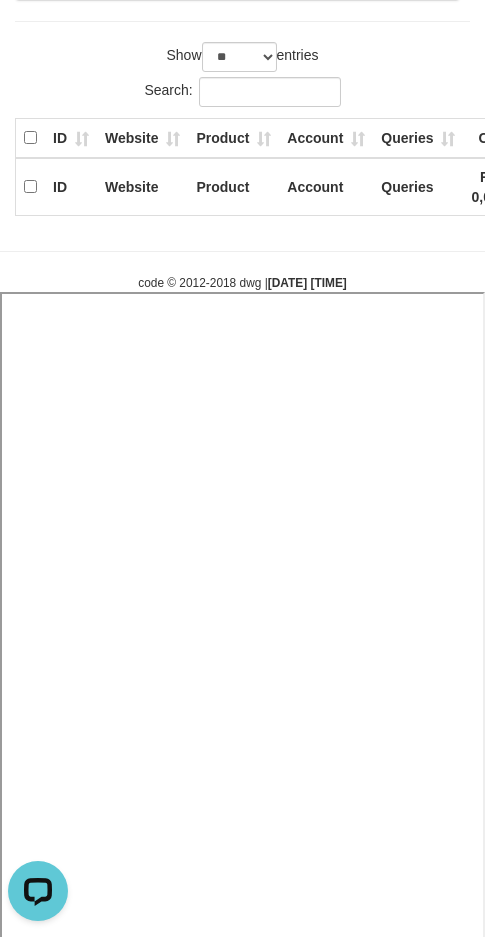 select 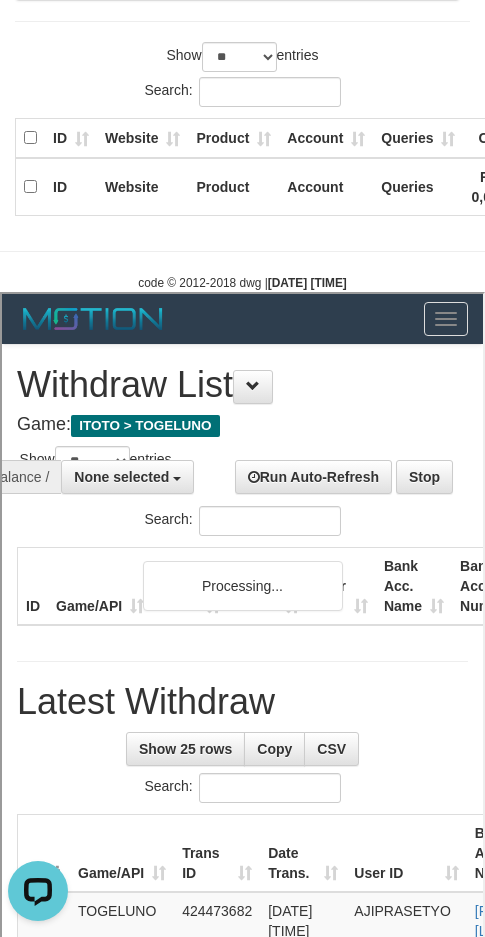scroll, scrollTop: 0, scrollLeft: 0, axis: both 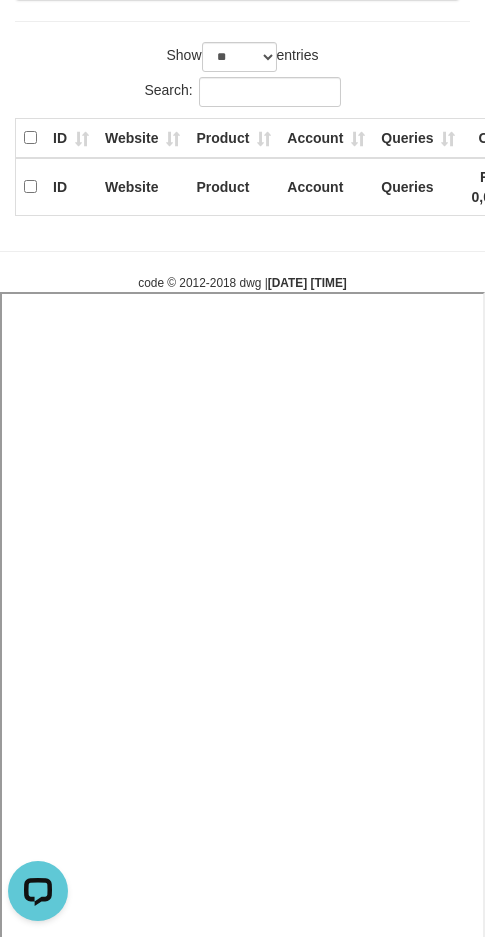 select 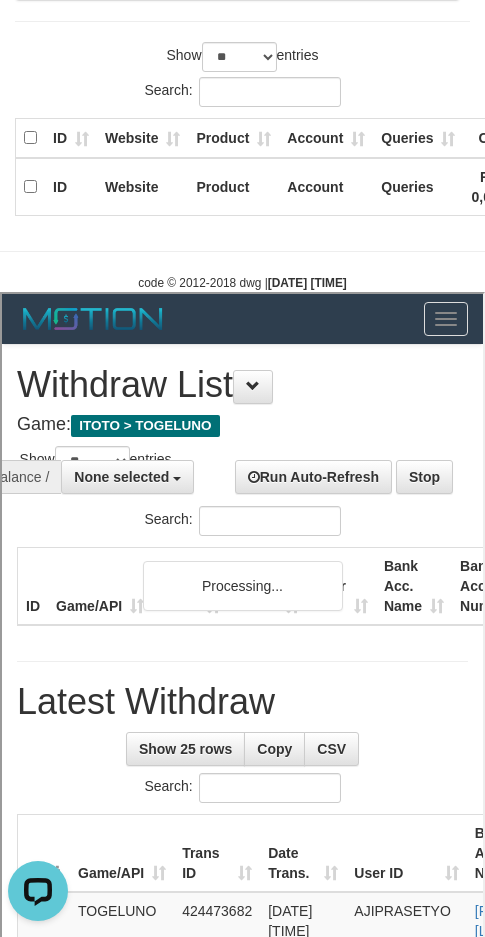 scroll, scrollTop: 0, scrollLeft: 0, axis: both 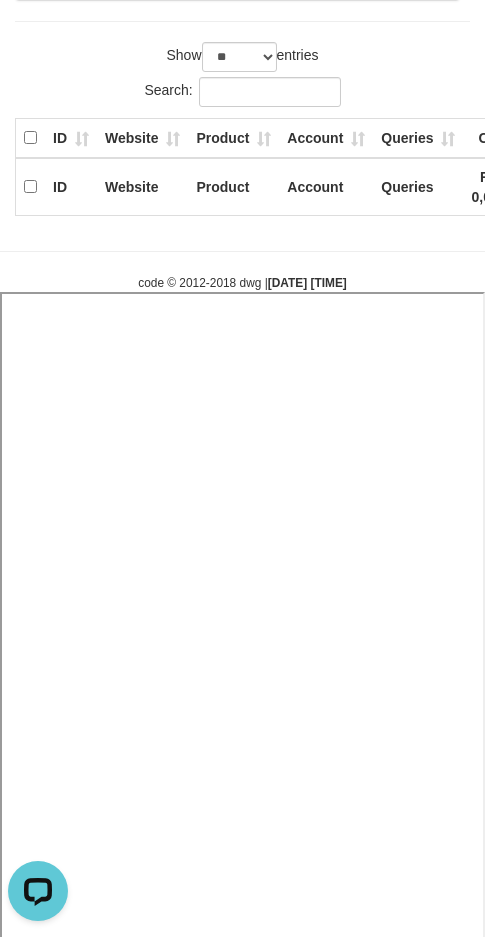 select 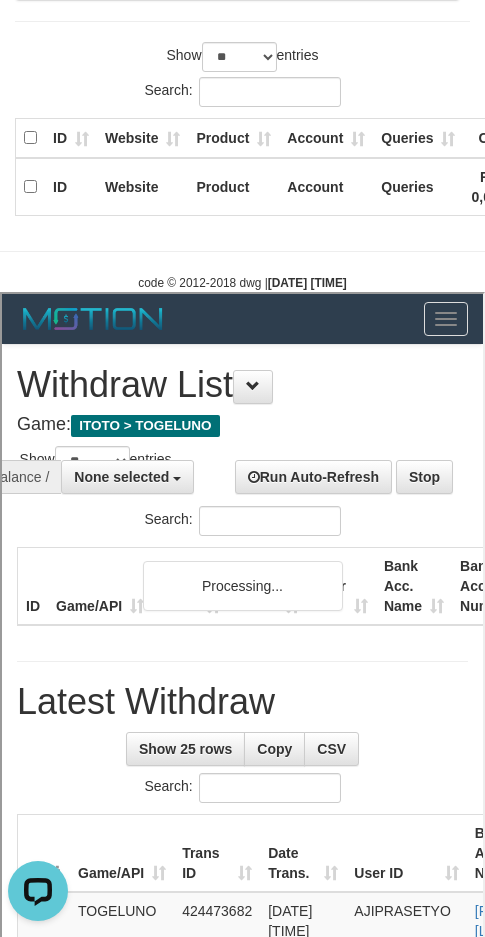 scroll, scrollTop: 0, scrollLeft: 0, axis: both 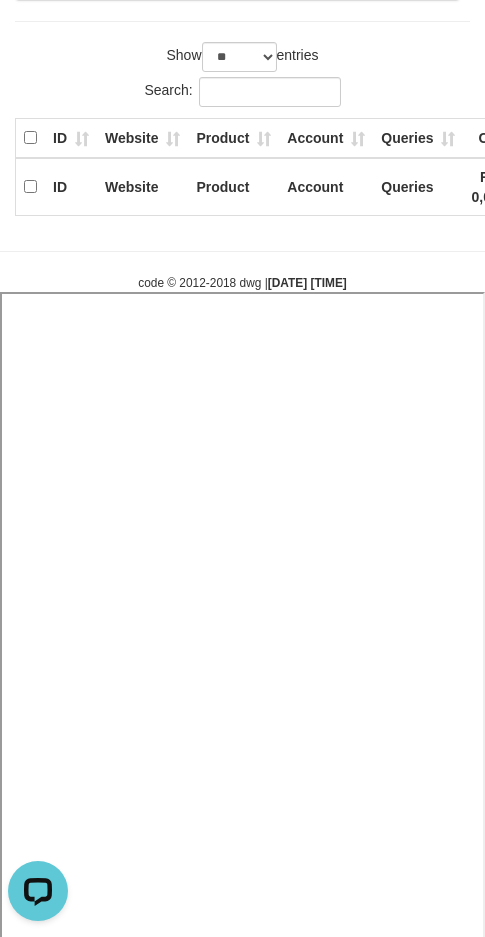 select 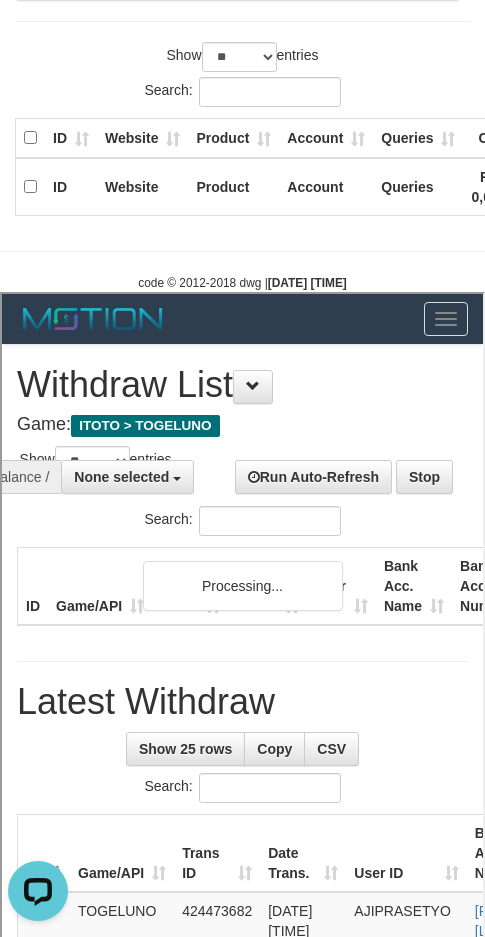 scroll, scrollTop: 0, scrollLeft: 0, axis: both 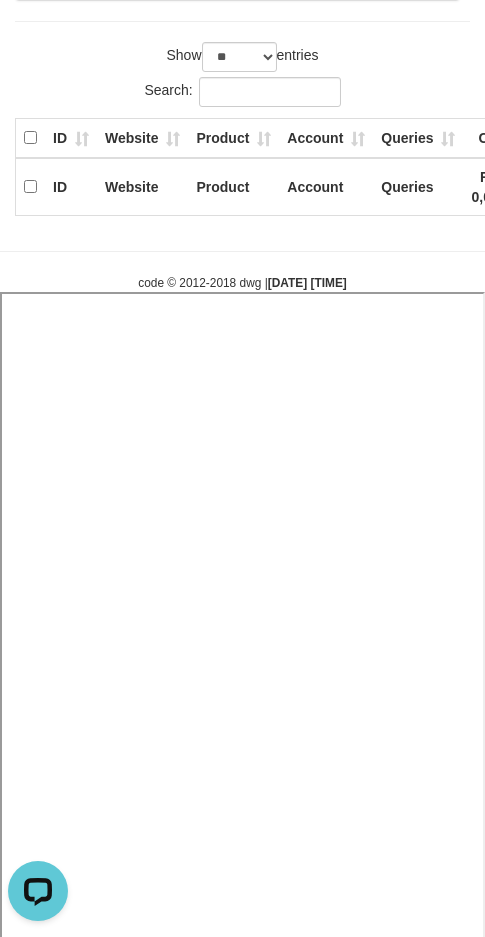 select 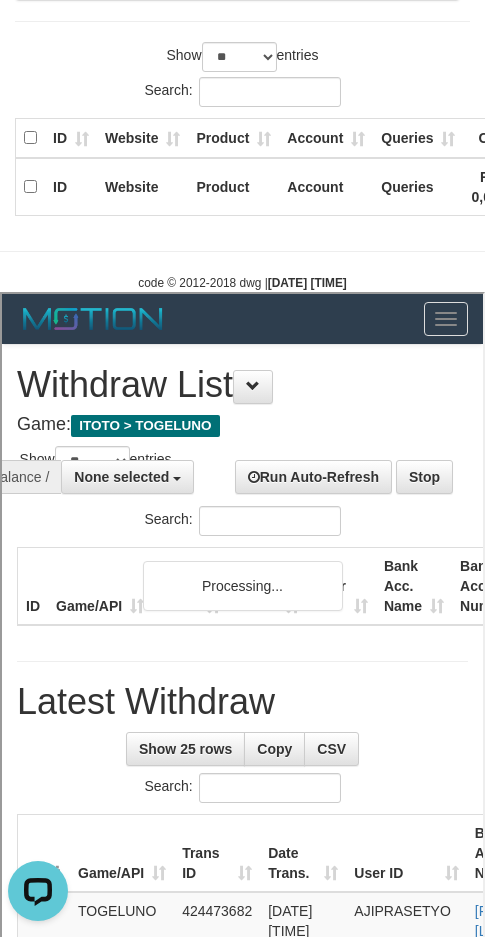 scroll, scrollTop: 0, scrollLeft: 0, axis: both 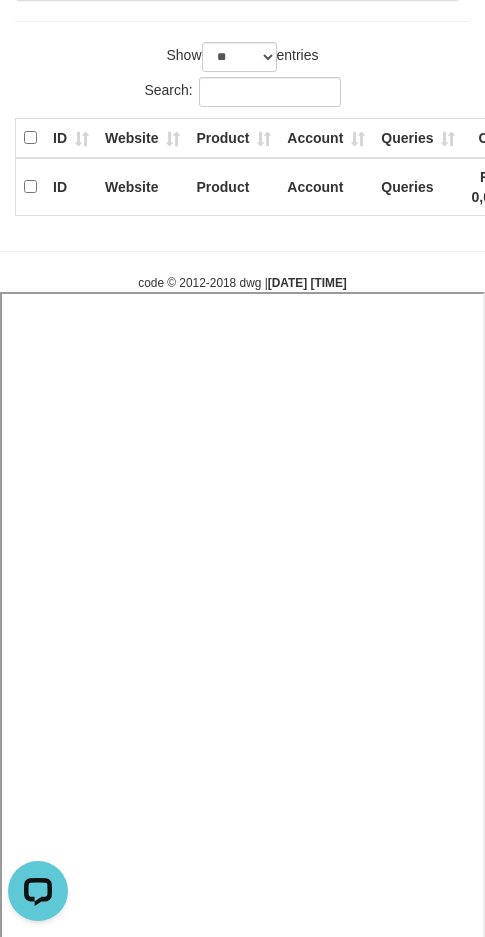 select 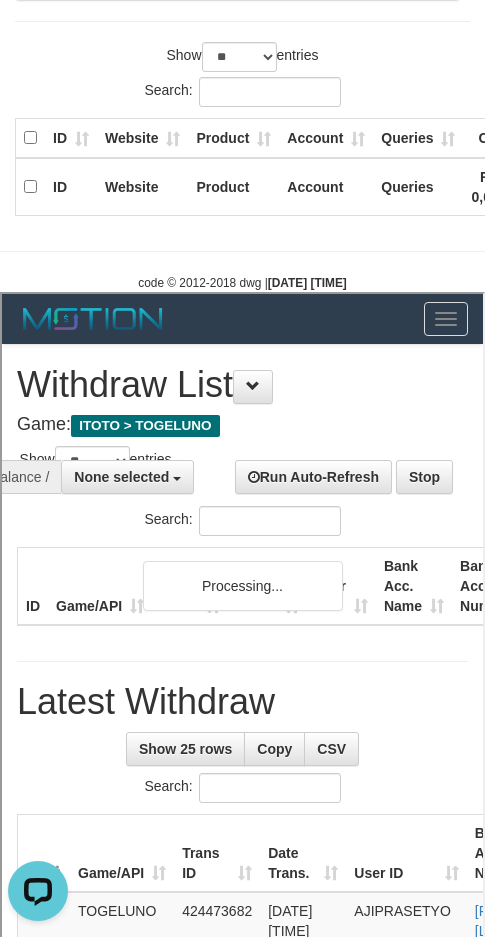 scroll, scrollTop: 0, scrollLeft: 0, axis: both 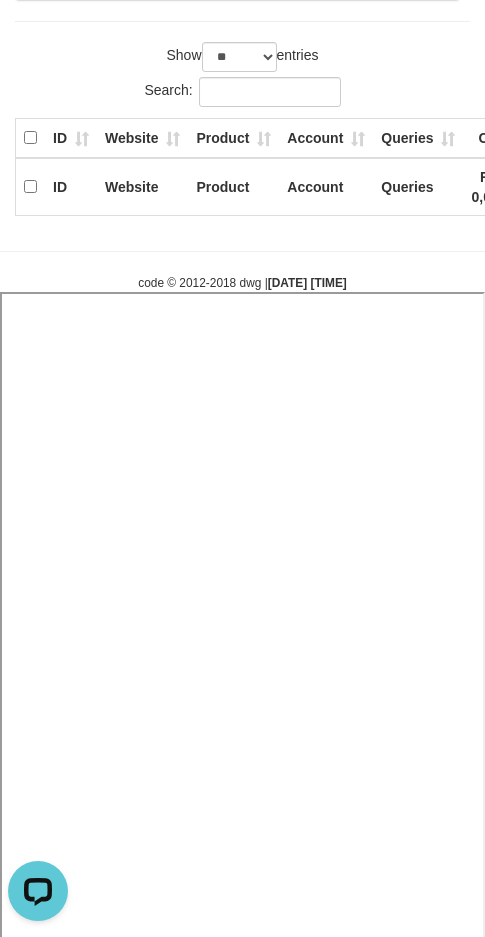 select 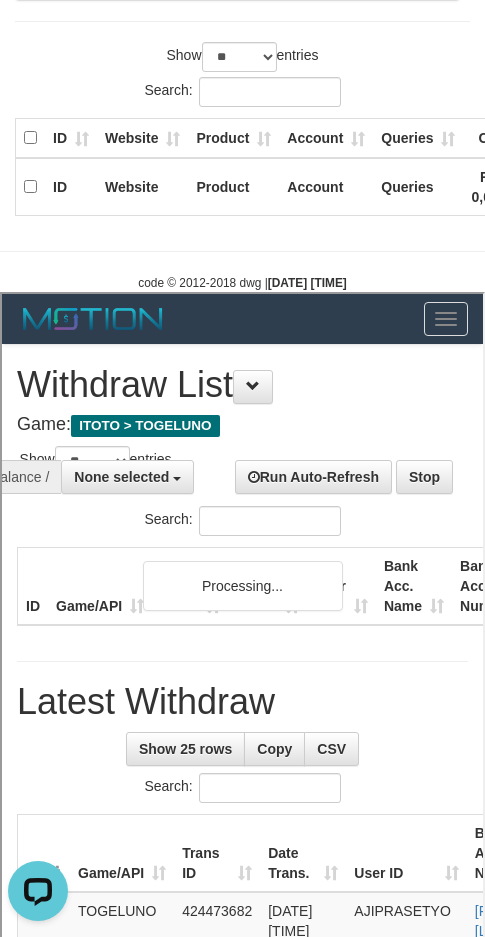 scroll, scrollTop: 0, scrollLeft: 0, axis: both 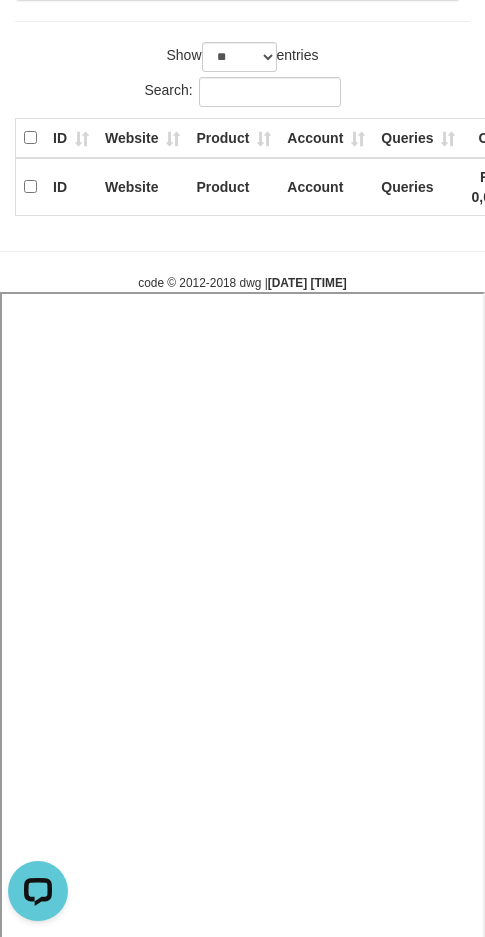 select 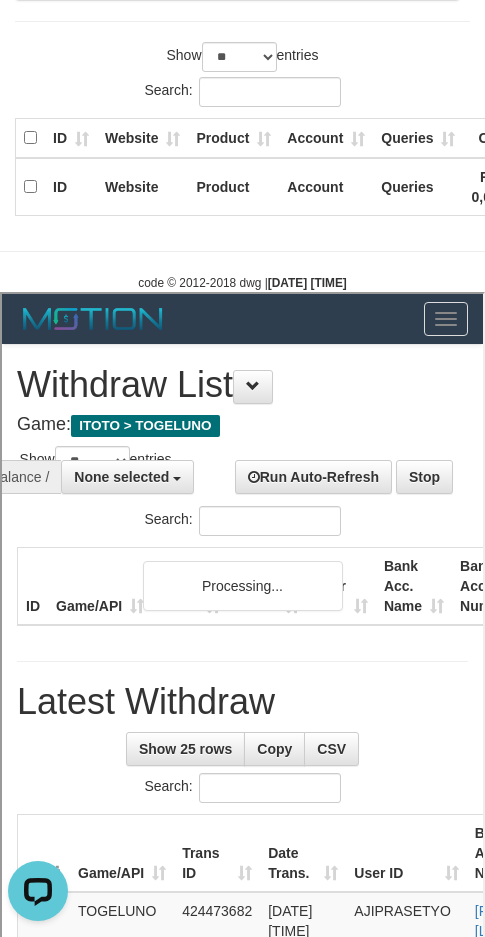scroll, scrollTop: 0, scrollLeft: 0, axis: both 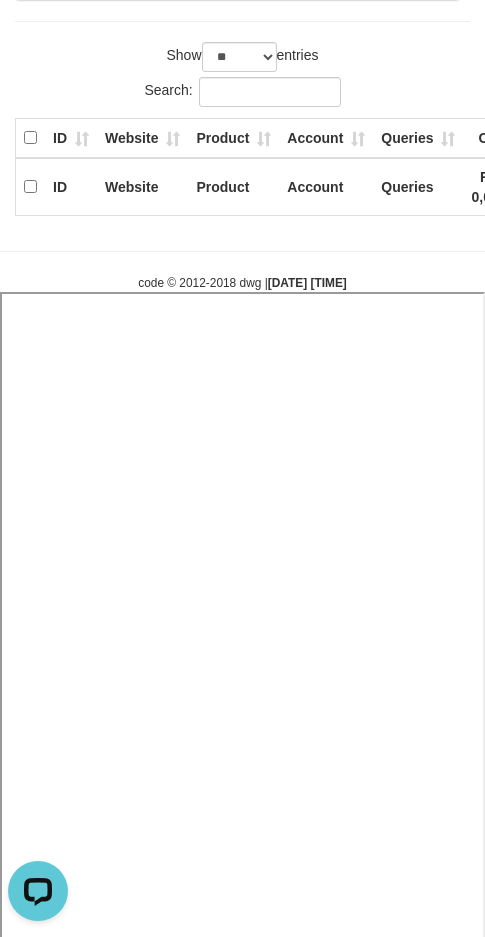 select 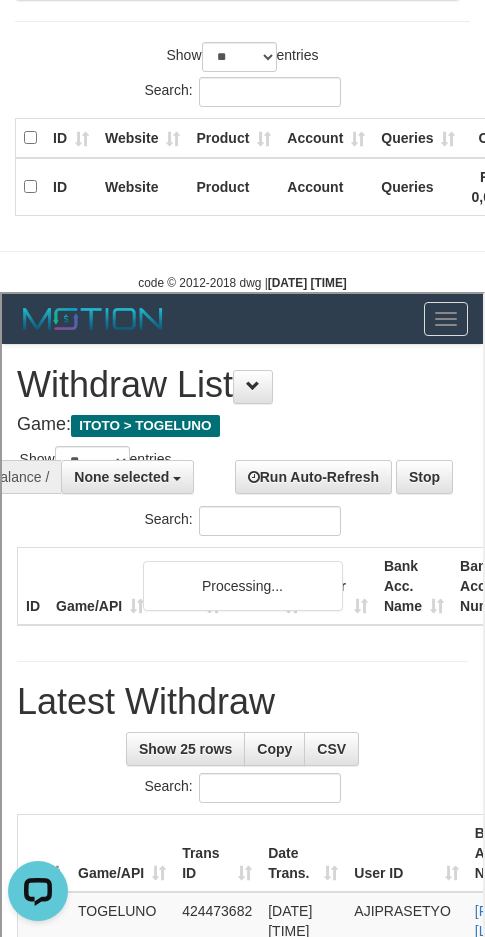 scroll, scrollTop: 0, scrollLeft: 0, axis: both 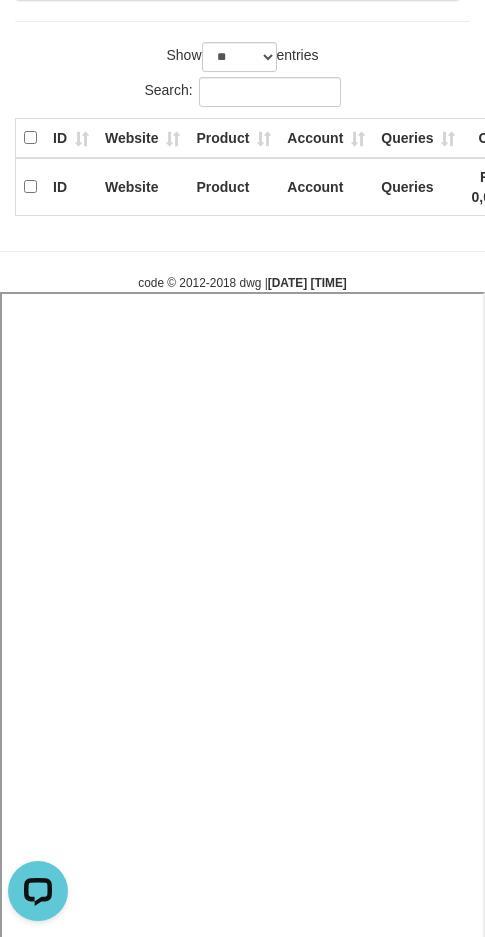 select 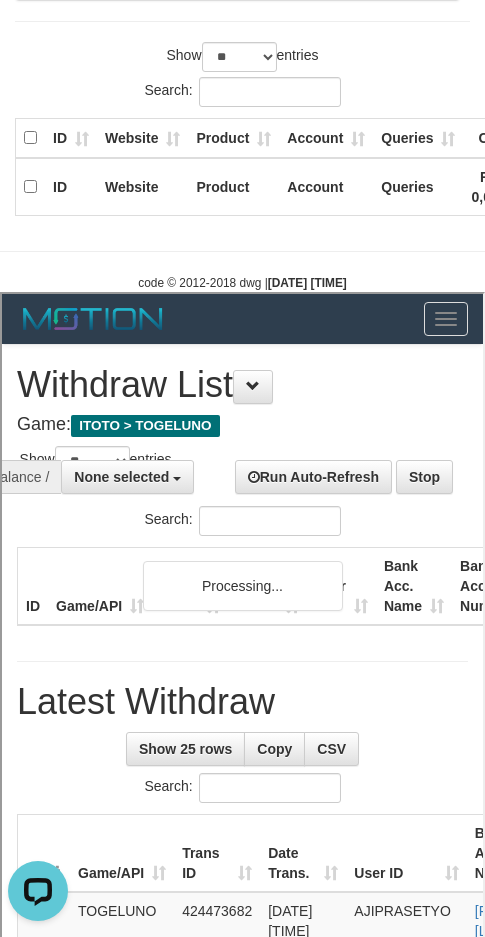 scroll, scrollTop: 0, scrollLeft: 0, axis: both 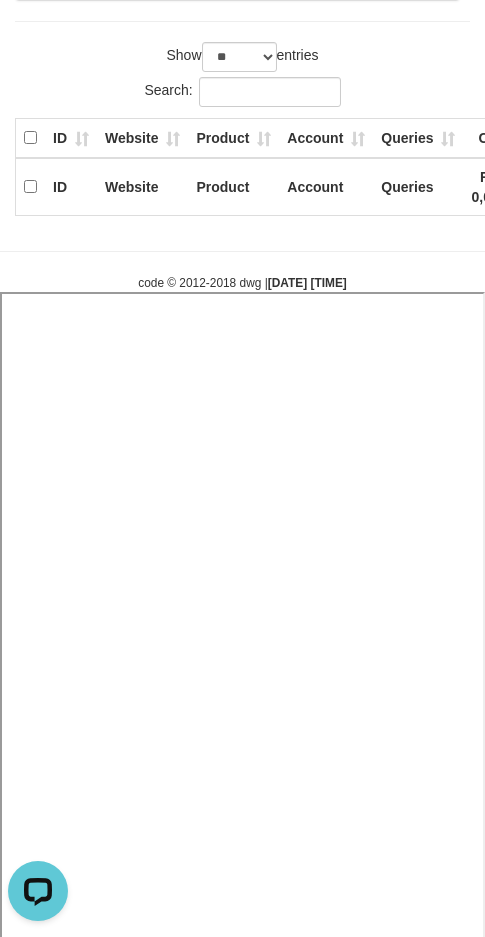 select 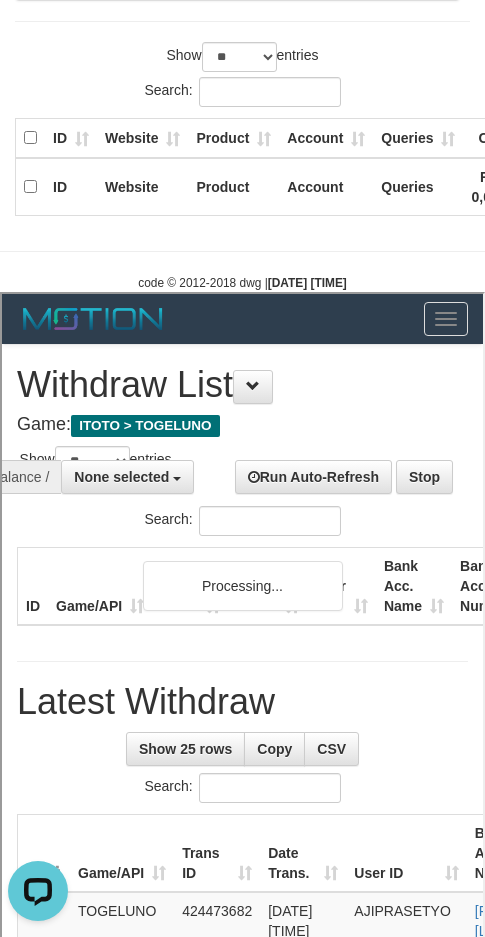 scroll, scrollTop: 0, scrollLeft: 0, axis: both 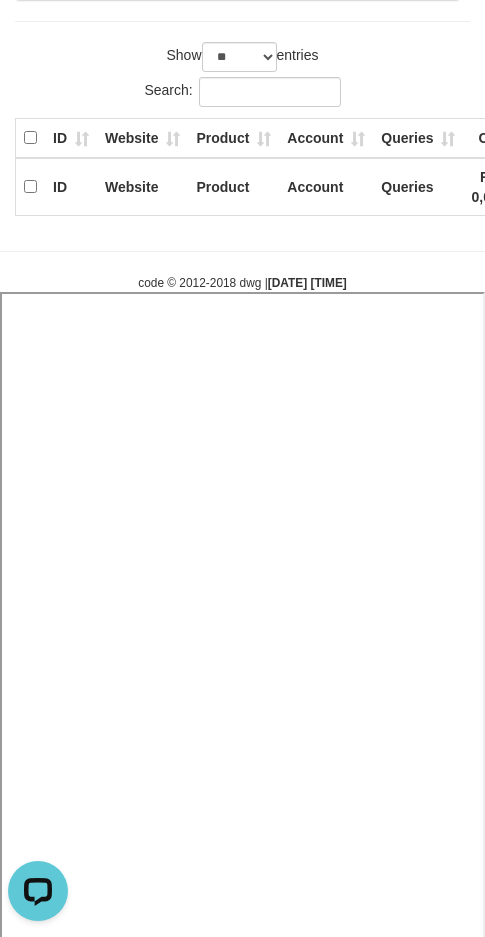 select 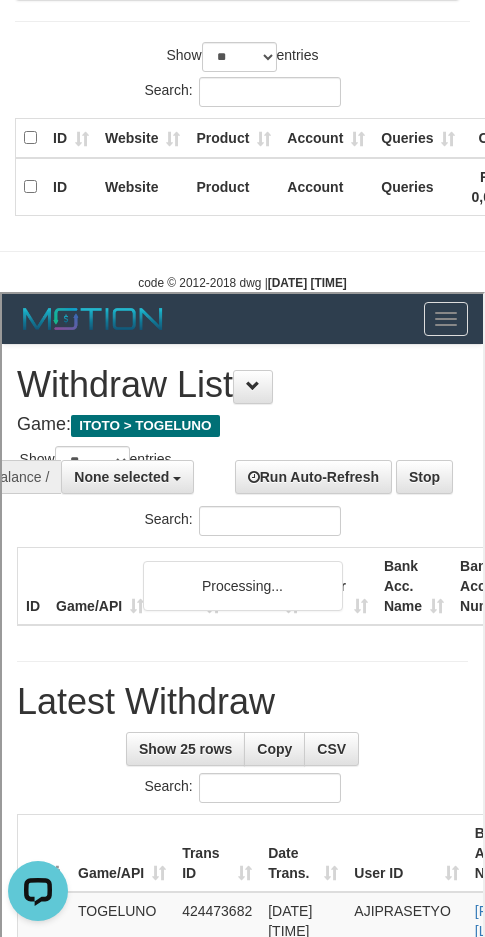 scroll, scrollTop: 0, scrollLeft: 0, axis: both 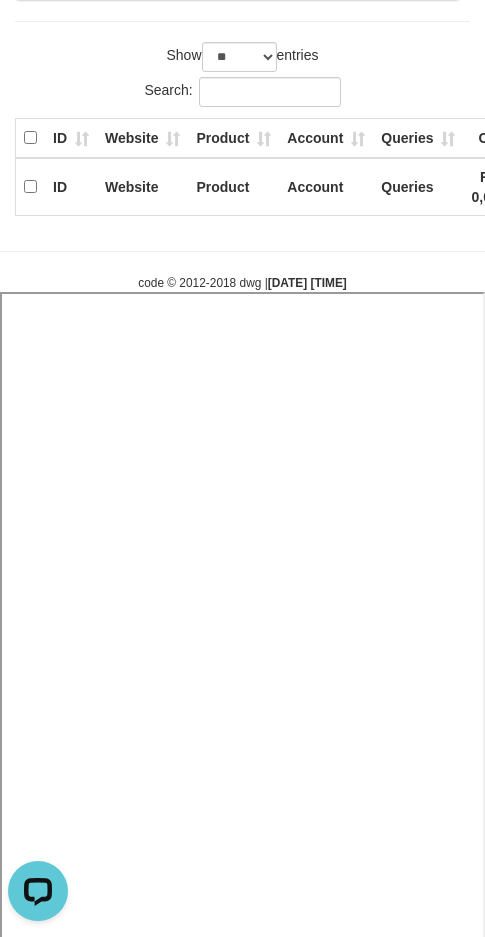 select 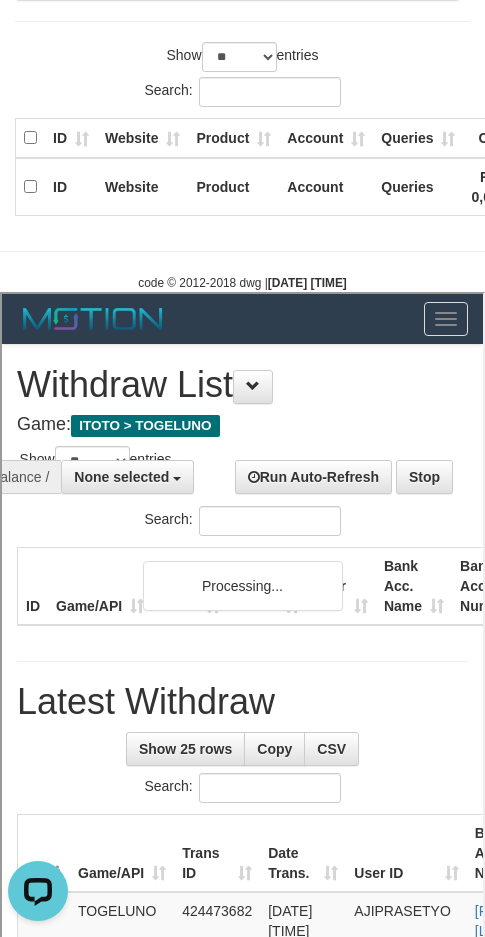 scroll, scrollTop: 0, scrollLeft: 0, axis: both 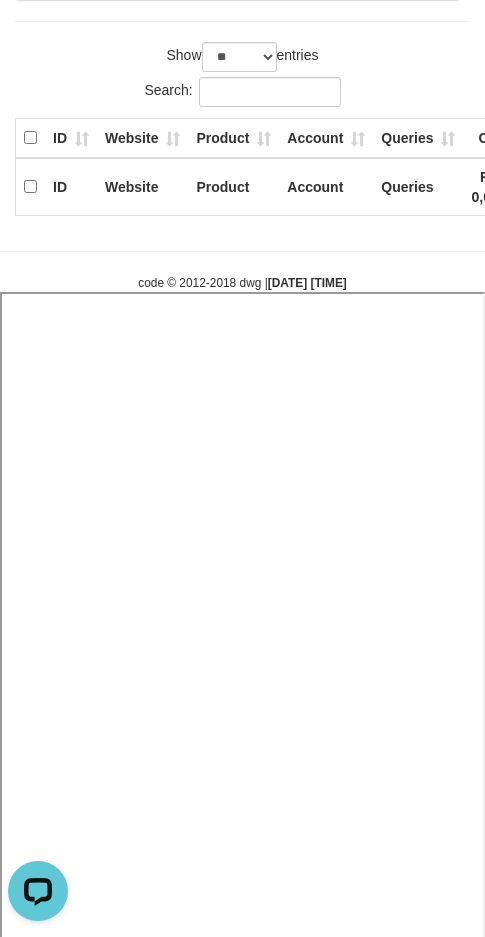 select 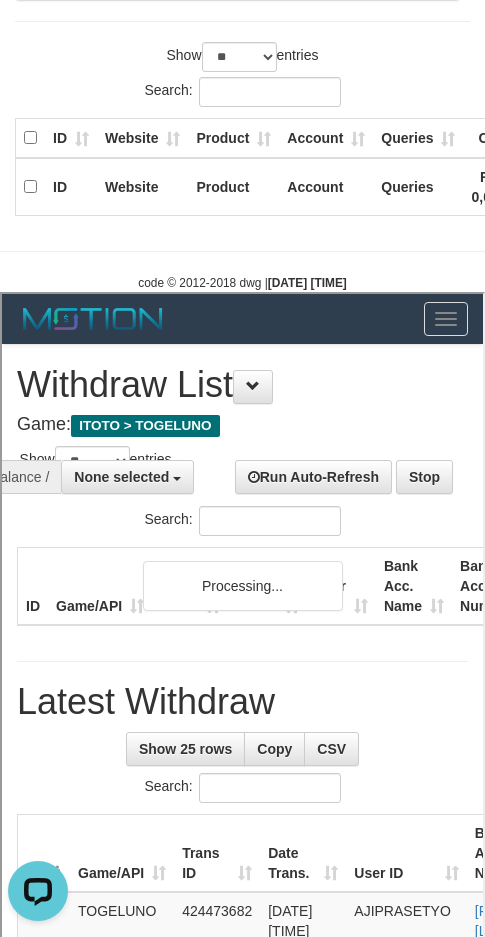 scroll, scrollTop: 0, scrollLeft: 0, axis: both 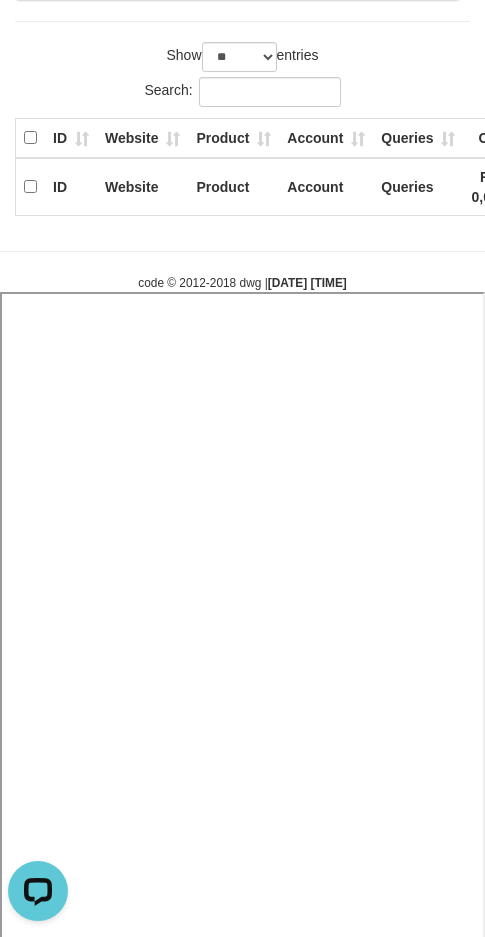 select 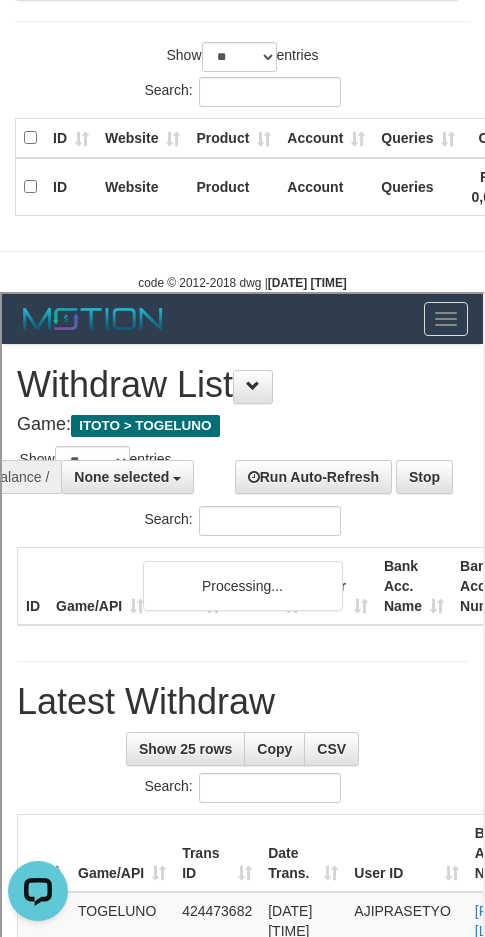 scroll, scrollTop: 0, scrollLeft: 0, axis: both 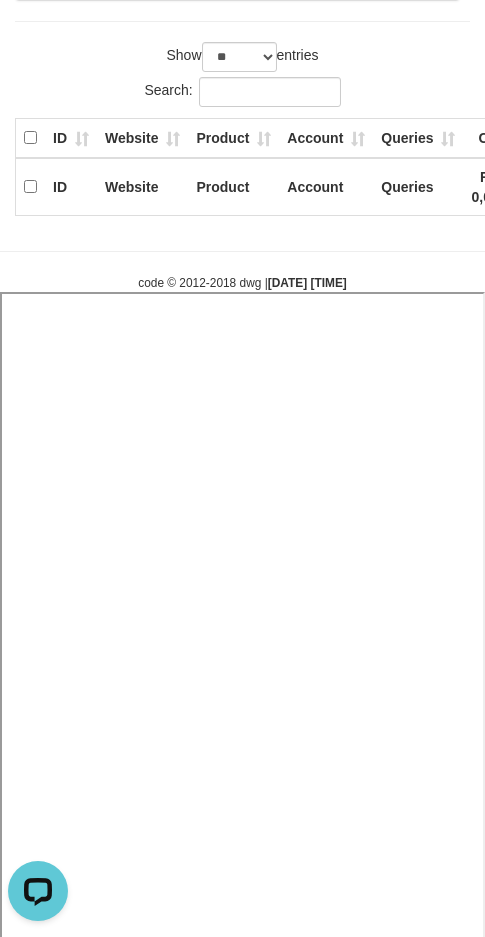 select 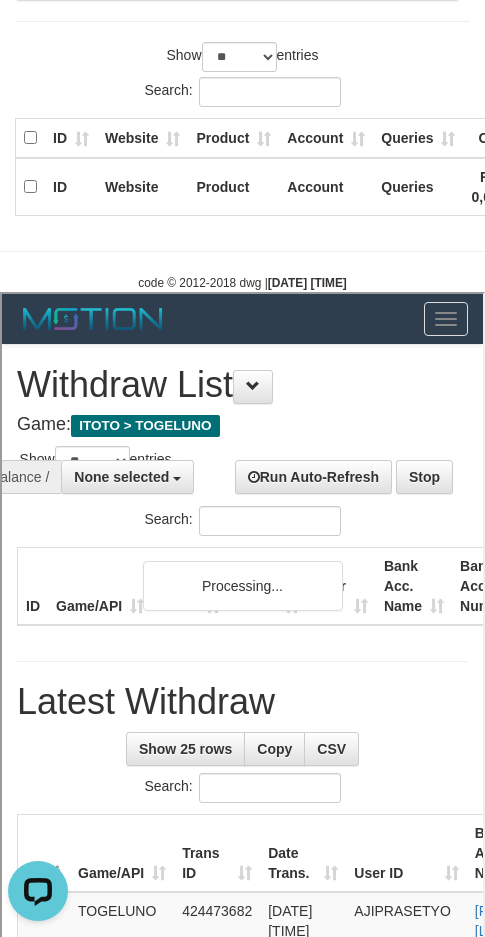 scroll, scrollTop: 0, scrollLeft: 0, axis: both 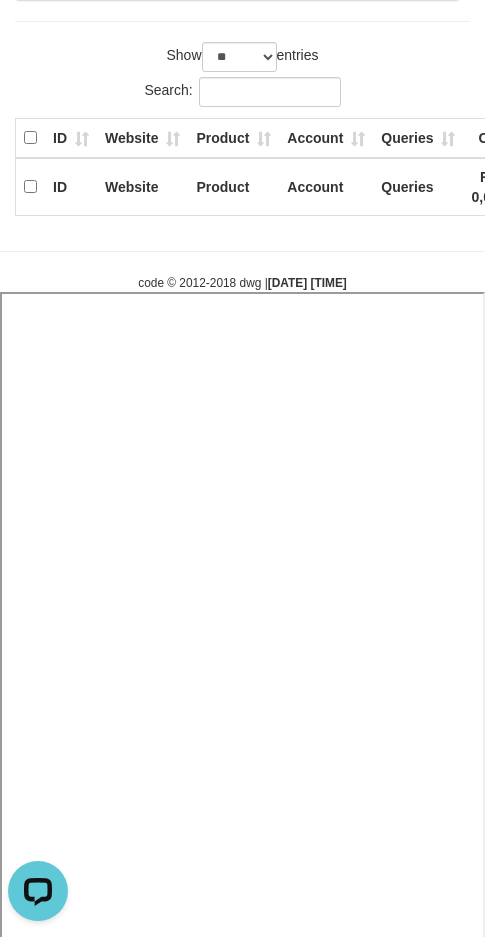 select 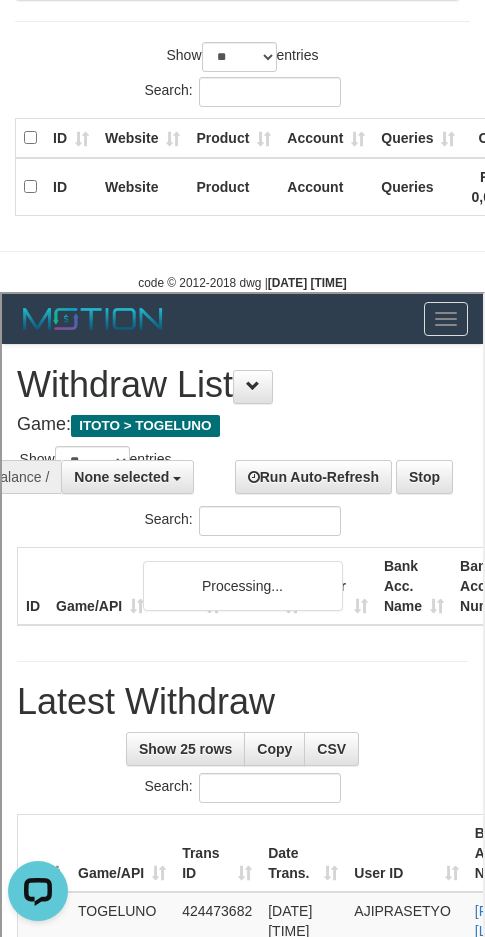 scroll, scrollTop: 0, scrollLeft: 0, axis: both 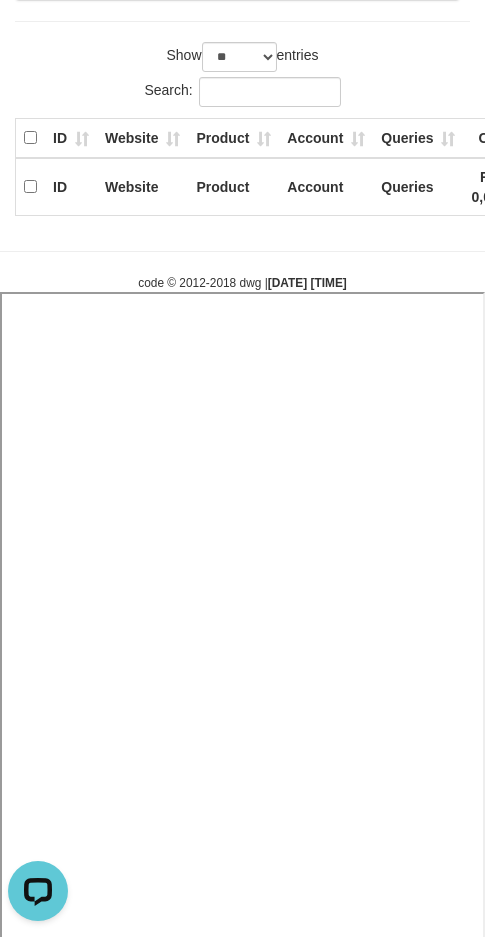 select 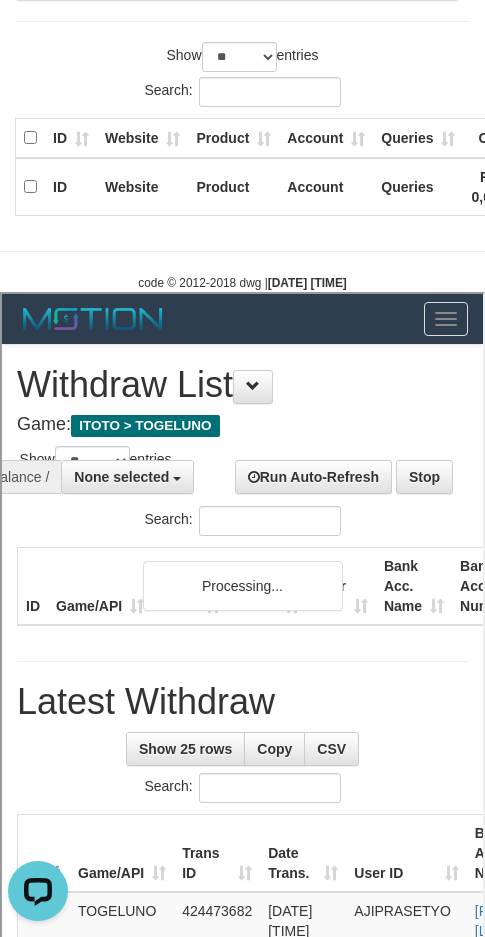 scroll, scrollTop: 0, scrollLeft: 0, axis: both 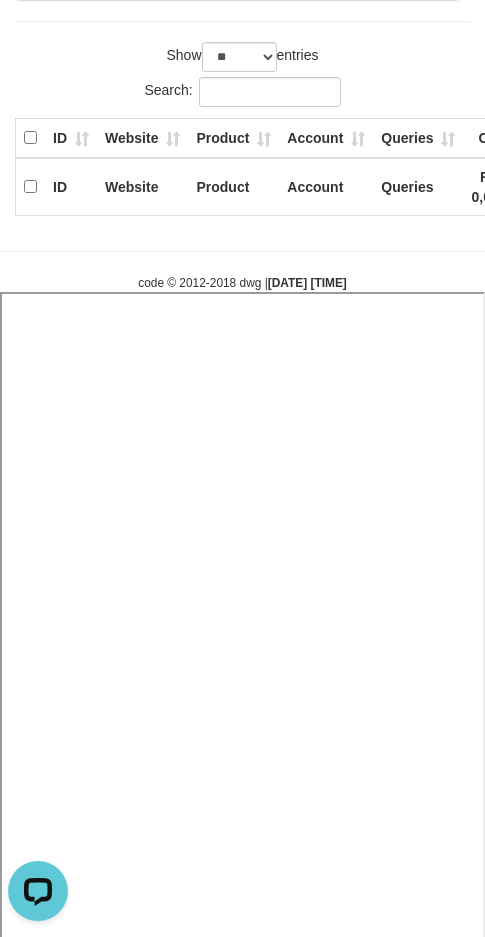 select 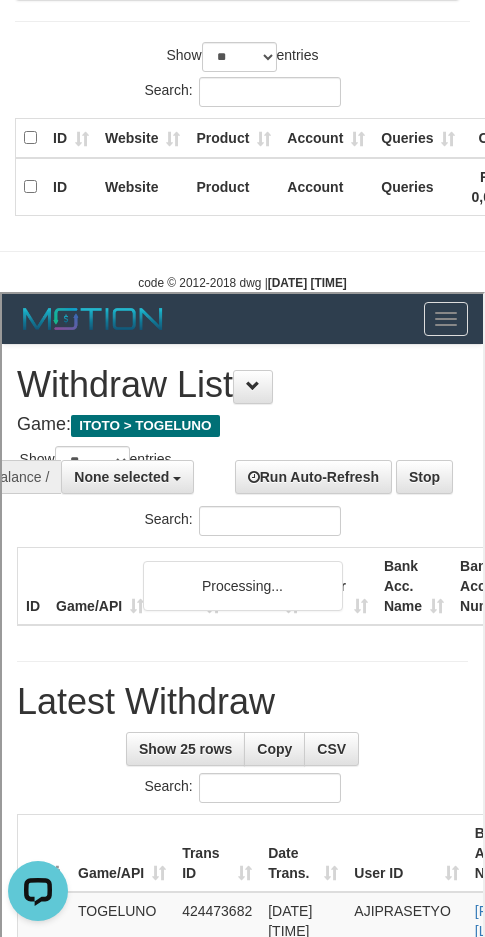 scroll, scrollTop: 0, scrollLeft: 0, axis: both 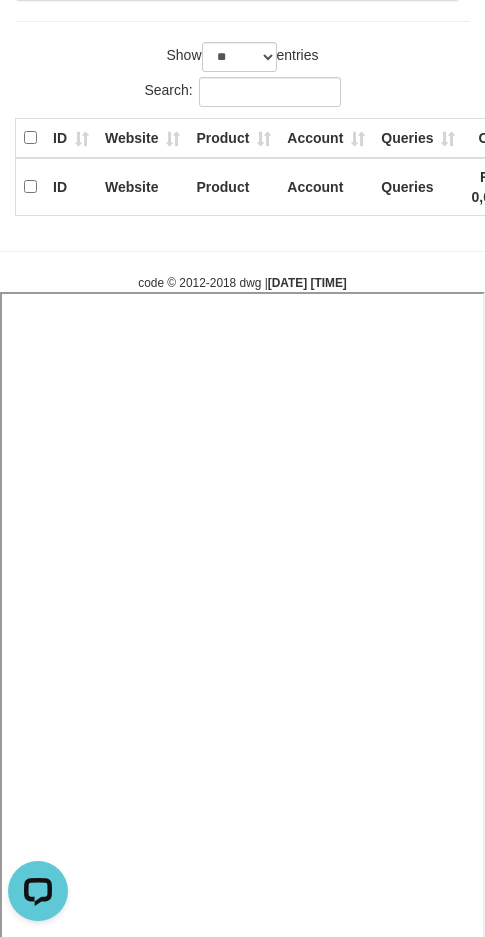 select 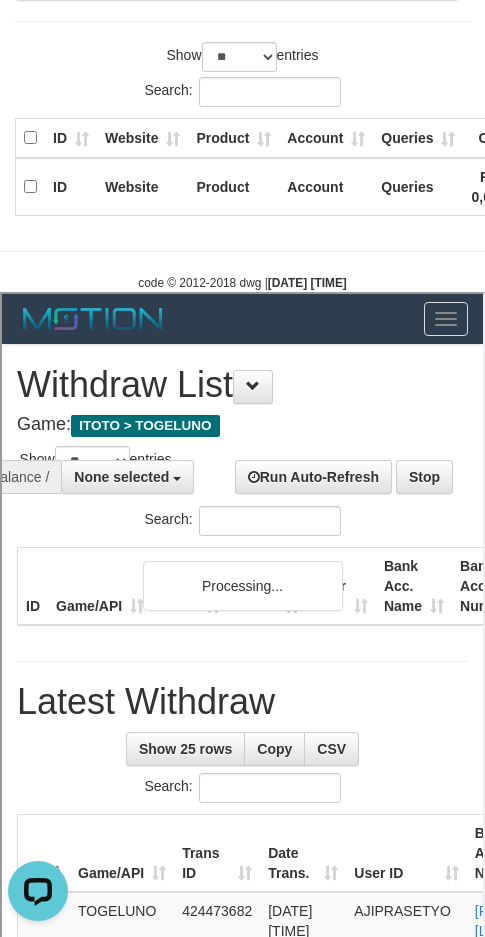 scroll, scrollTop: 0, scrollLeft: 0, axis: both 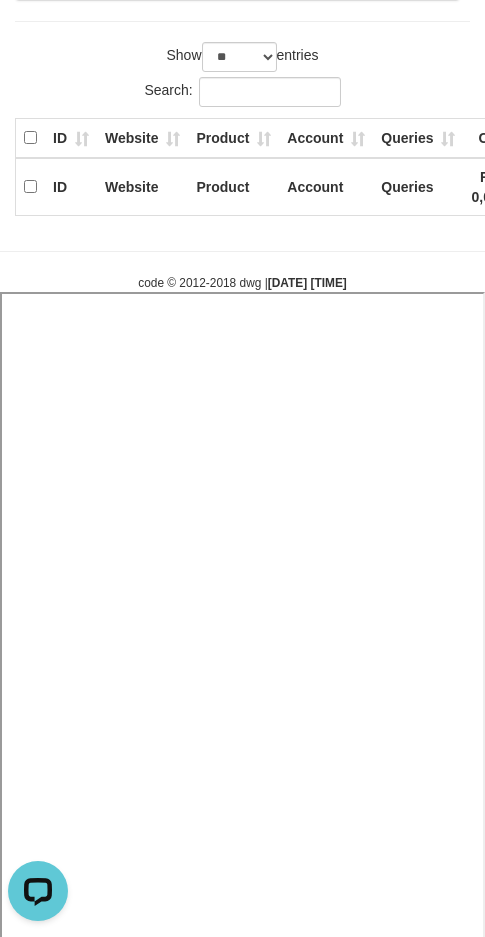 select 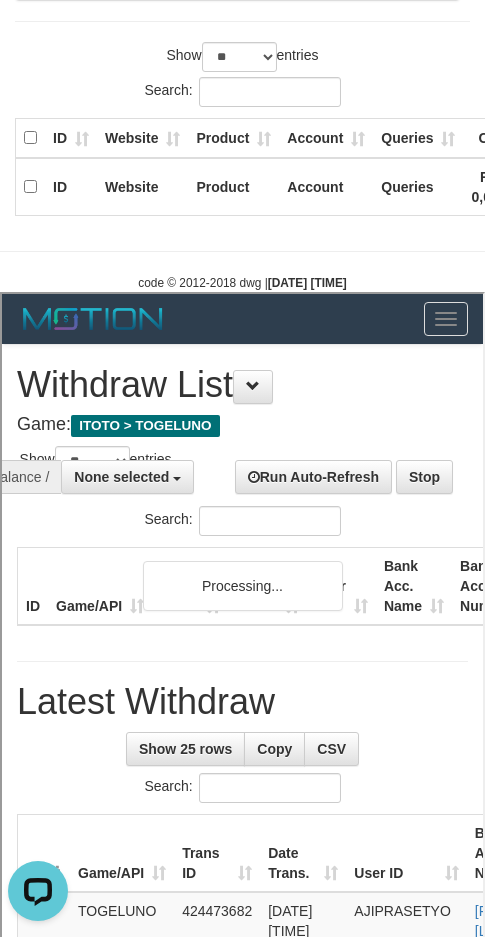 scroll, scrollTop: 0, scrollLeft: 0, axis: both 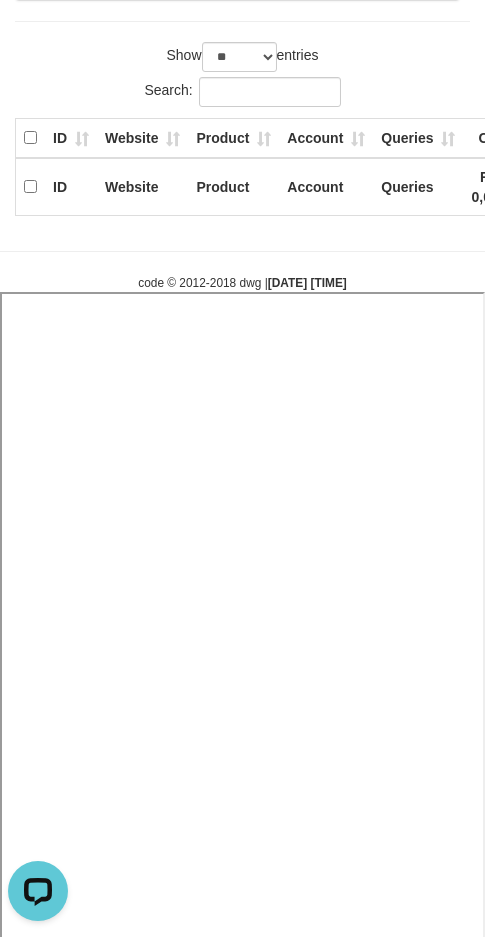 select 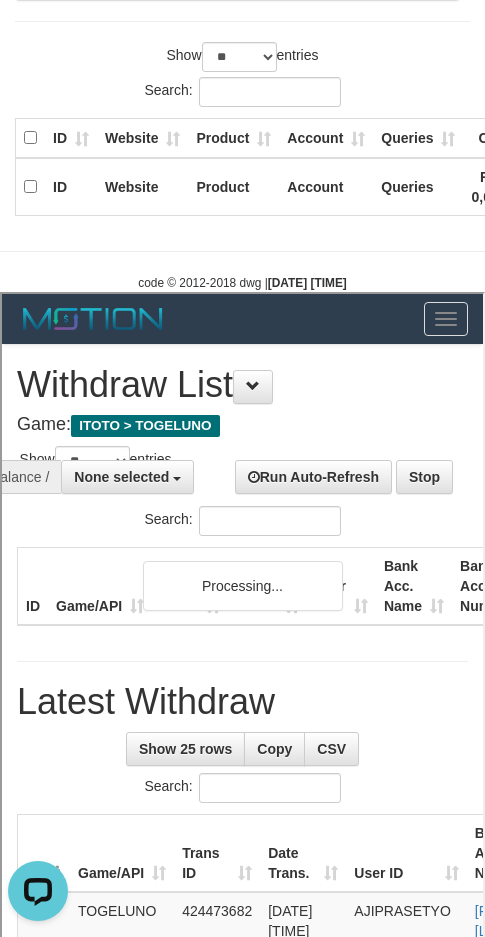 scroll, scrollTop: 0, scrollLeft: 0, axis: both 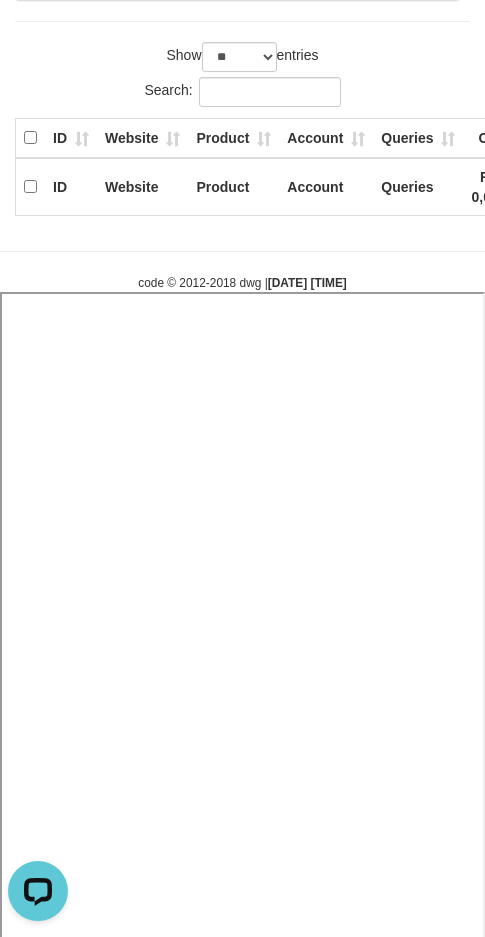 select 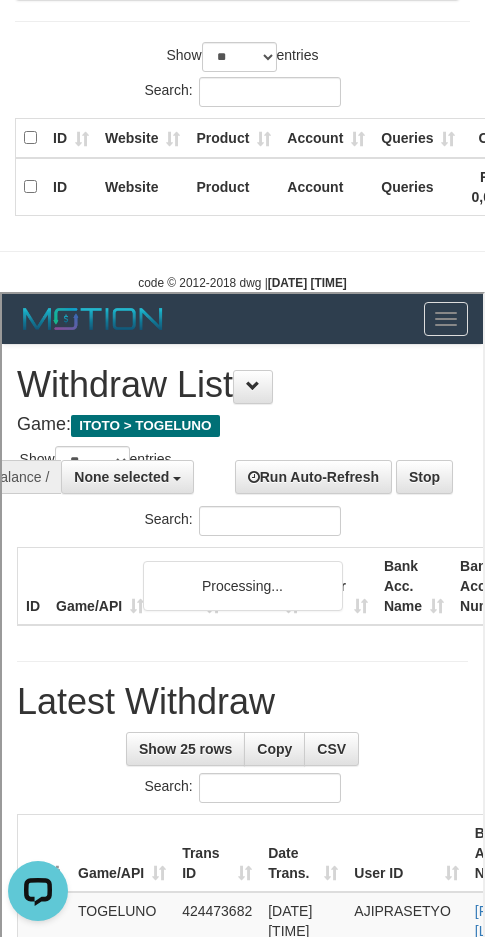 scroll, scrollTop: 0, scrollLeft: 0, axis: both 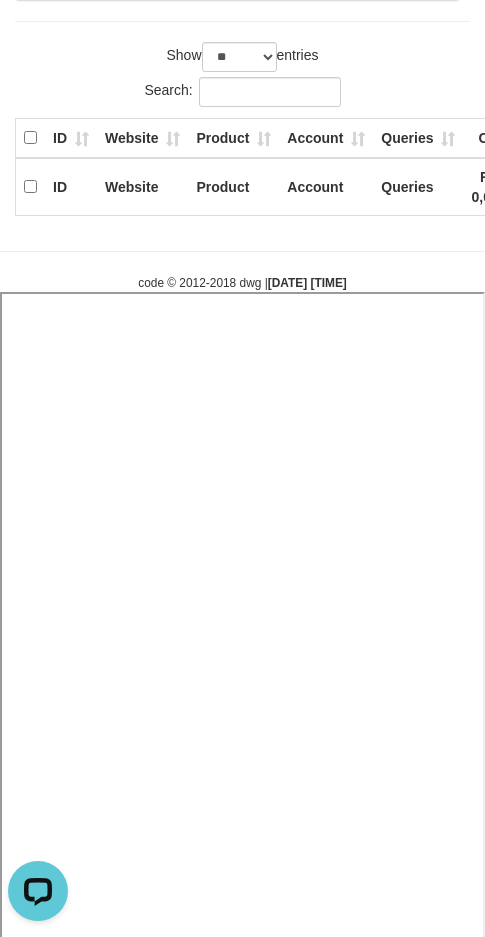 select 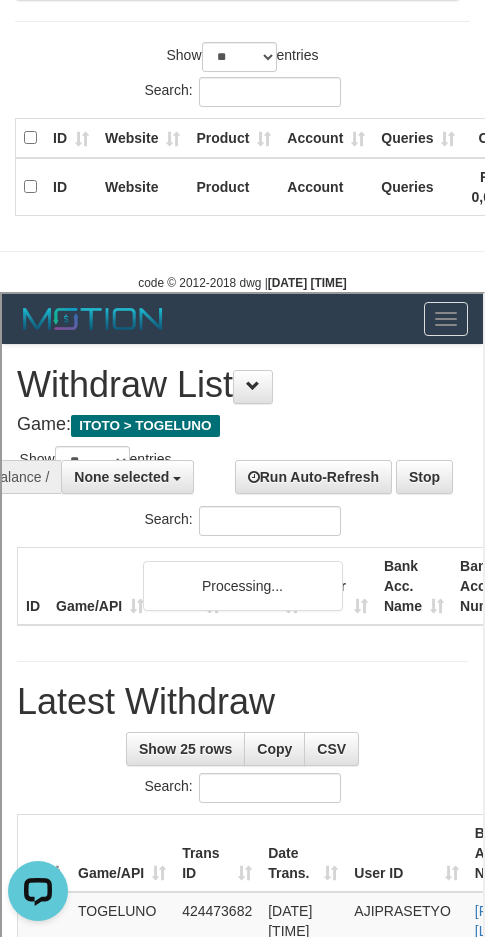 scroll, scrollTop: 0, scrollLeft: 0, axis: both 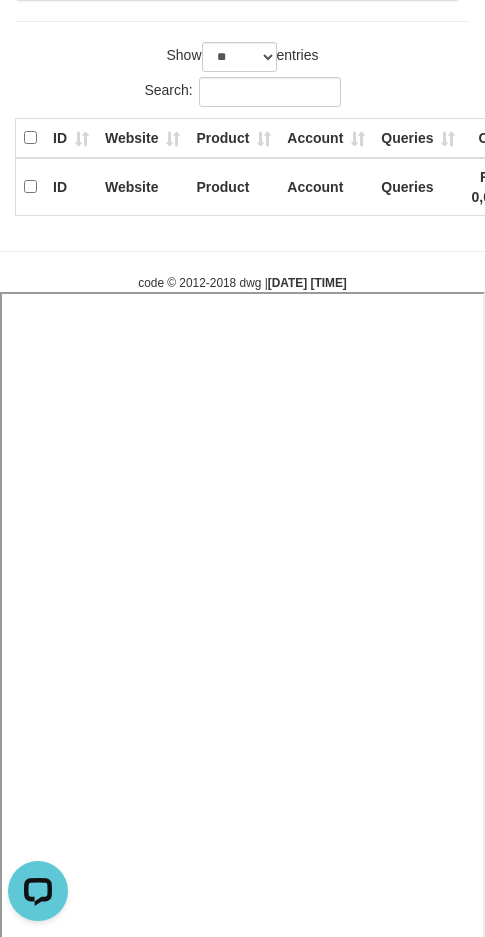select 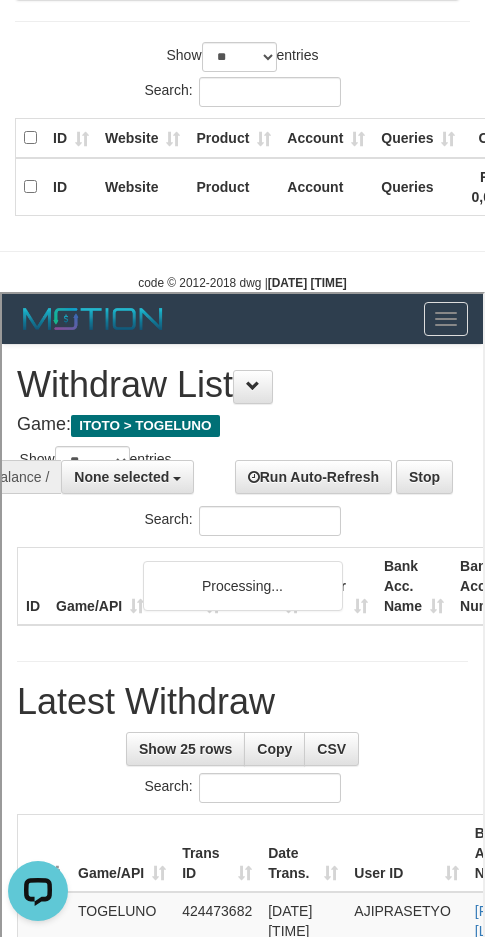 scroll, scrollTop: 0, scrollLeft: 0, axis: both 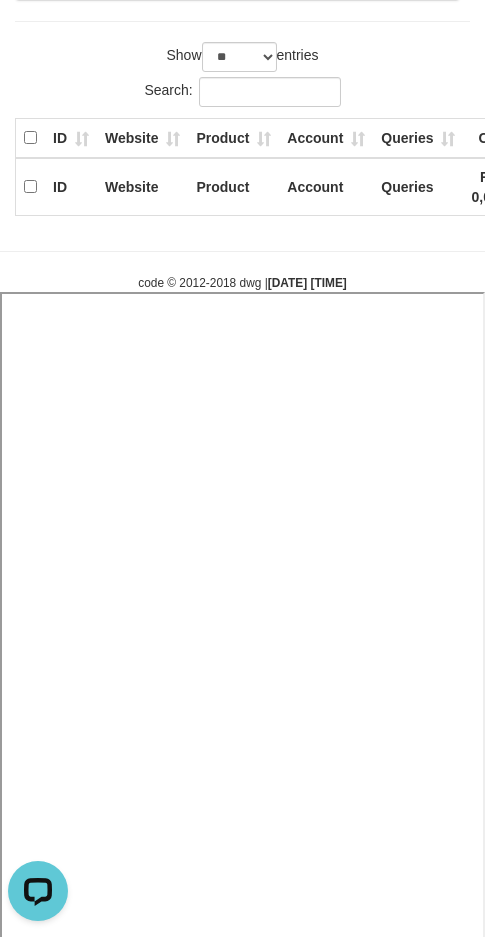 select 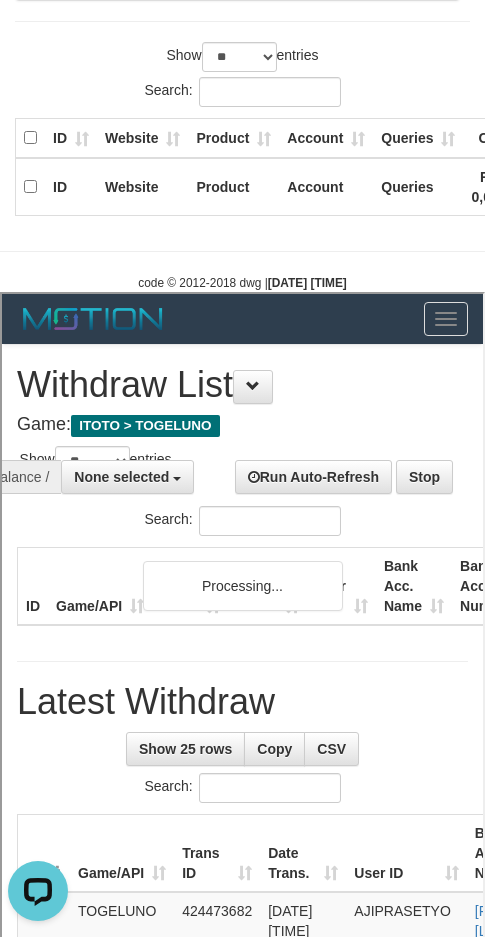 scroll, scrollTop: 0, scrollLeft: 0, axis: both 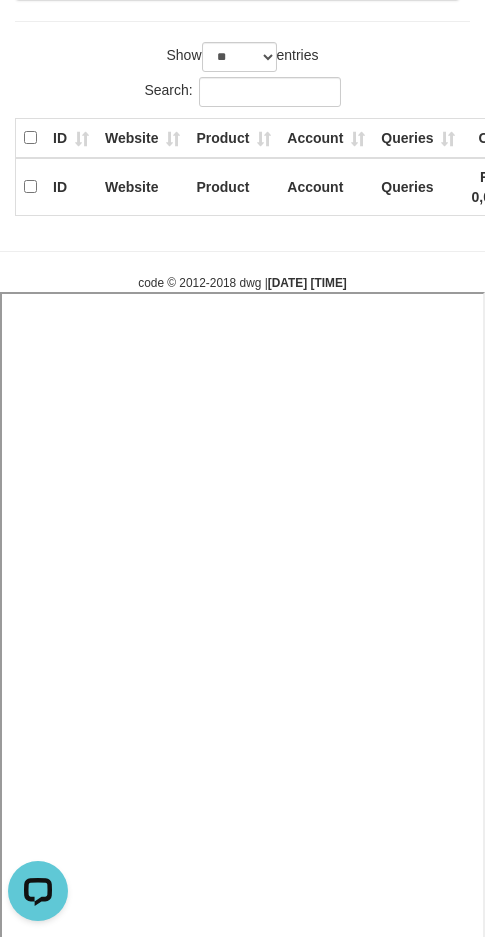 select 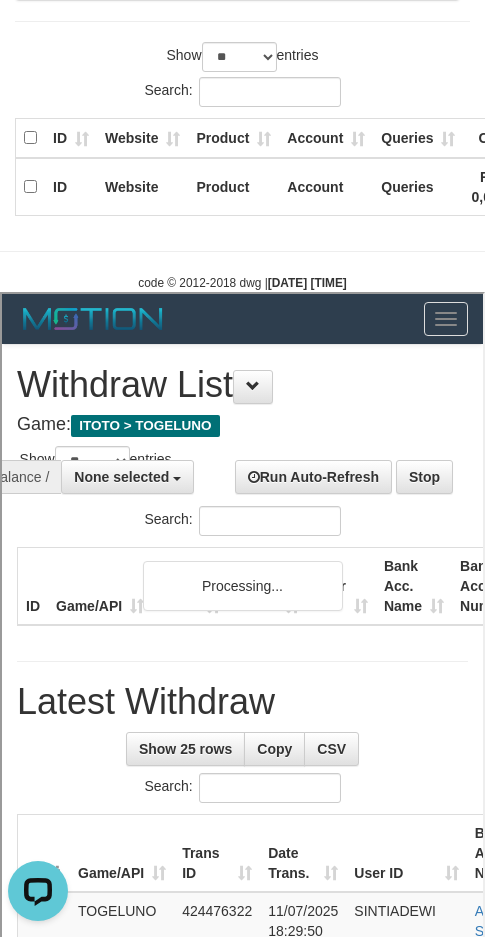 scroll, scrollTop: 0, scrollLeft: 0, axis: both 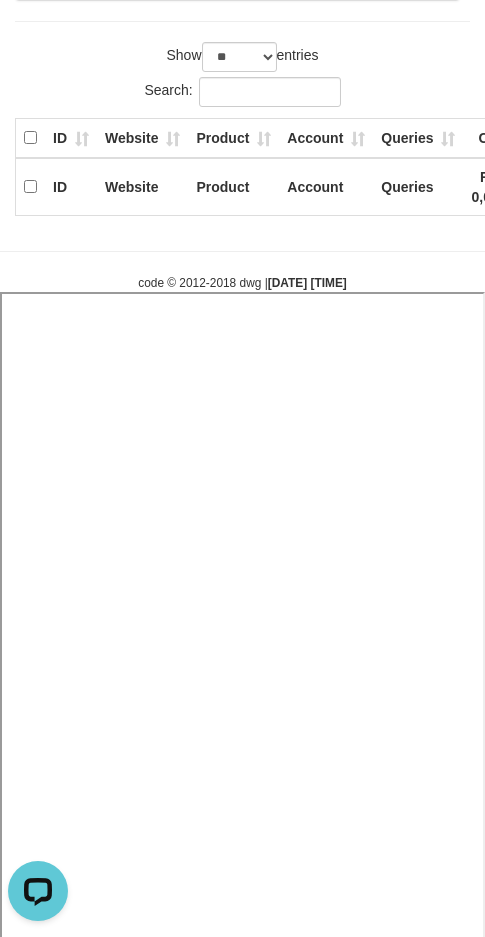 select 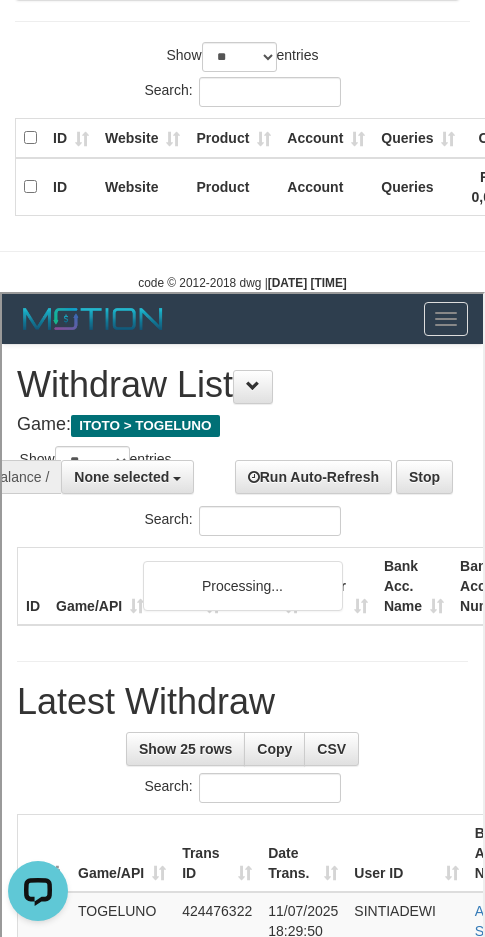 scroll, scrollTop: 0, scrollLeft: 0, axis: both 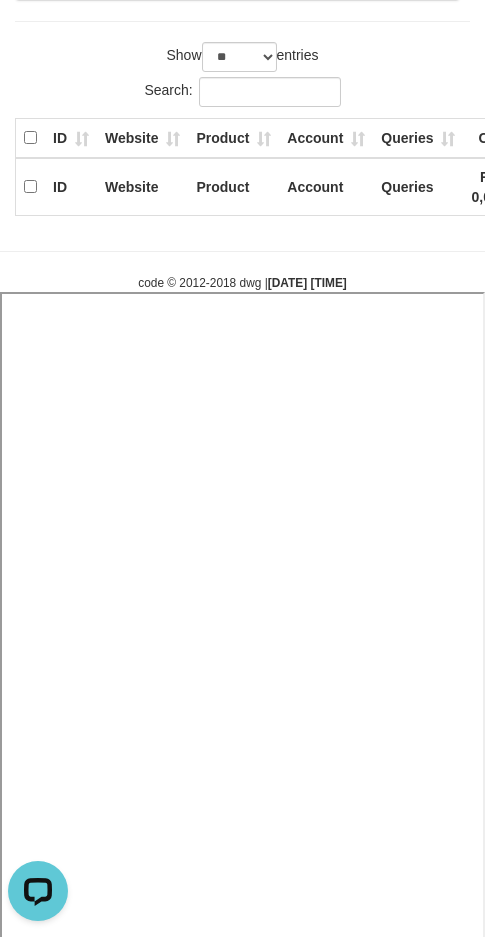 select 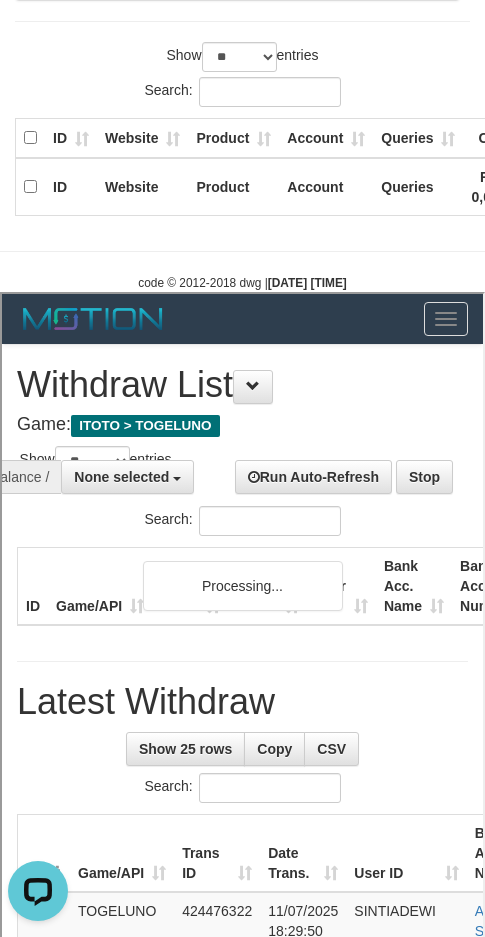 scroll, scrollTop: 0, scrollLeft: 0, axis: both 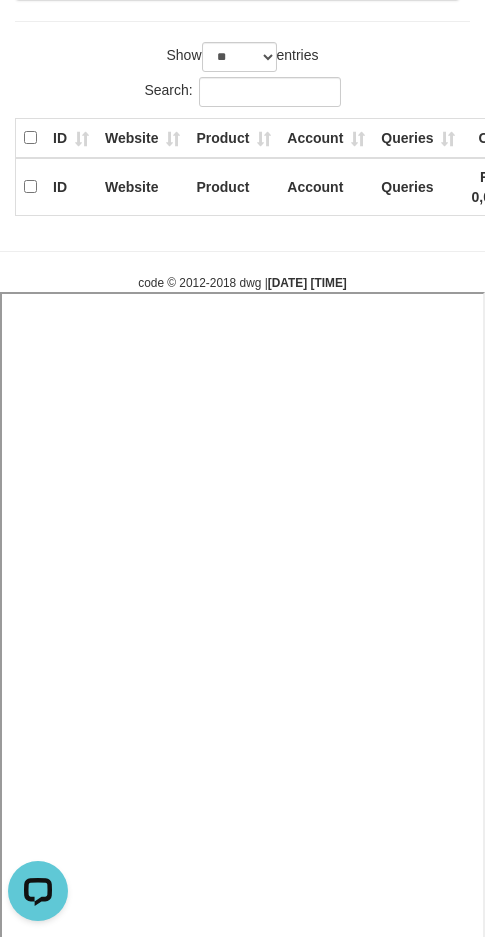 select 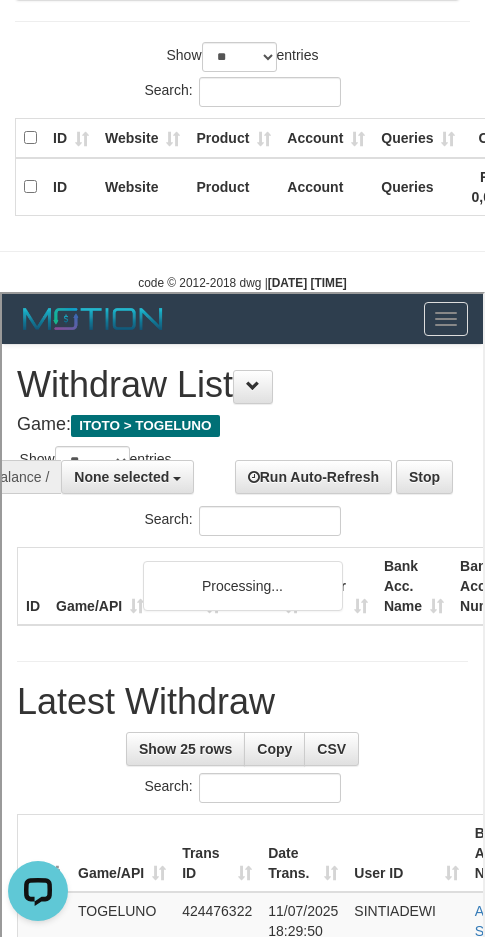 scroll, scrollTop: 0, scrollLeft: 0, axis: both 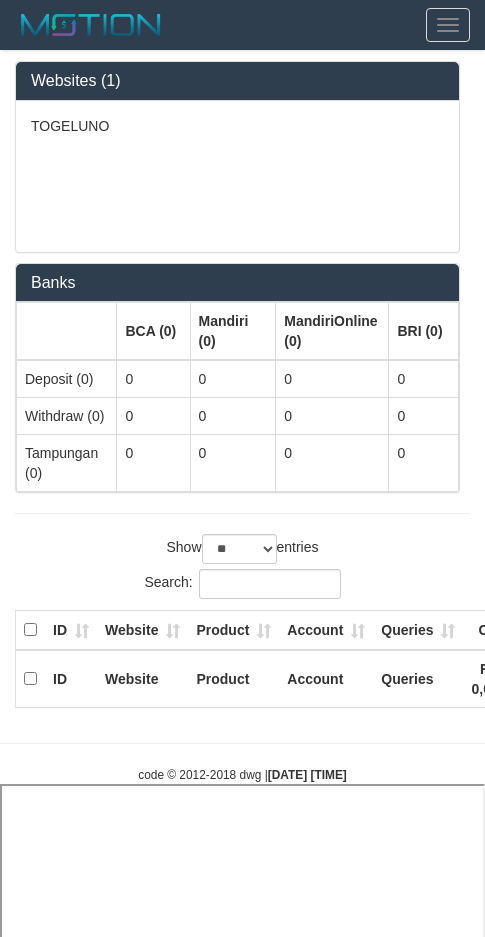 select on "**" 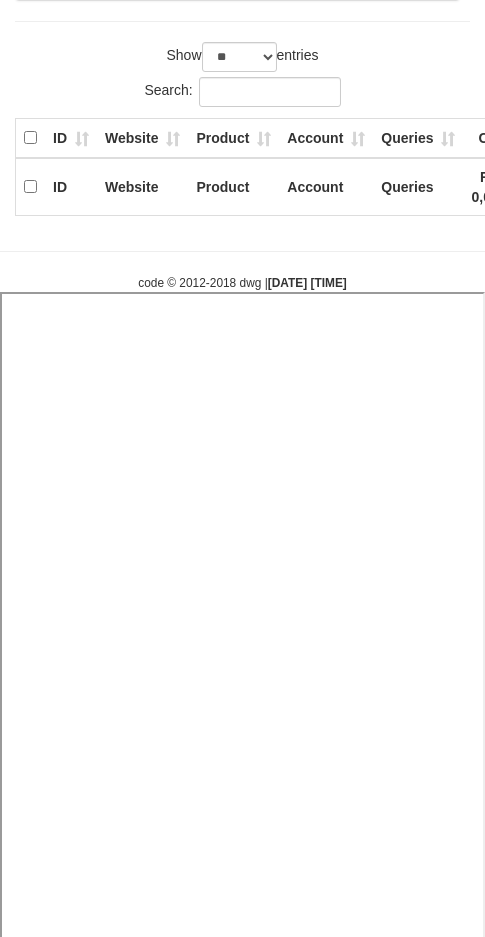 select 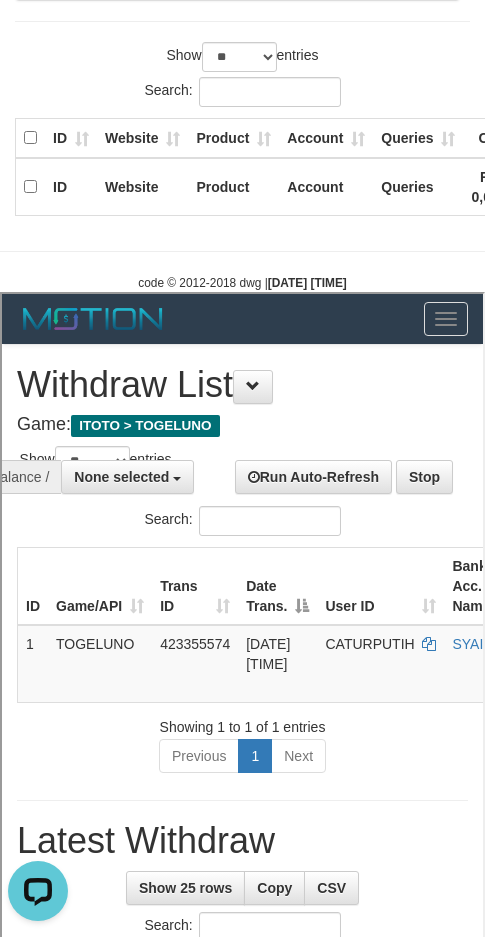 scroll, scrollTop: 0, scrollLeft: 0, axis: both 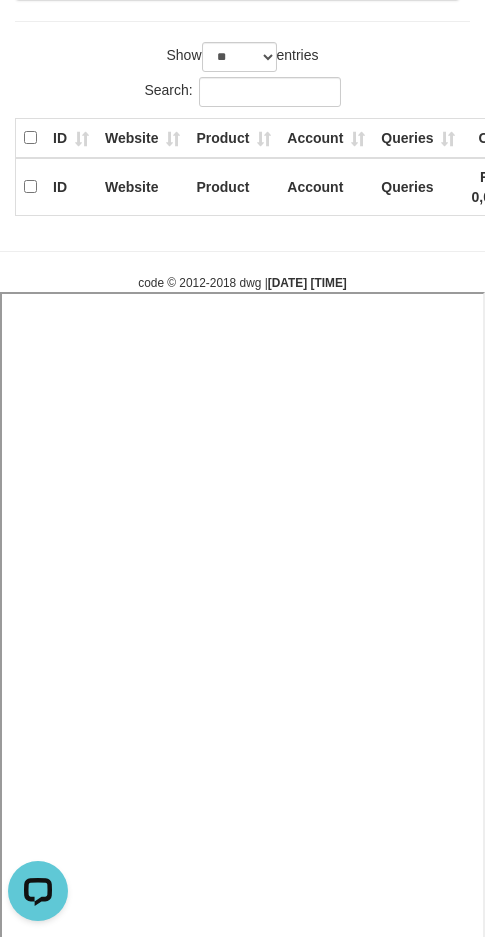 select 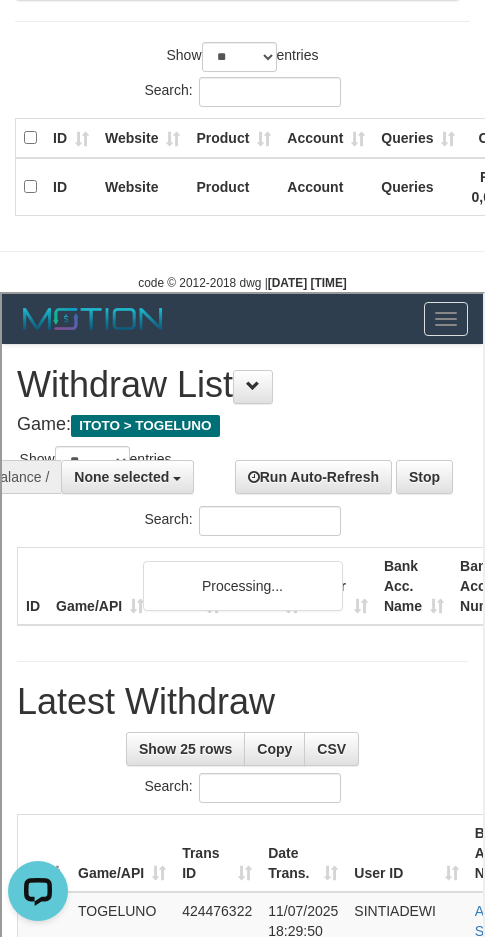 scroll, scrollTop: 0, scrollLeft: 0, axis: both 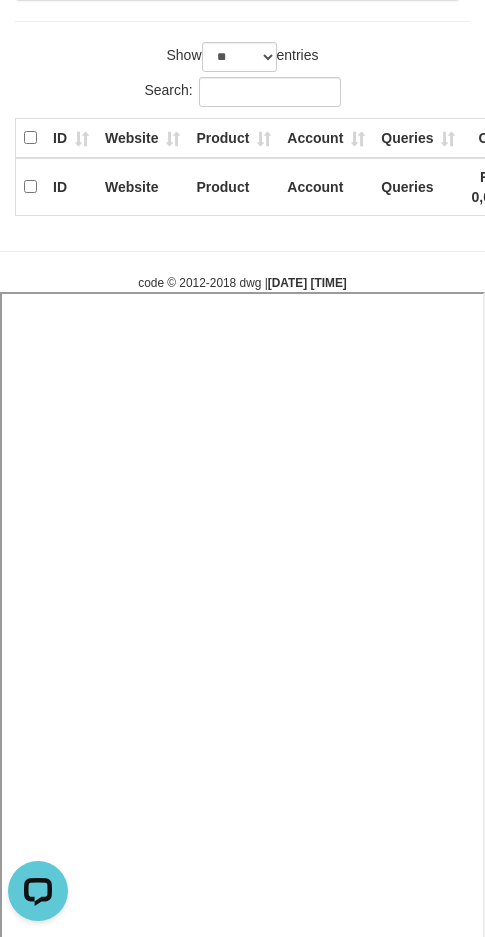 select 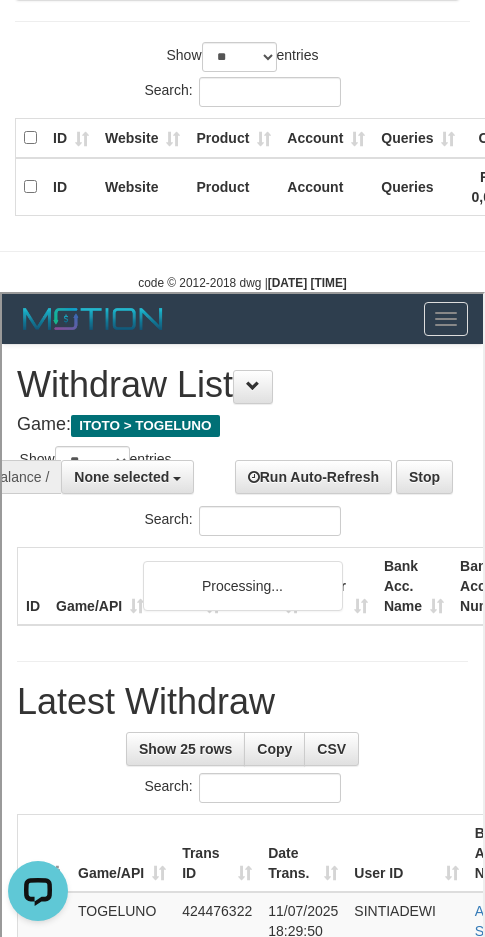scroll, scrollTop: 0, scrollLeft: 0, axis: both 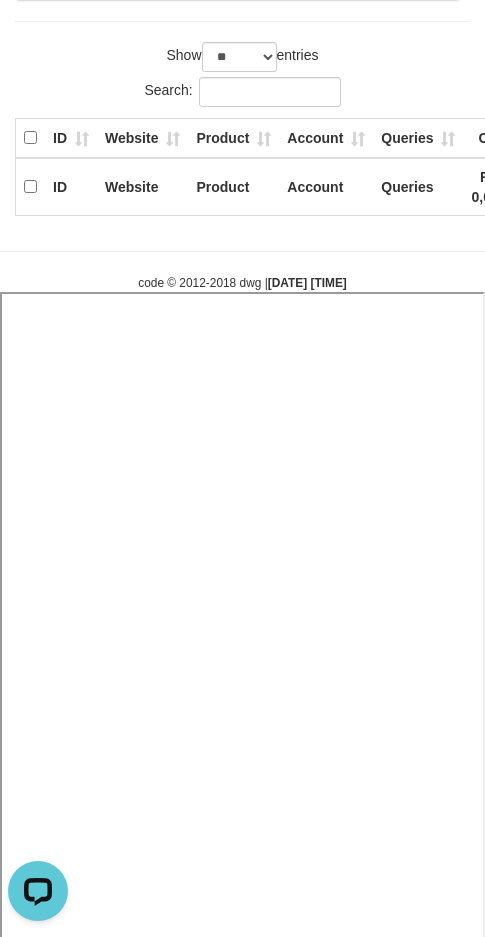 select 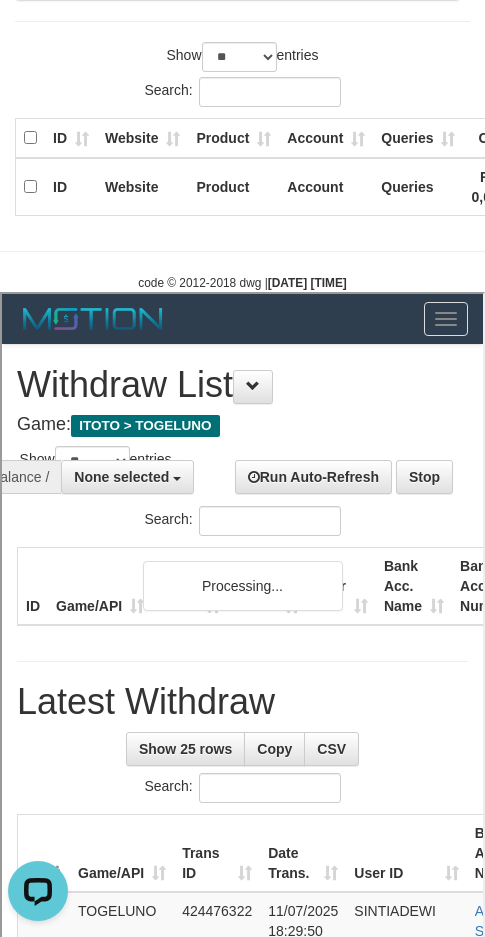 scroll, scrollTop: 0, scrollLeft: 0, axis: both 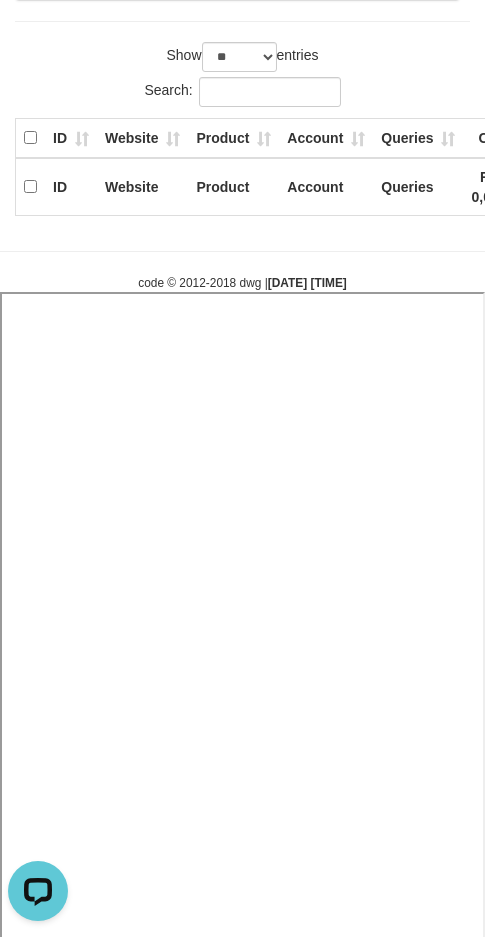select 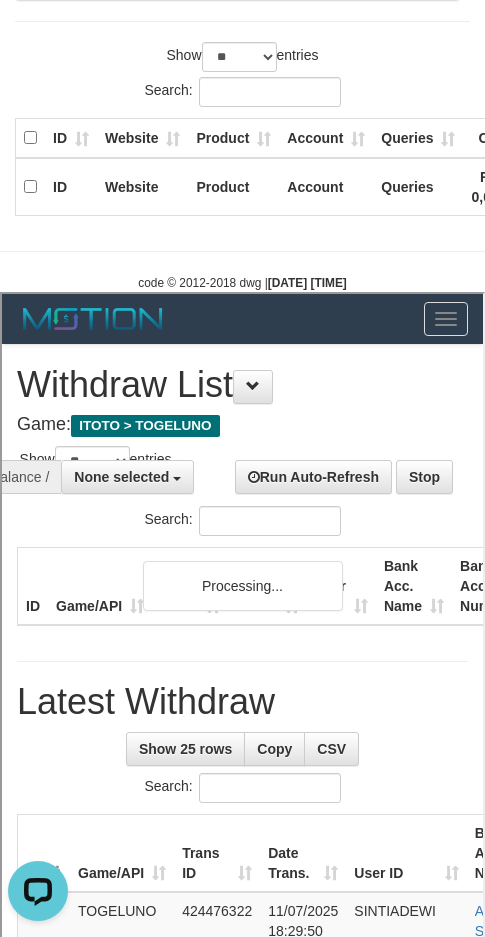 scroll, scrollTop: 0, scrollLeft: 0, axis: both 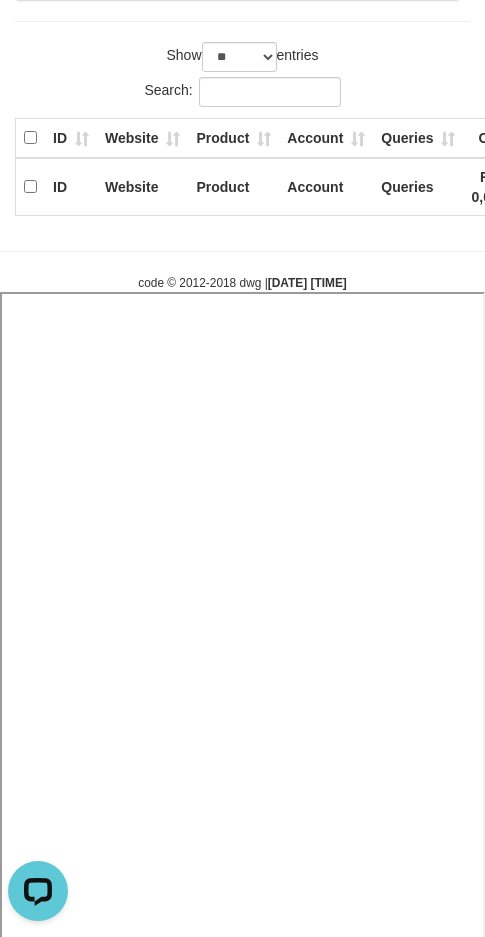 select 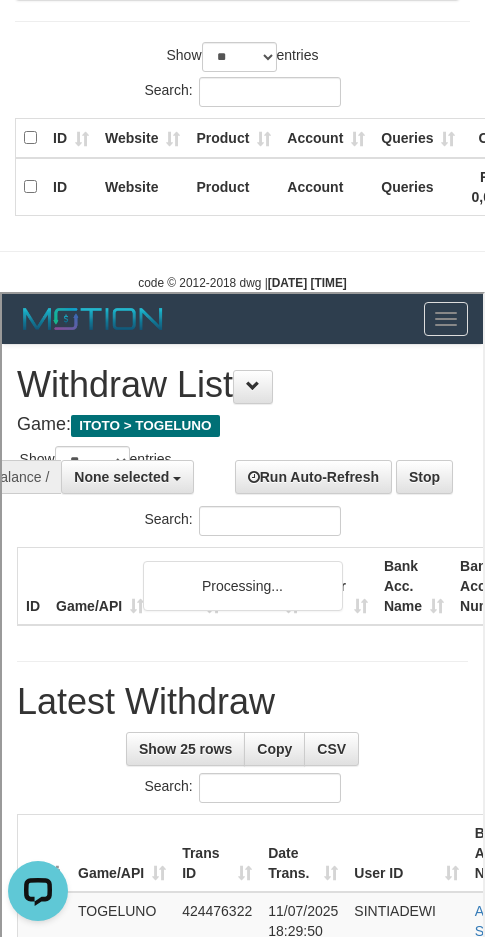 scroll, scrollTop: 0, scrollLeft: 0, axis: both 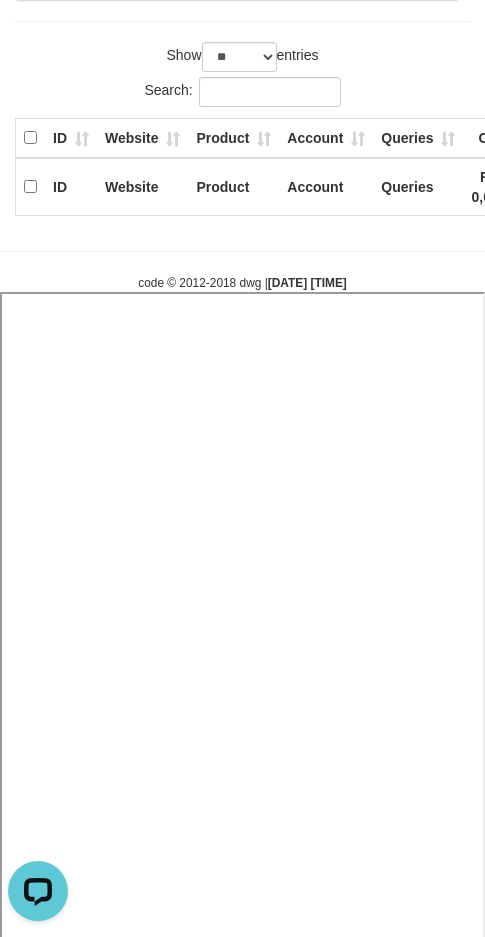 select 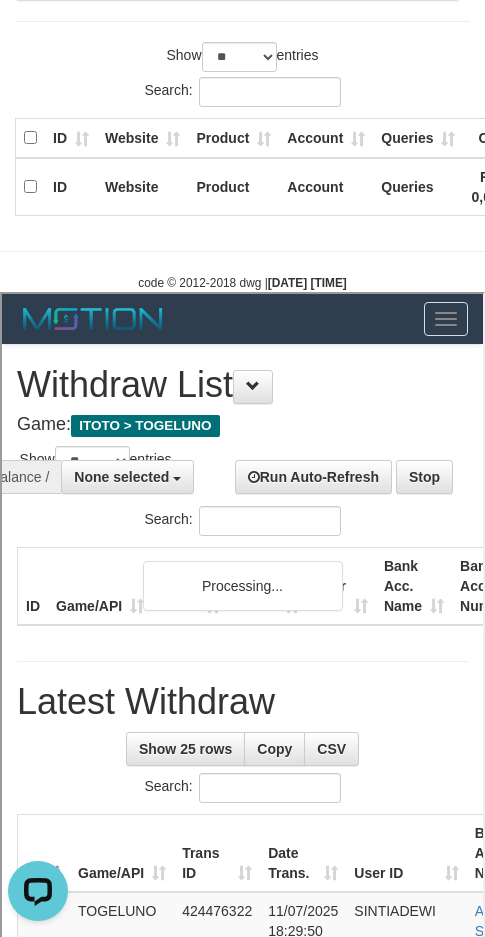 scroll, scrollTop: 0, scrollLeft: 0, axis: both 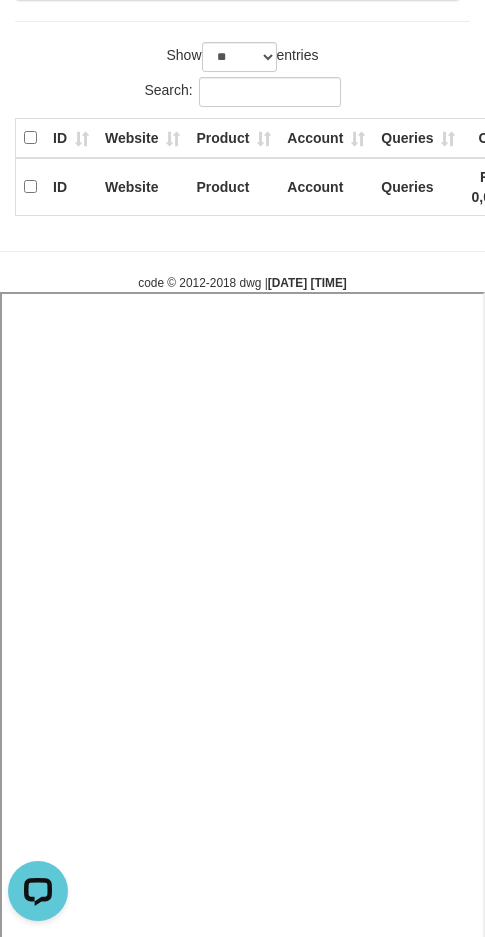 select 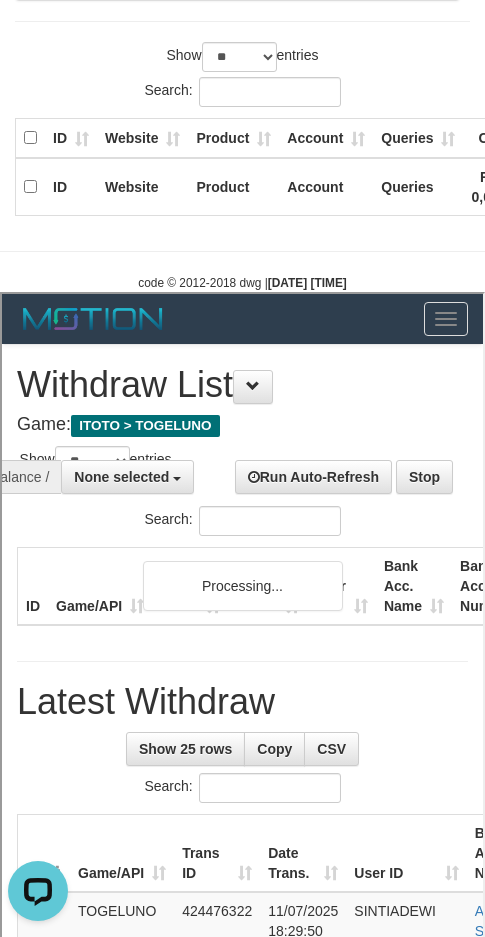 scroll, scrollTop: 0, scrollLeft: 0, axis: both 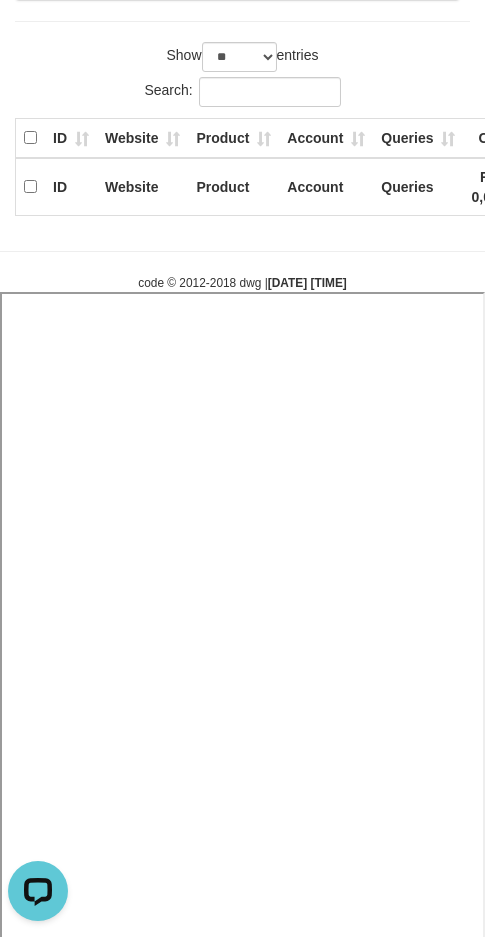 select 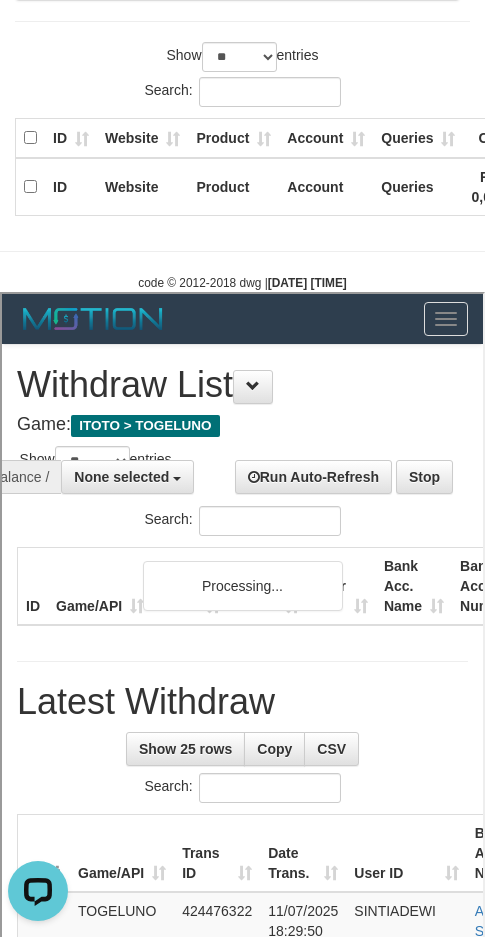 scroll, scrollTop: 0, scrollLeft: 0, axis: both 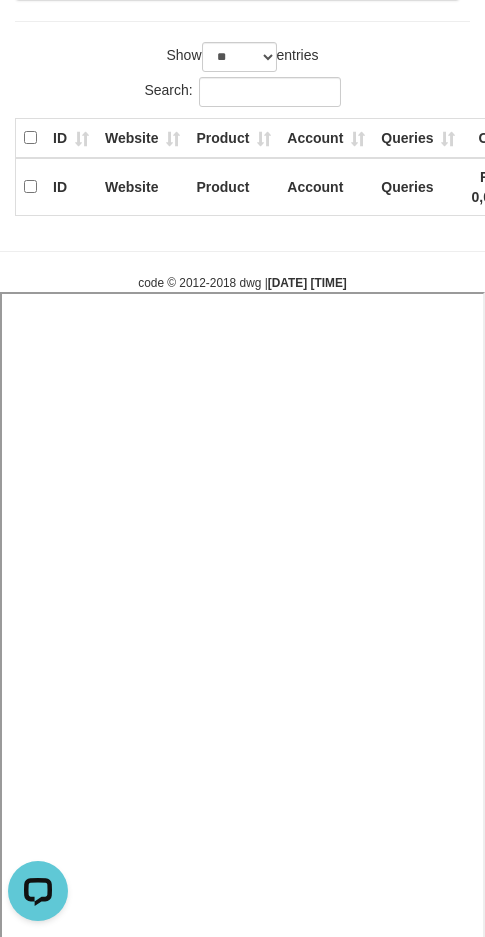 select 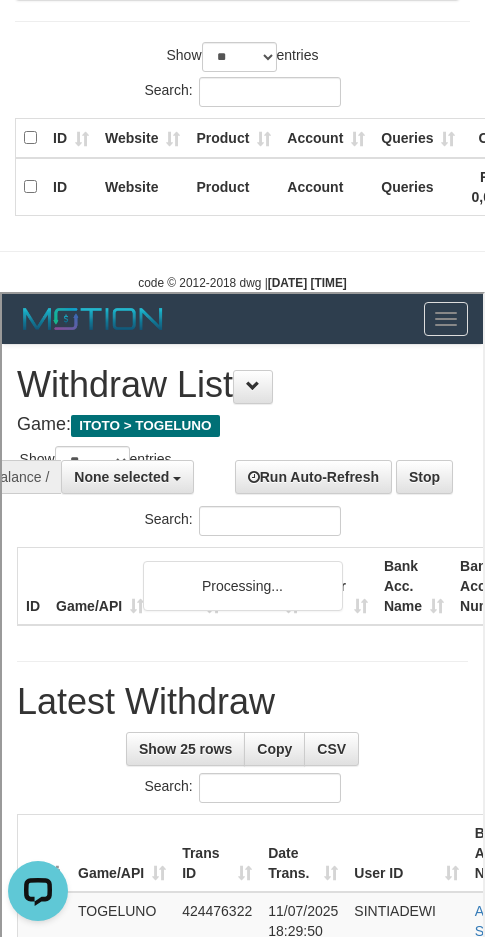scroll, scrollTop: 0, scrollLeft: 0, axis: both 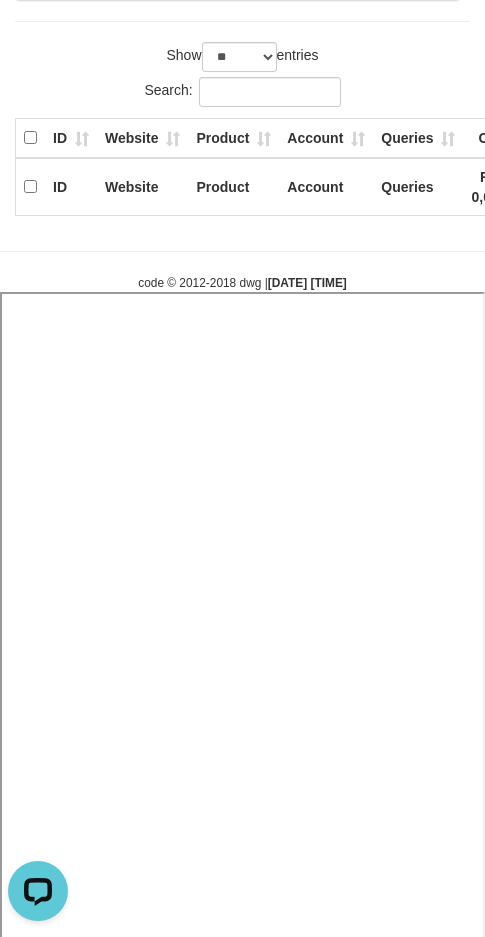select 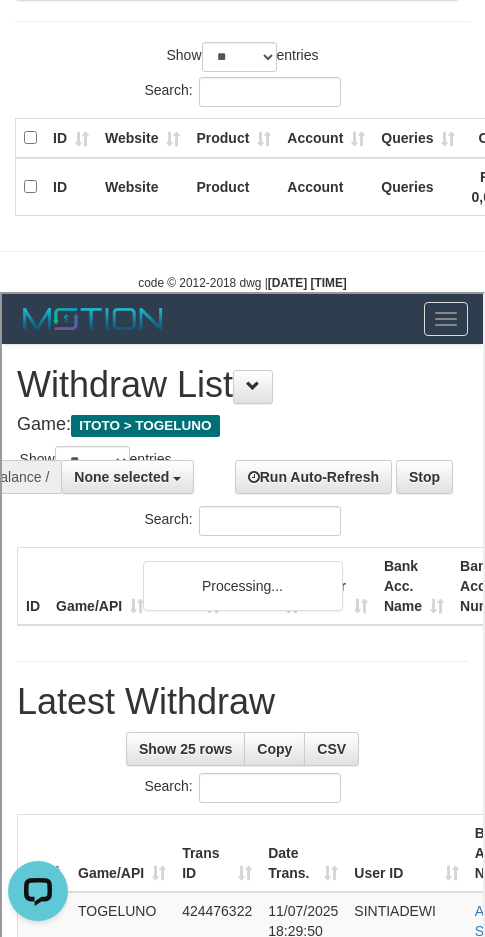 scroll, scrollTop: 0, scrollLeft: 0, axis: both 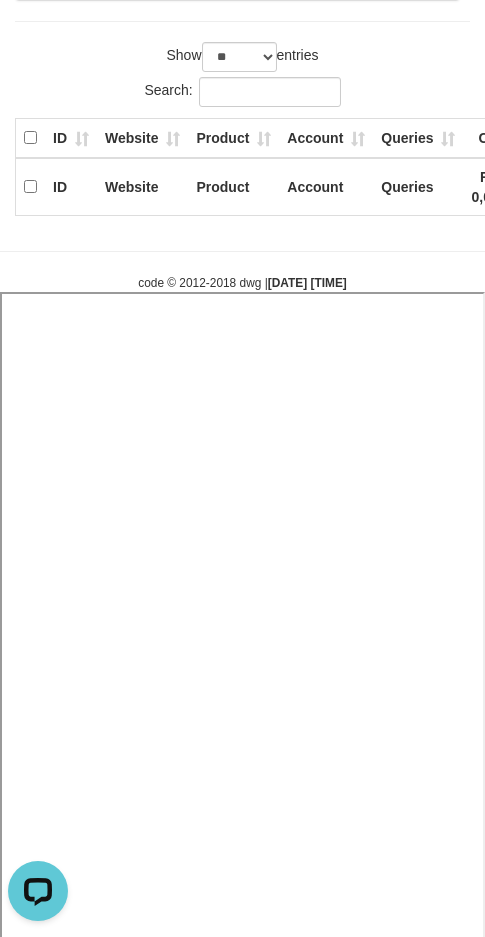 select 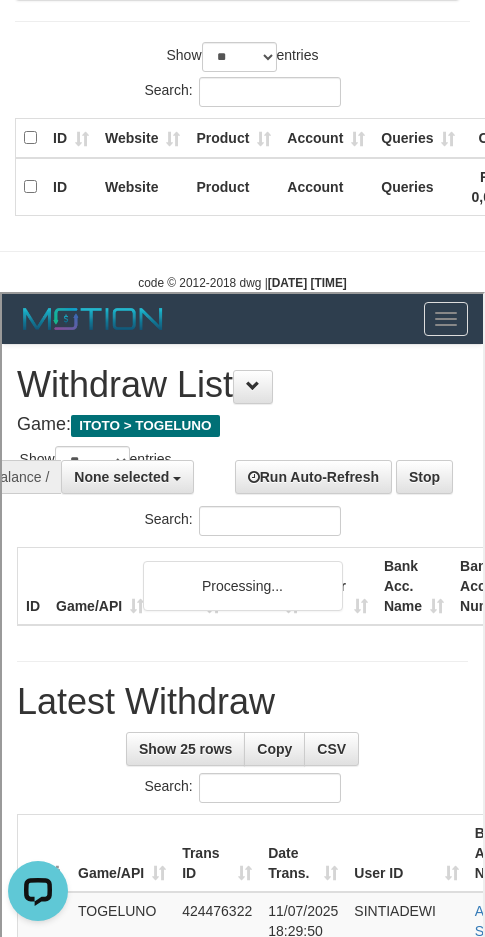 scroll, scrollTop: 0, scrollLeft: 0, axis: both 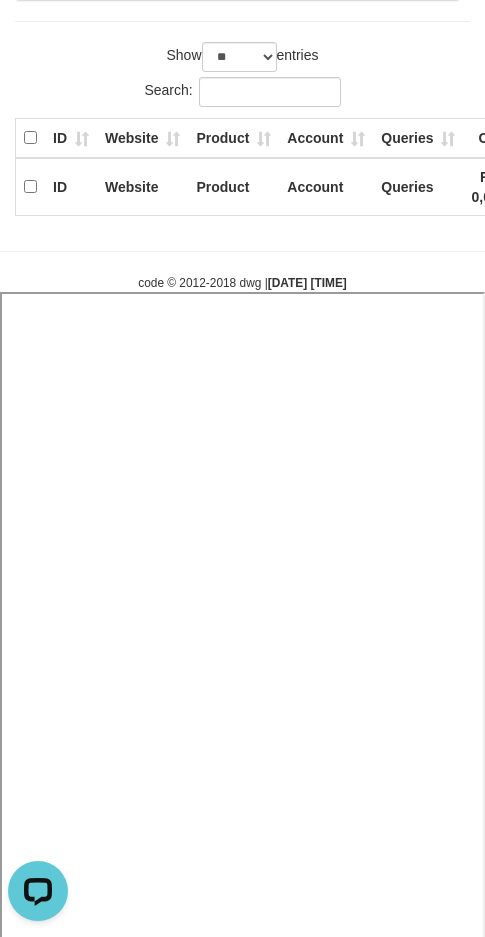 select 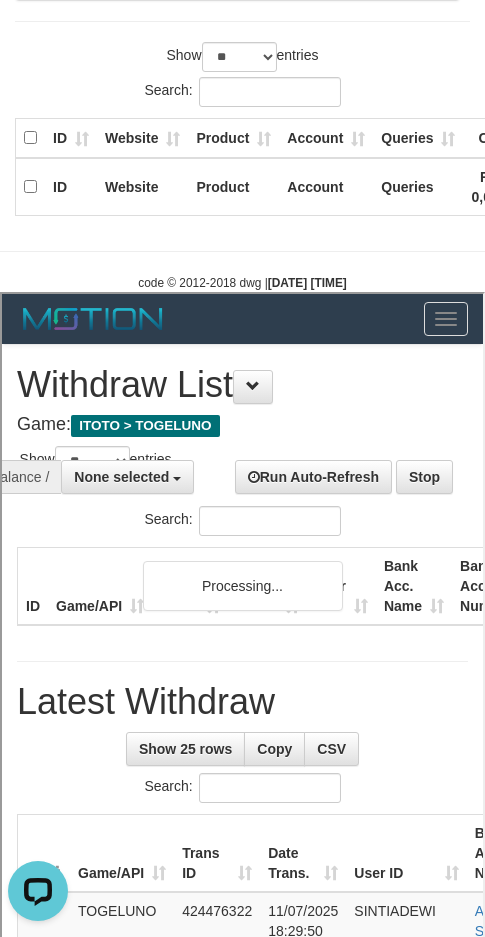 scroll, scrollTop: 0, scrollLeft: 0, axis: both 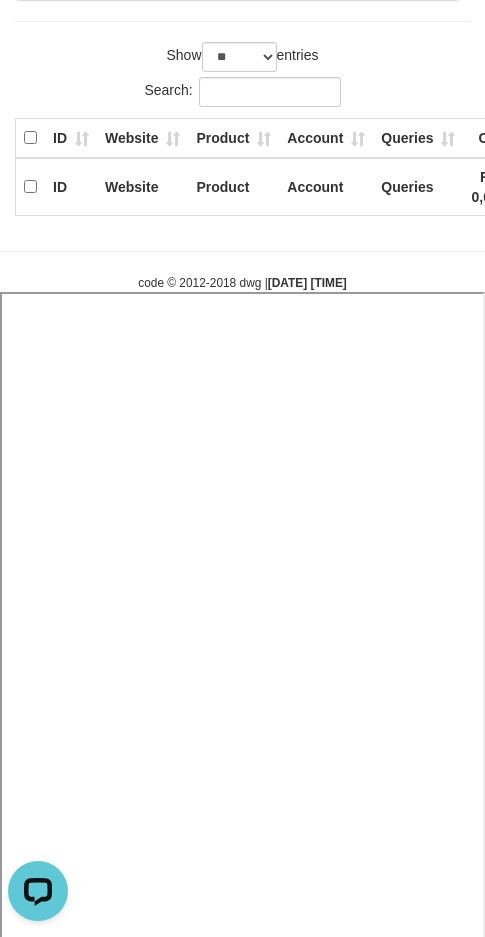 select 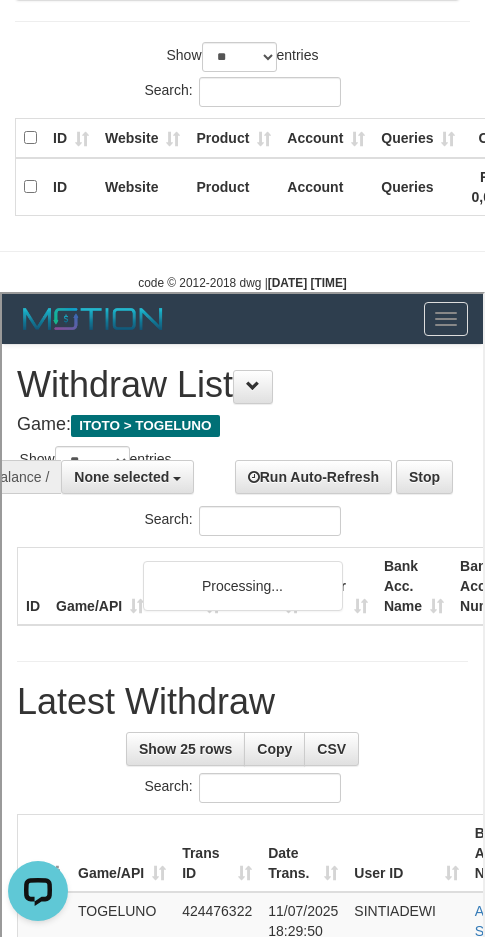 scroll, scrollTop: 0, scrollLeft: 0, axis: both 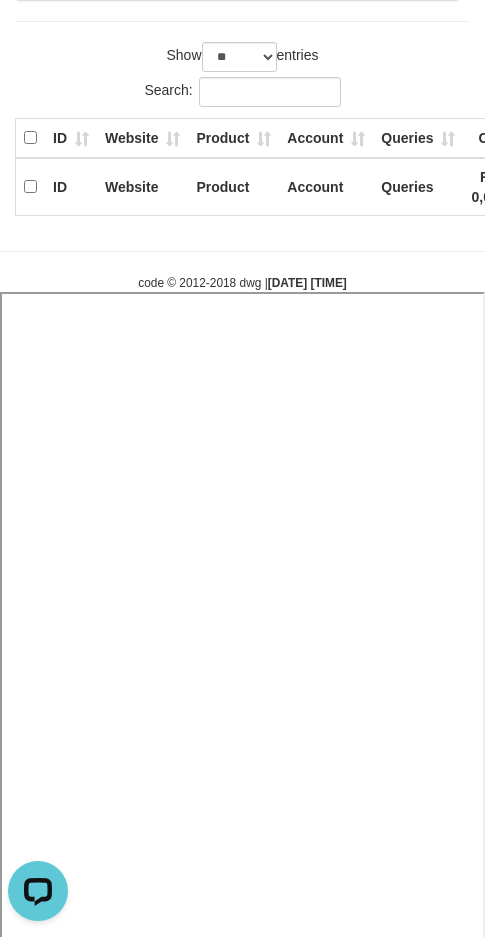 select 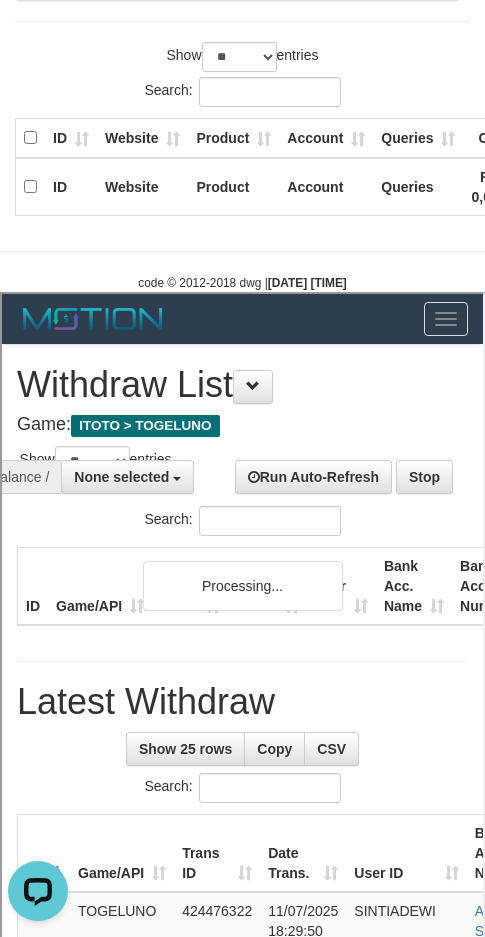 scroll, scrollTop: 0, scrollLeft: 0, axis: both 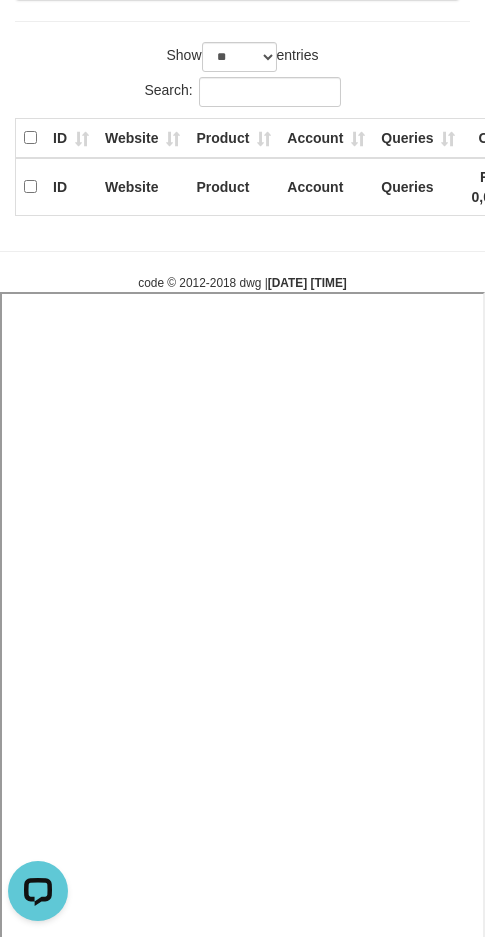 select 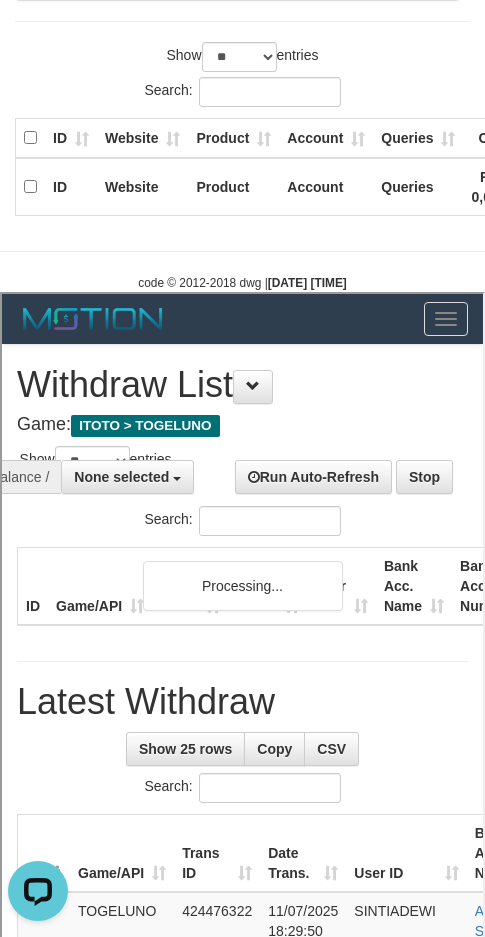 scroll, scrollTop: 0, scrollLeft: 0, axis: both 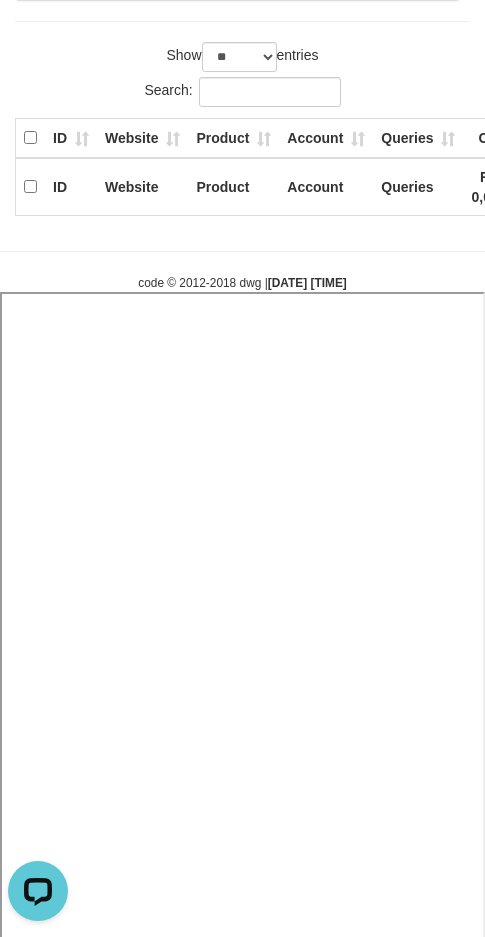 select 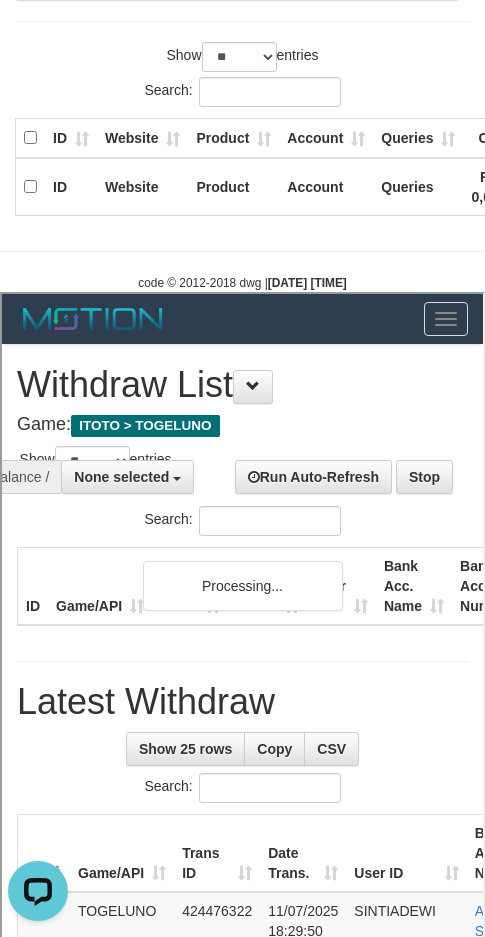 scroll, scrollTop: 0, scrollLeft: 0, axis: both 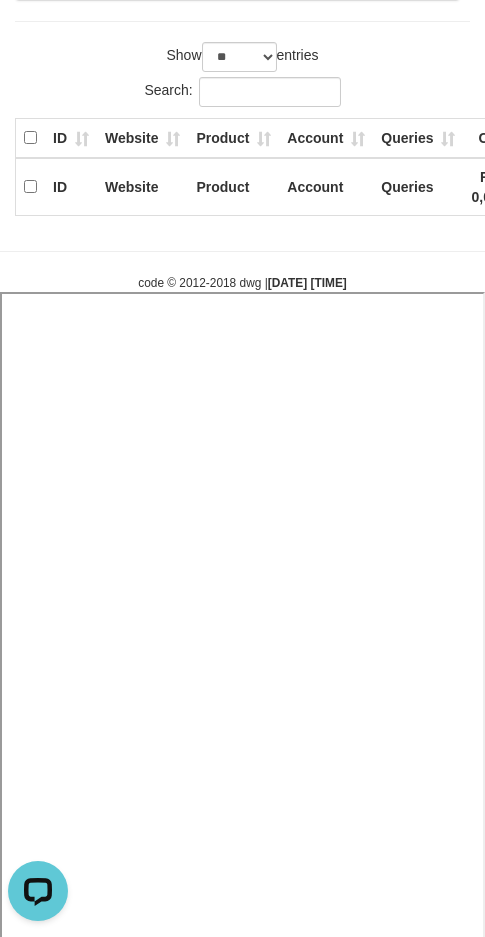 select 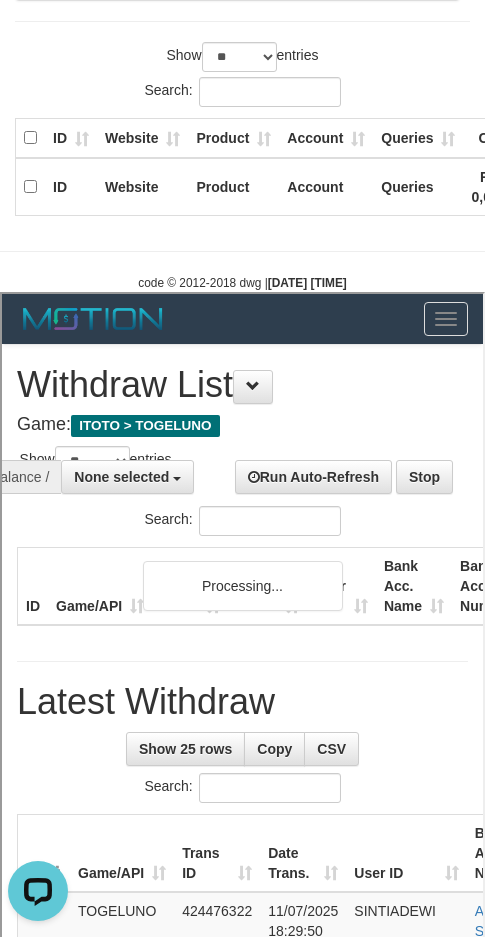 scroll, scrollTop: 0, scrollLeft: 0, axis: both 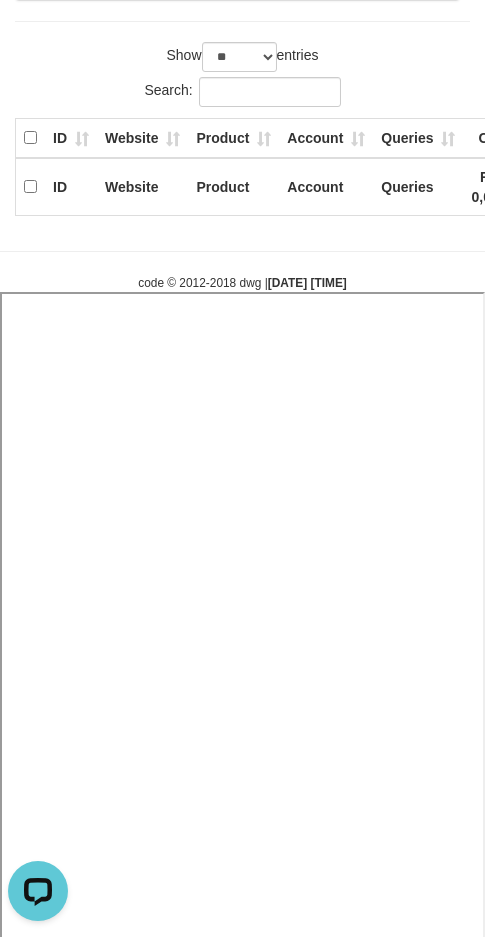 select 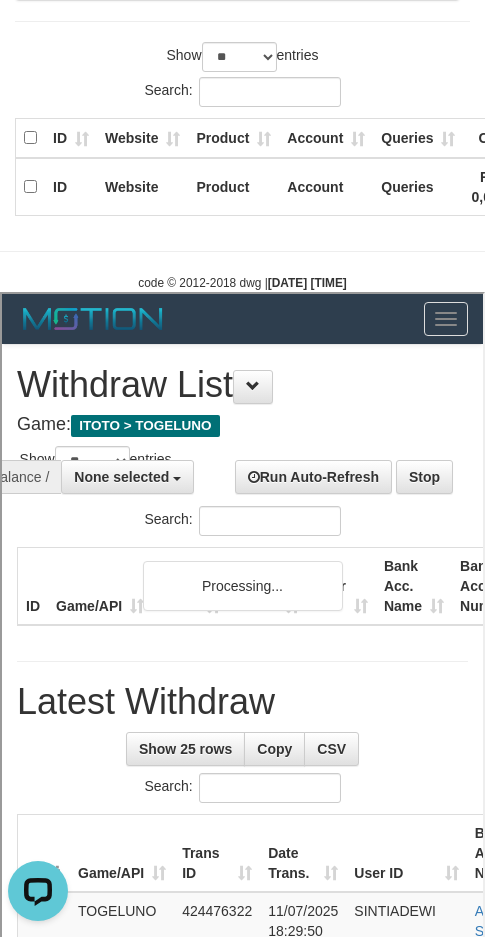 scroll, scrollTop: 0, scrollLeft: 0, axis: both 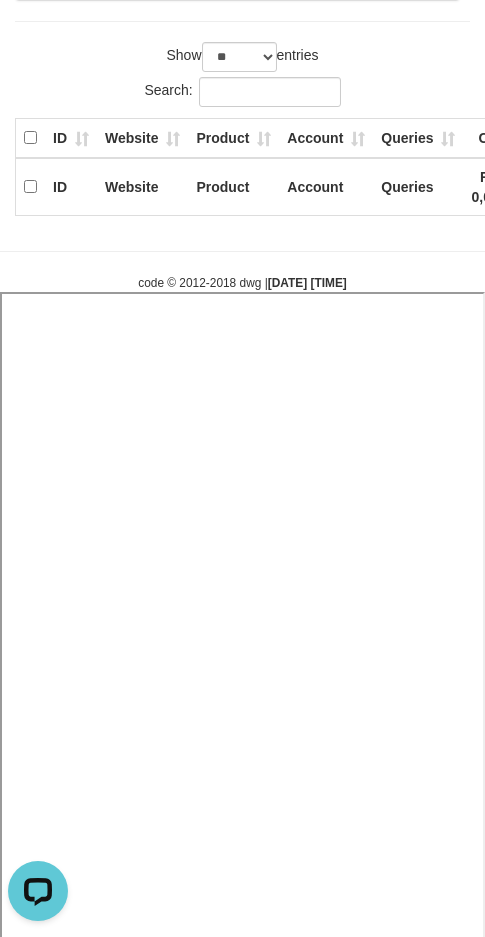 select 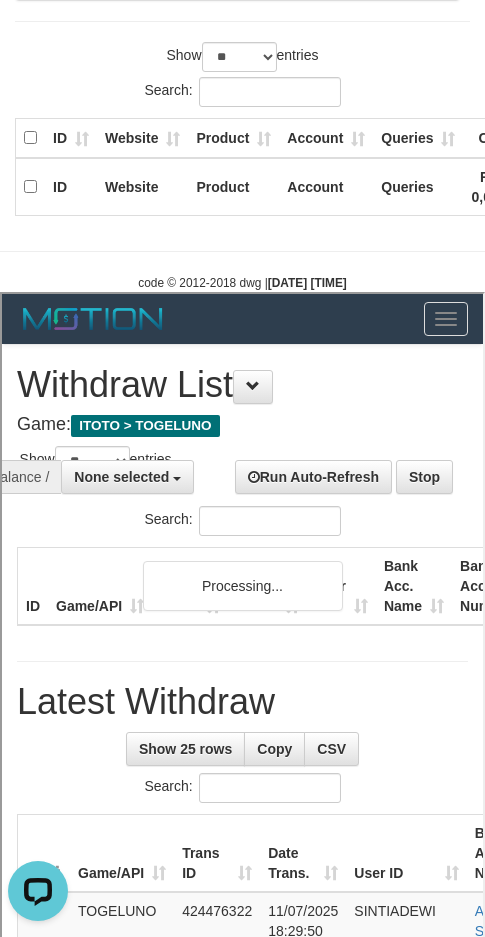 scroll, scrollTop: 0, scrollLeft: 0, axis: both 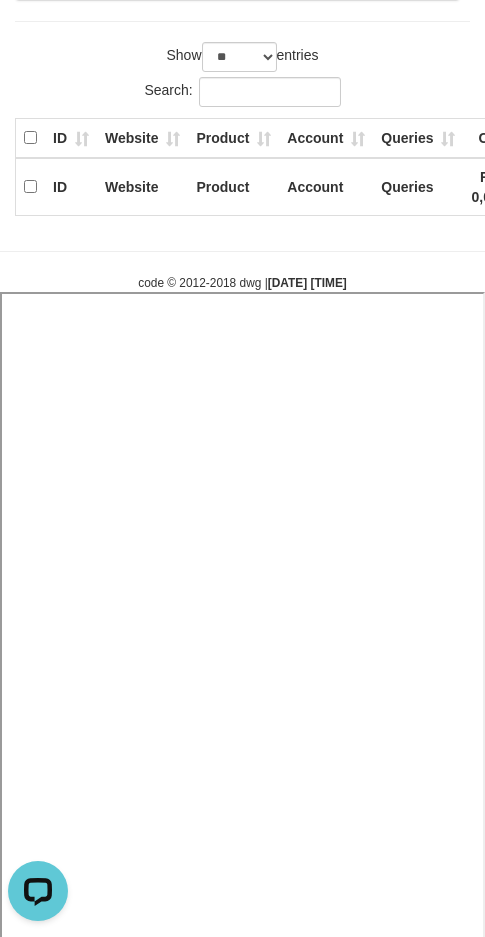 select 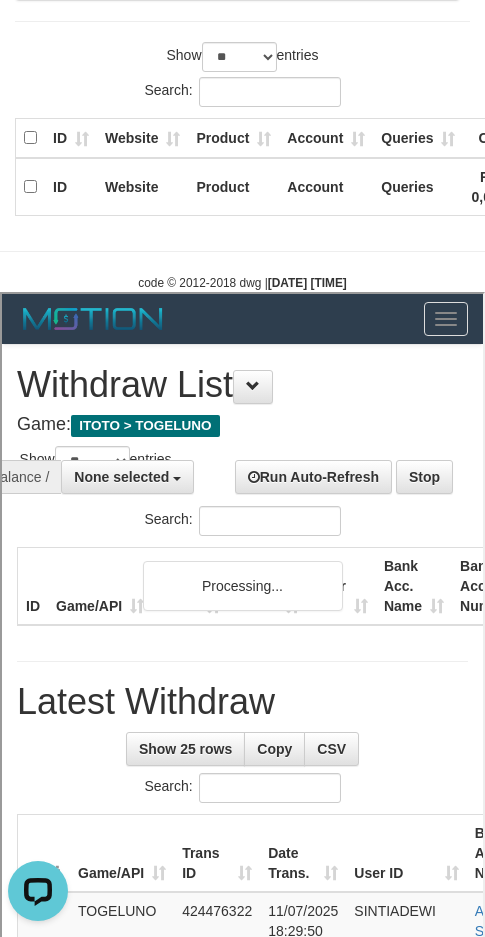 scroll, scrollTop: 0, scrollLeft: 0, axis: both 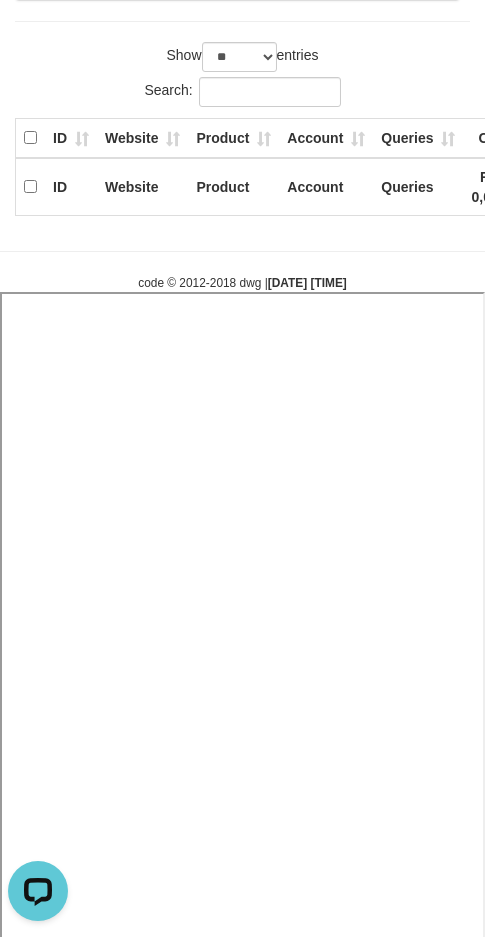 select 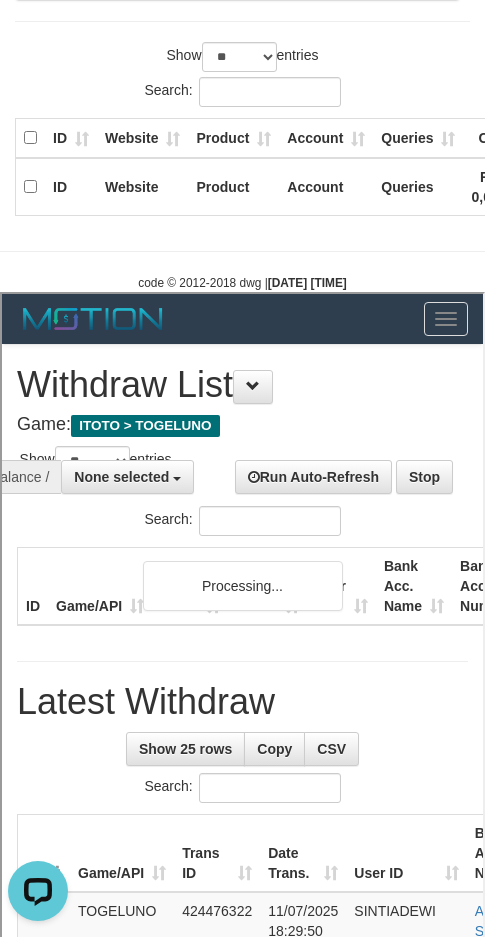scroll, scrollTop: 0, scrollLeft: 0, axis: both 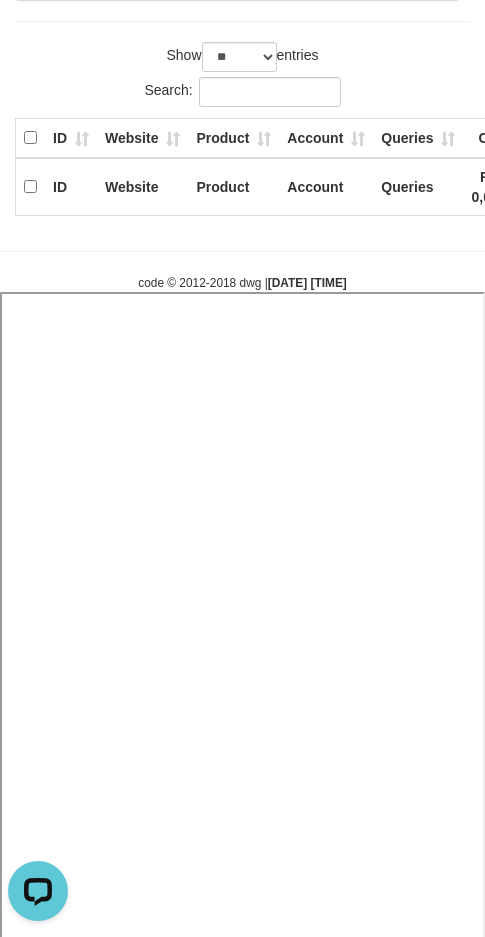 select 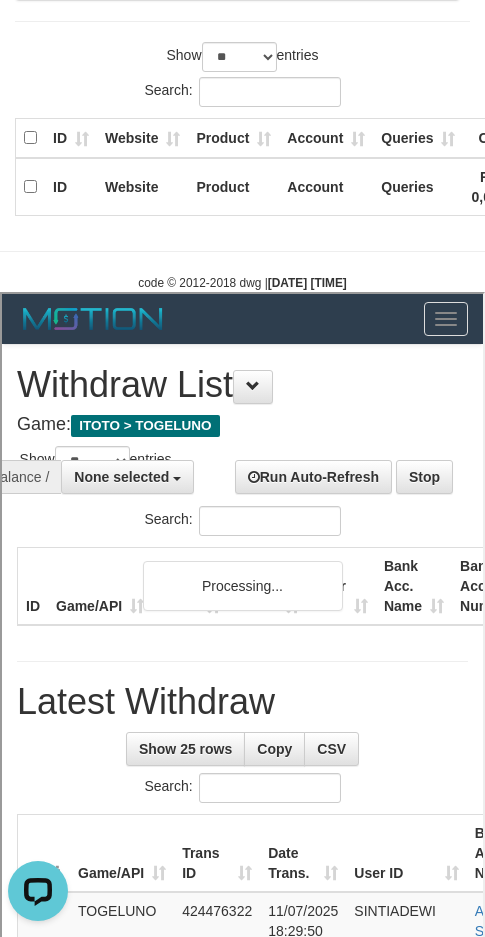 scroll, scrollTop: 0, scrollLeft: 0, axis: both 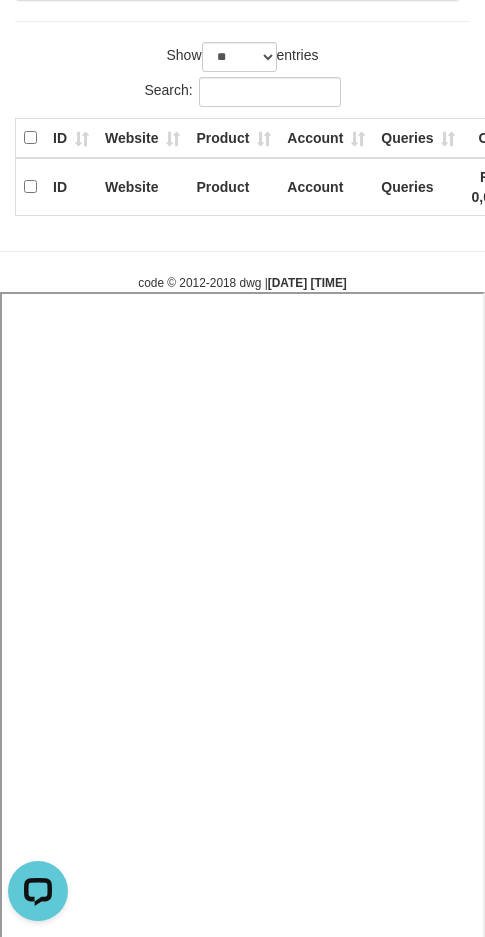 select 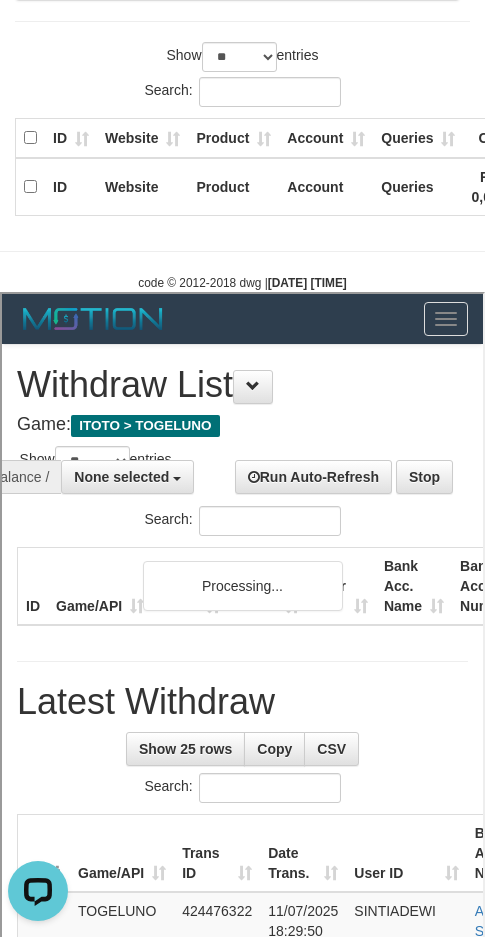 scroll, scrollTop: 0, scrollLeft: 0, axis: both 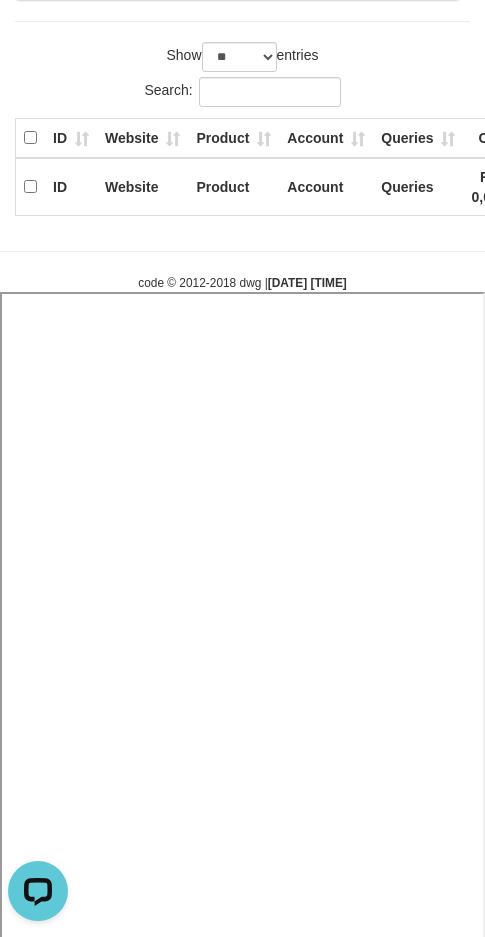 select 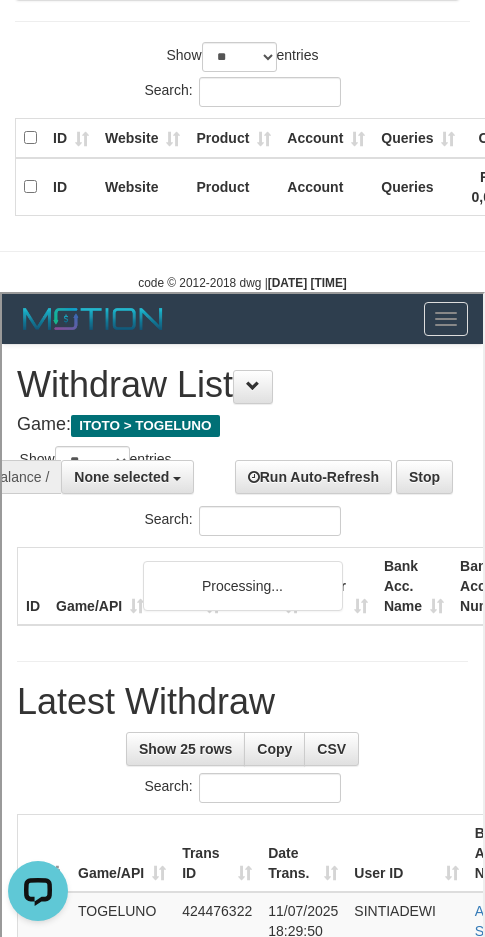 scroll, scrollTop: 0, scrollLeft: 0, axis: both 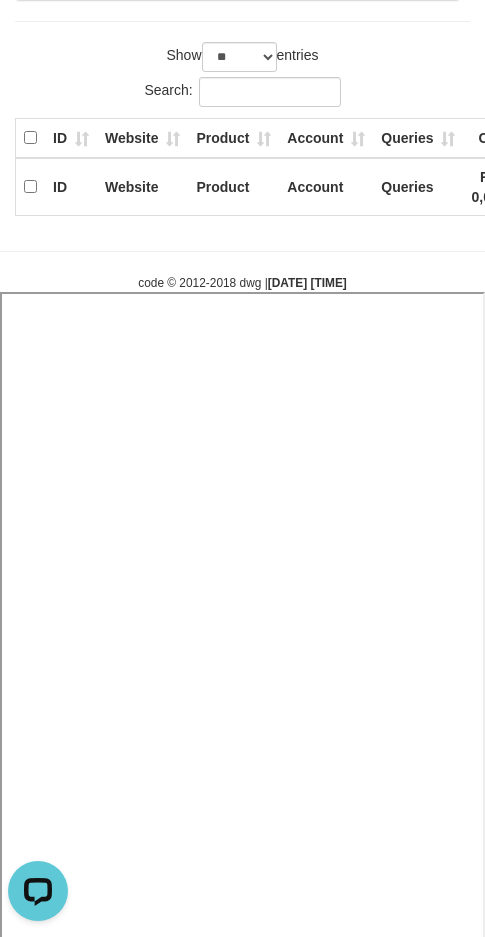 select 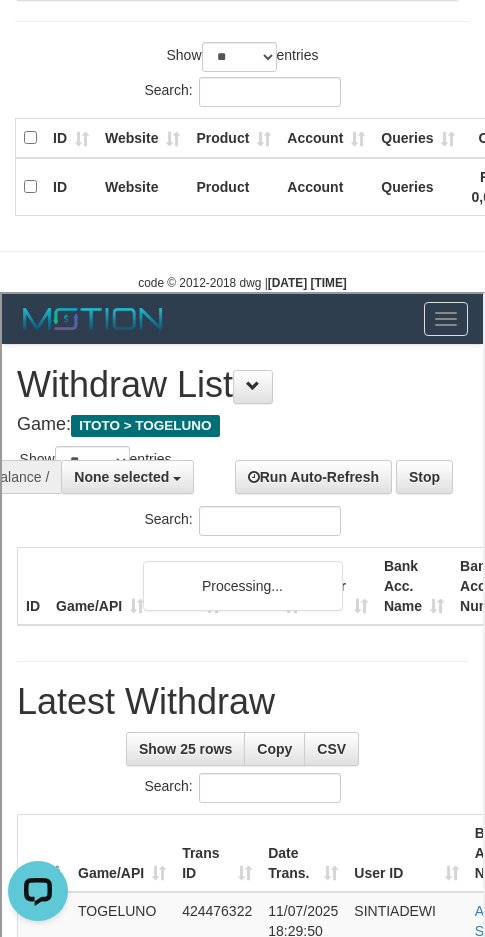 scroll, scrollTop: 0, scrollLeft: 0, axis: both 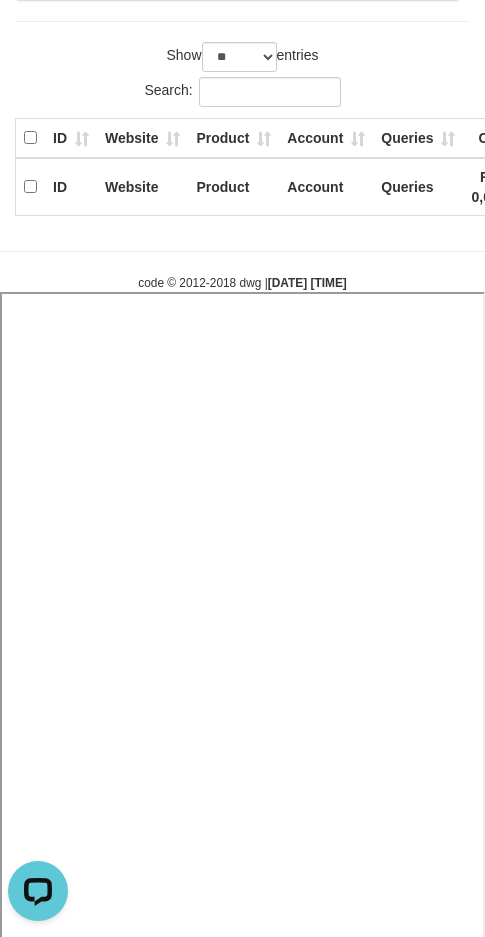 select 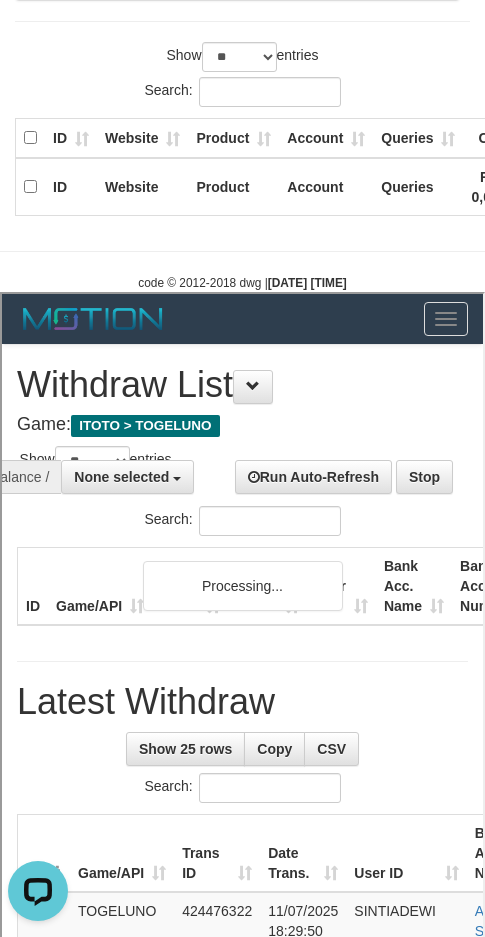 scroll, scrollTop: 0, scrollLeft: 0, axis: both 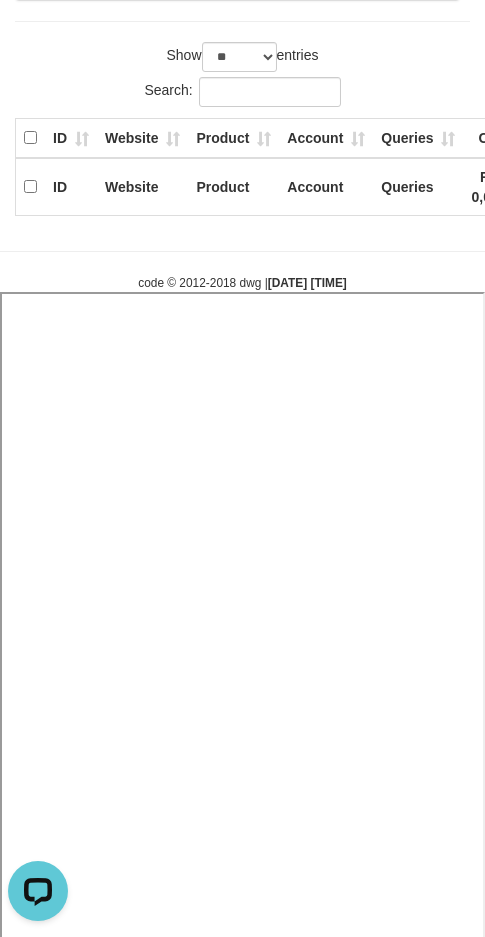 select 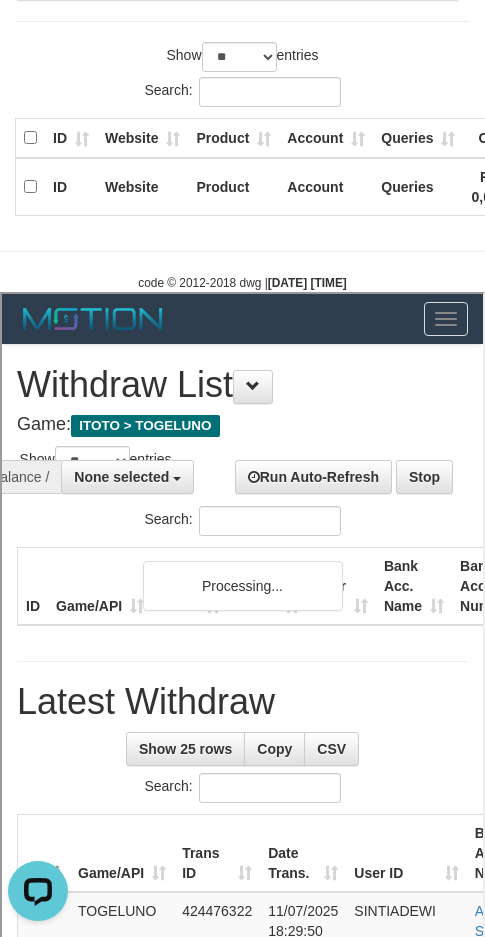 scroll, scrollTop: 0, scrollLeft: 0, axis: both 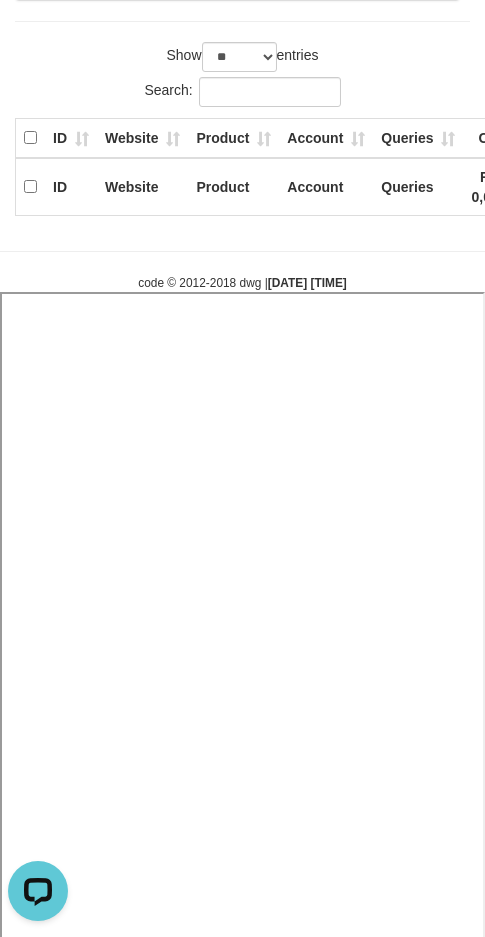 select 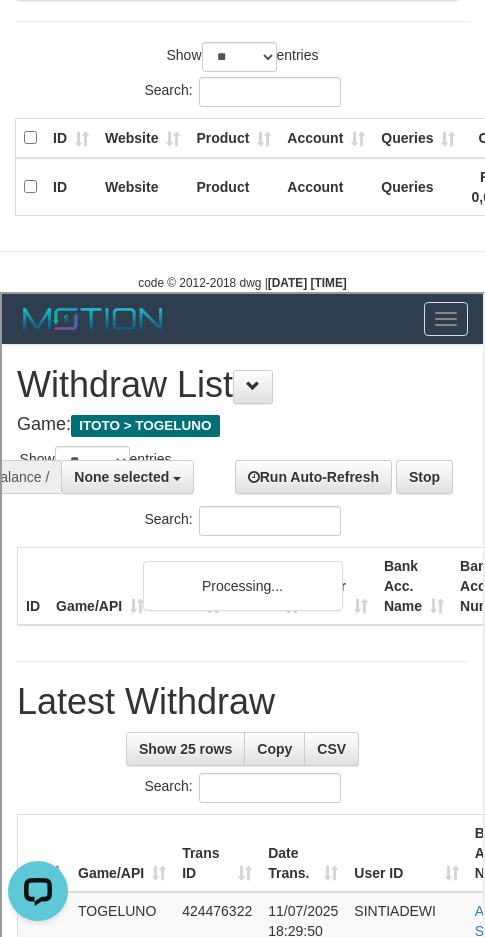 scroll, scrollTop: 0, scrollLeft: 0, axis: both 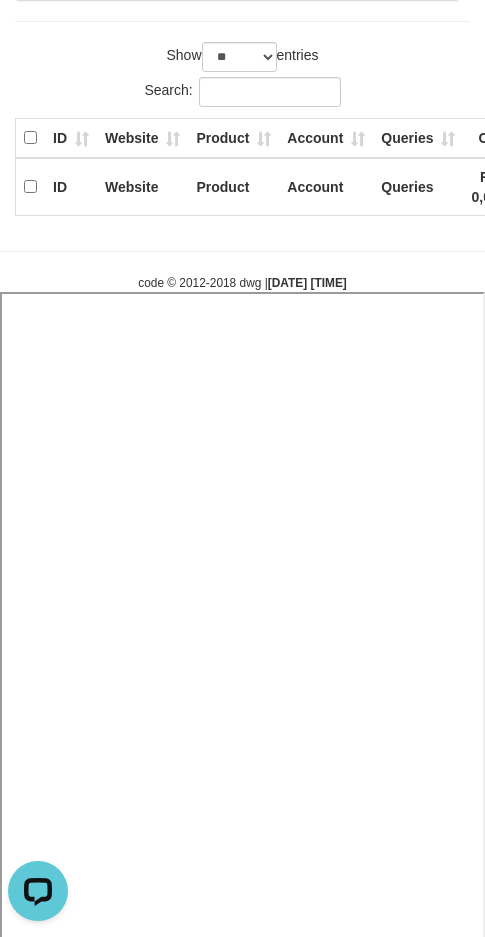 select 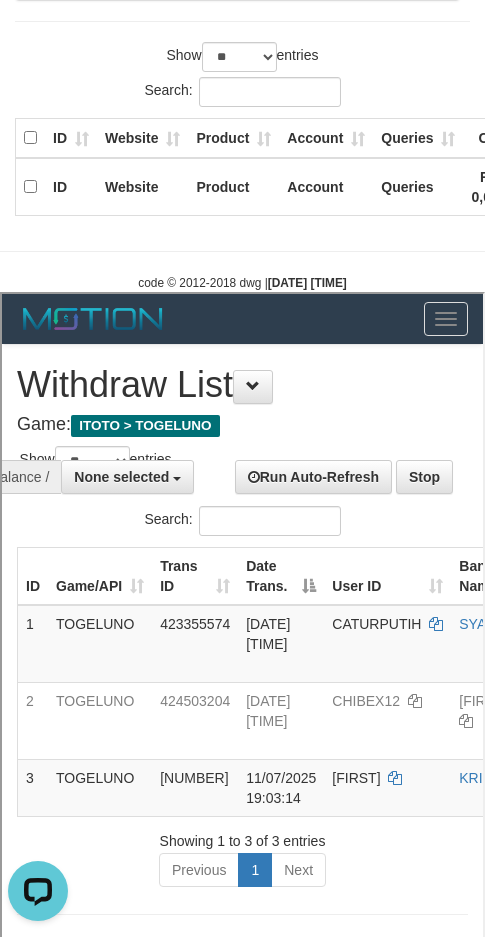 scroll, scrollTop: 0, scrollLeft: 0, axis: both 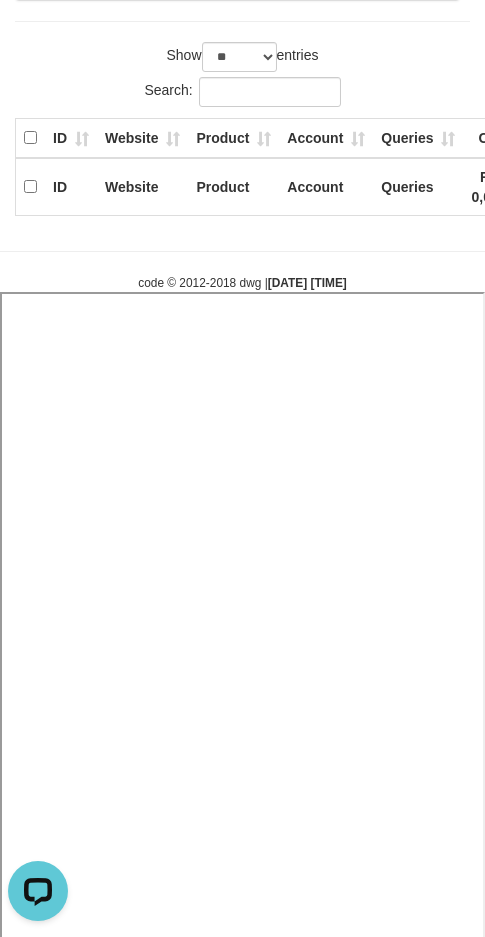 select 